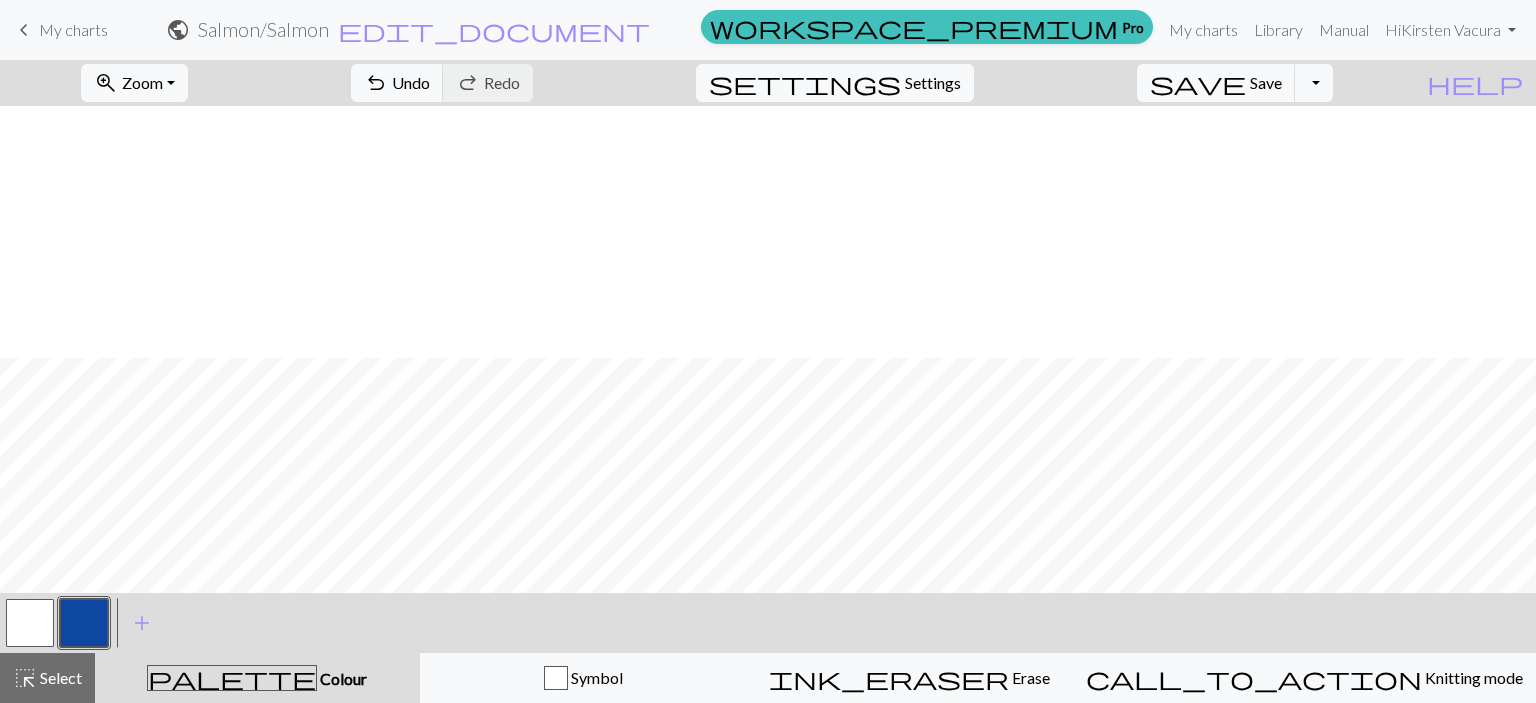 scroll, scrollTop: 0, scrollLeft: 0, axis: both 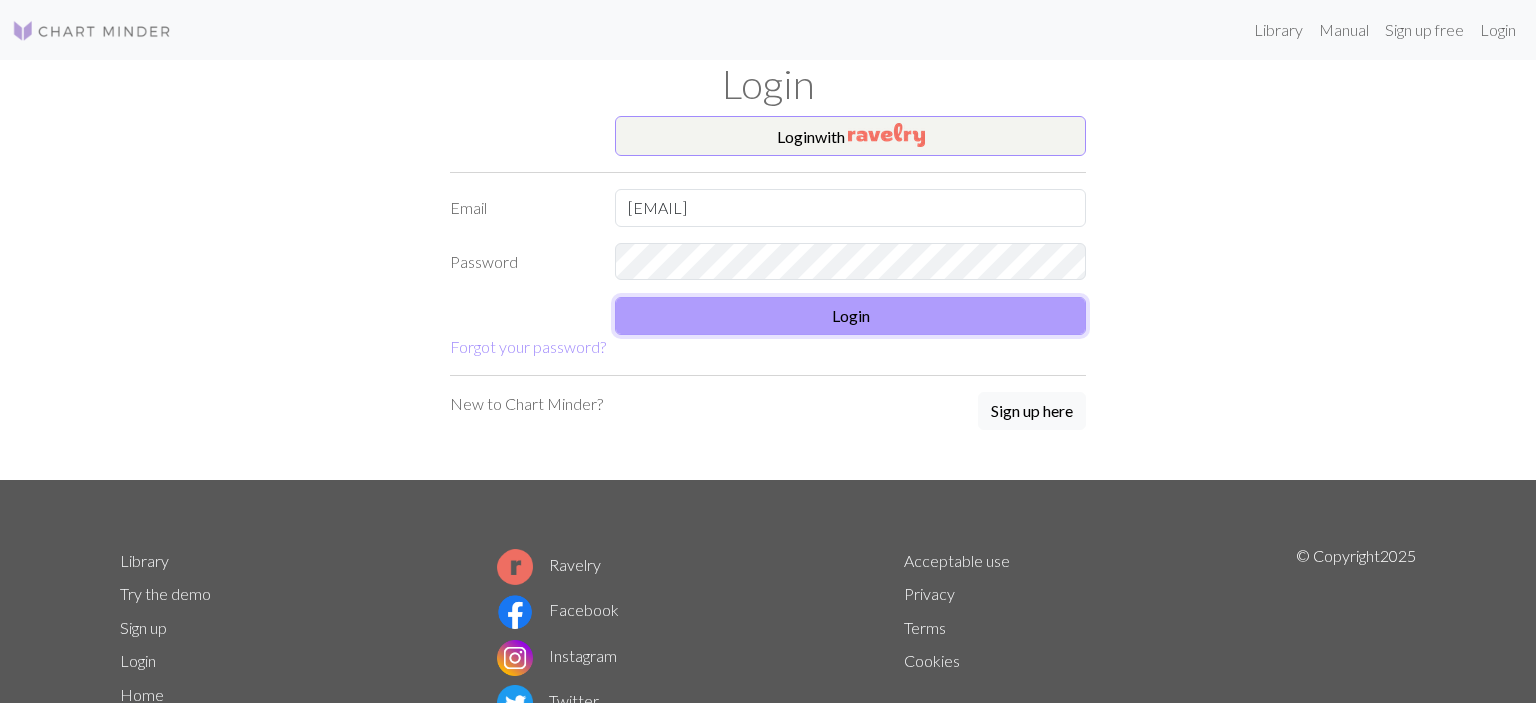 click on "Login" at bounding box center [850, 316] 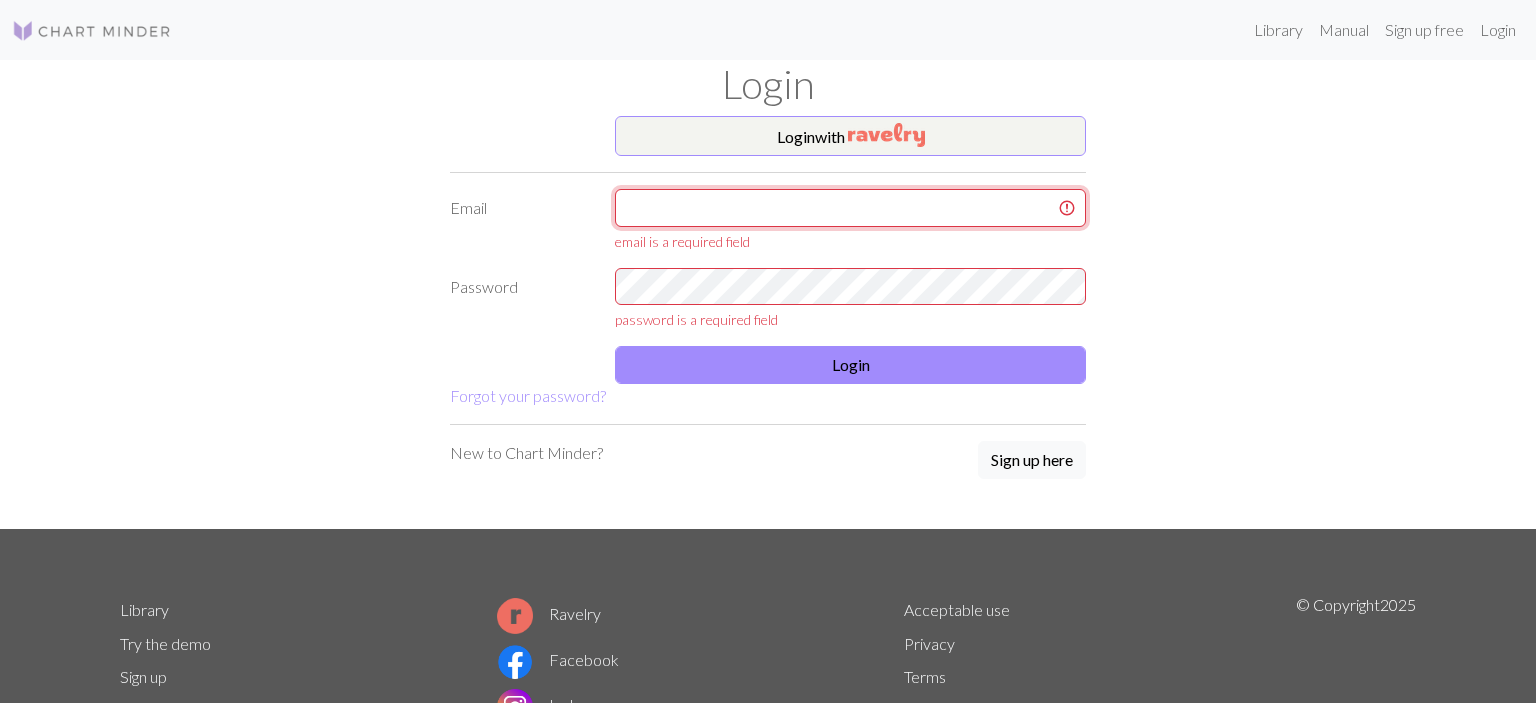 click at bounding box center [850, 208] 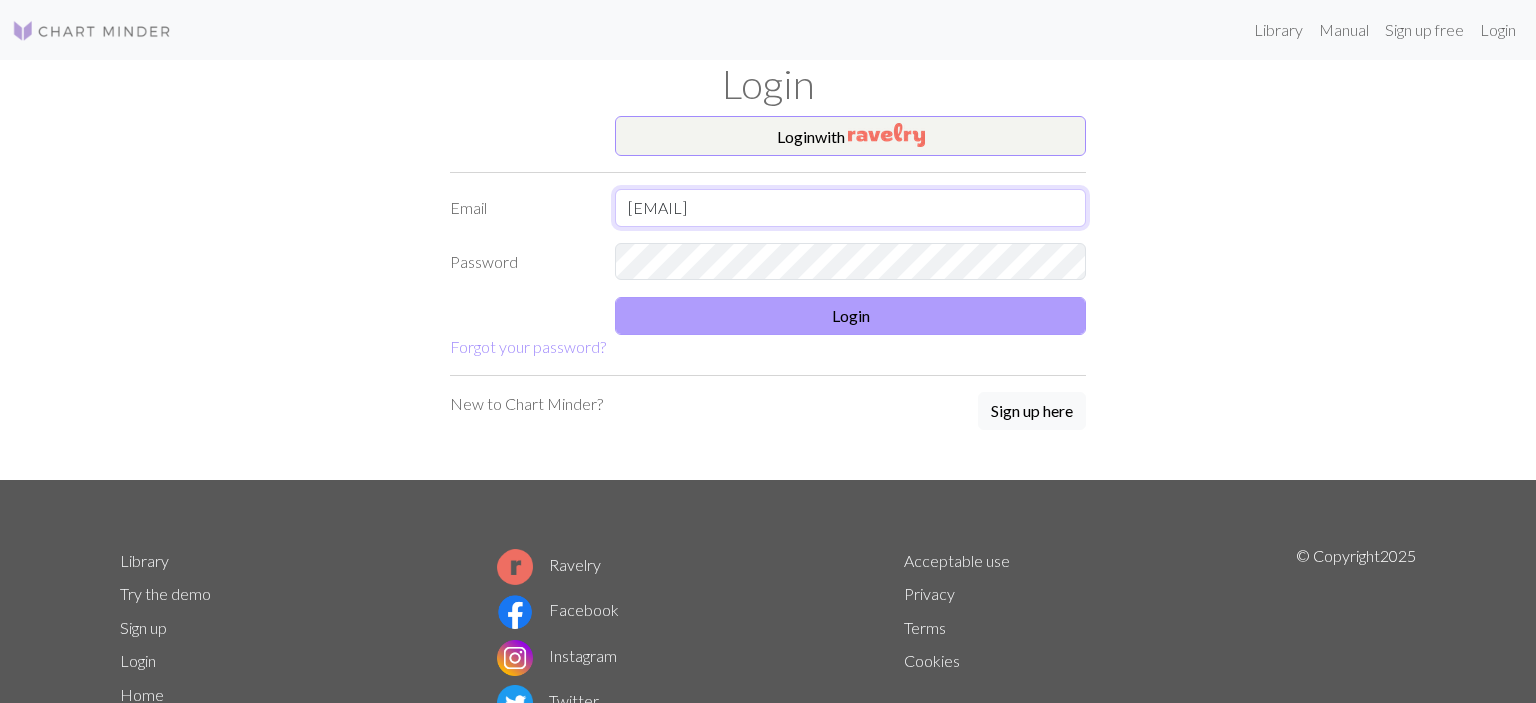 type on "[EMAIL]" 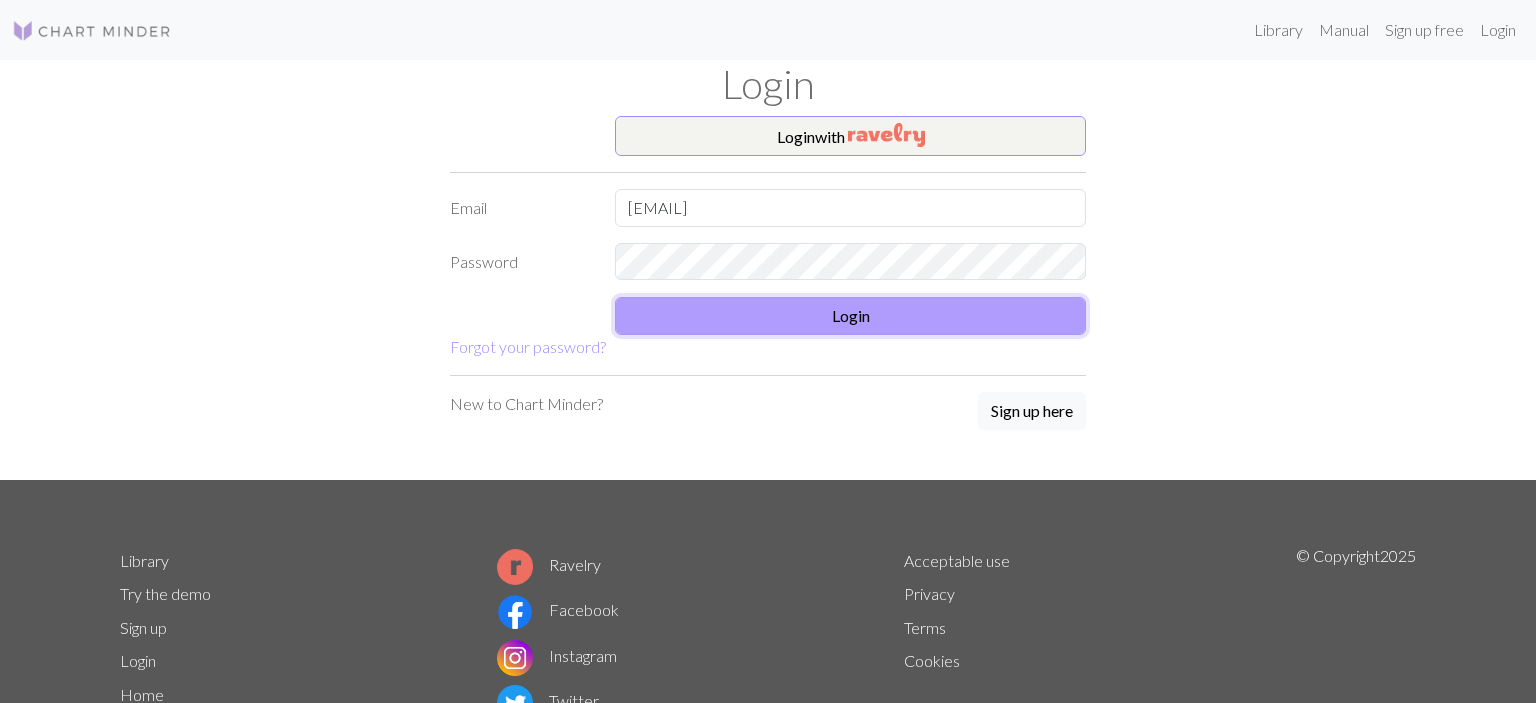 click on "Login" at bounding box center (850, 316) 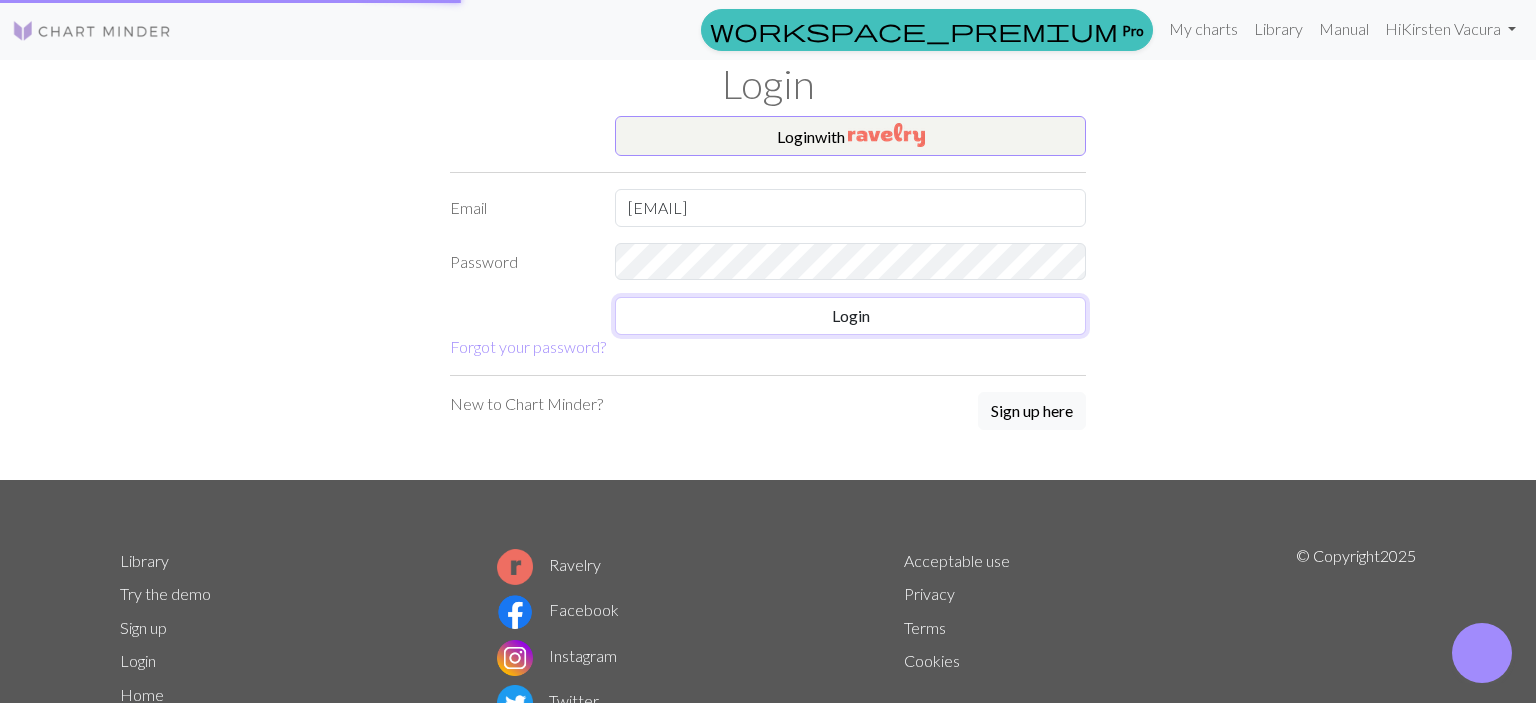 scroll, scrollTop: 0, scrollLeft: 0, axis: both 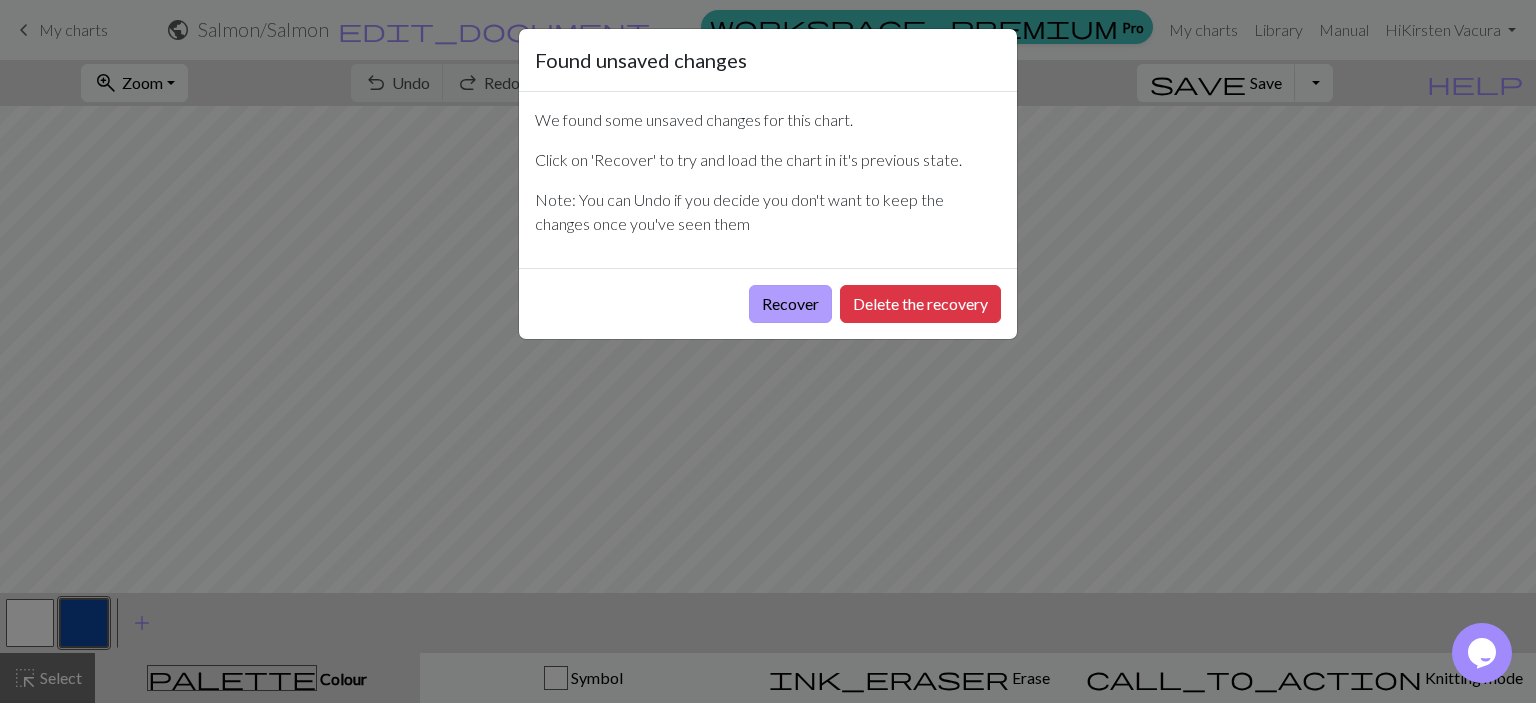 click on "Recover" at bounding box center [790, 304] 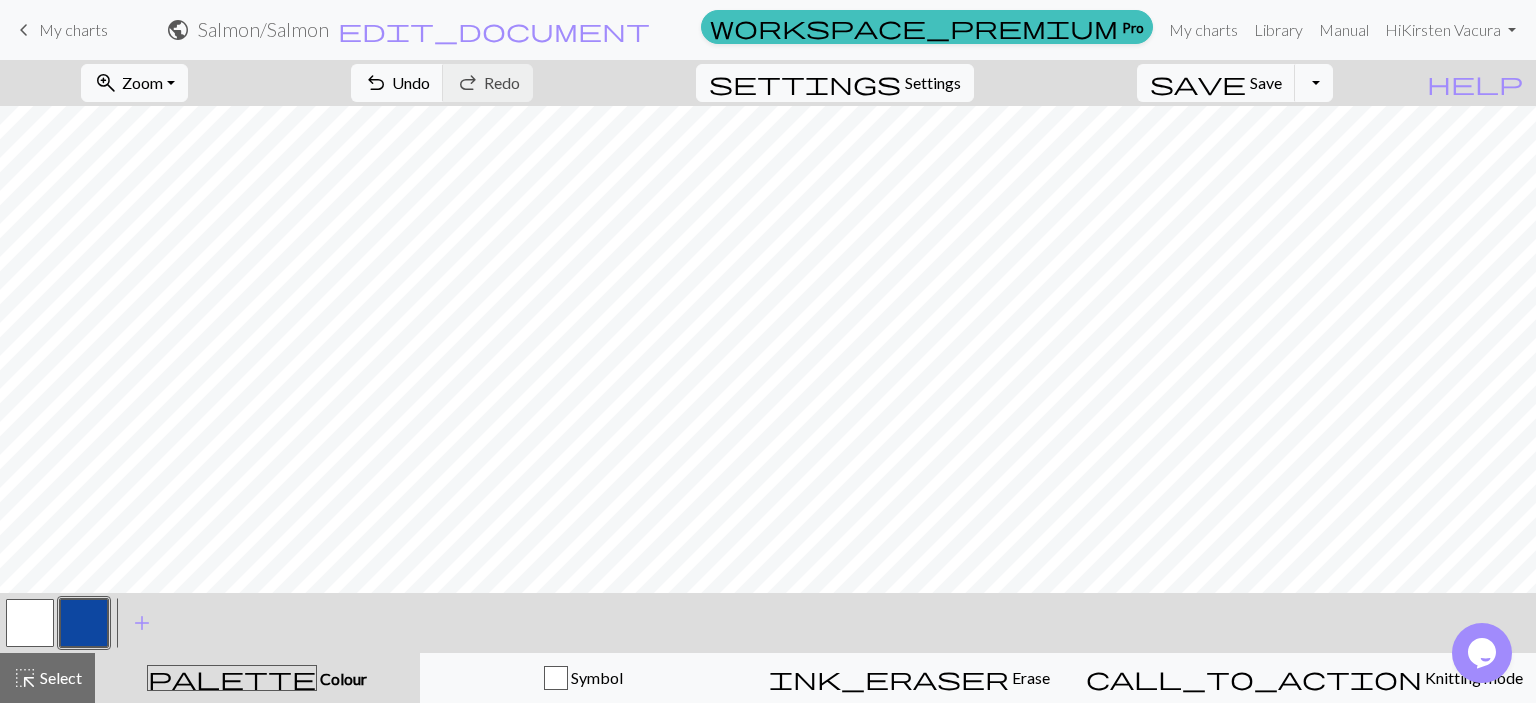 scroll, scrollTop: 269, scrollLeft: 0, axis: vertical 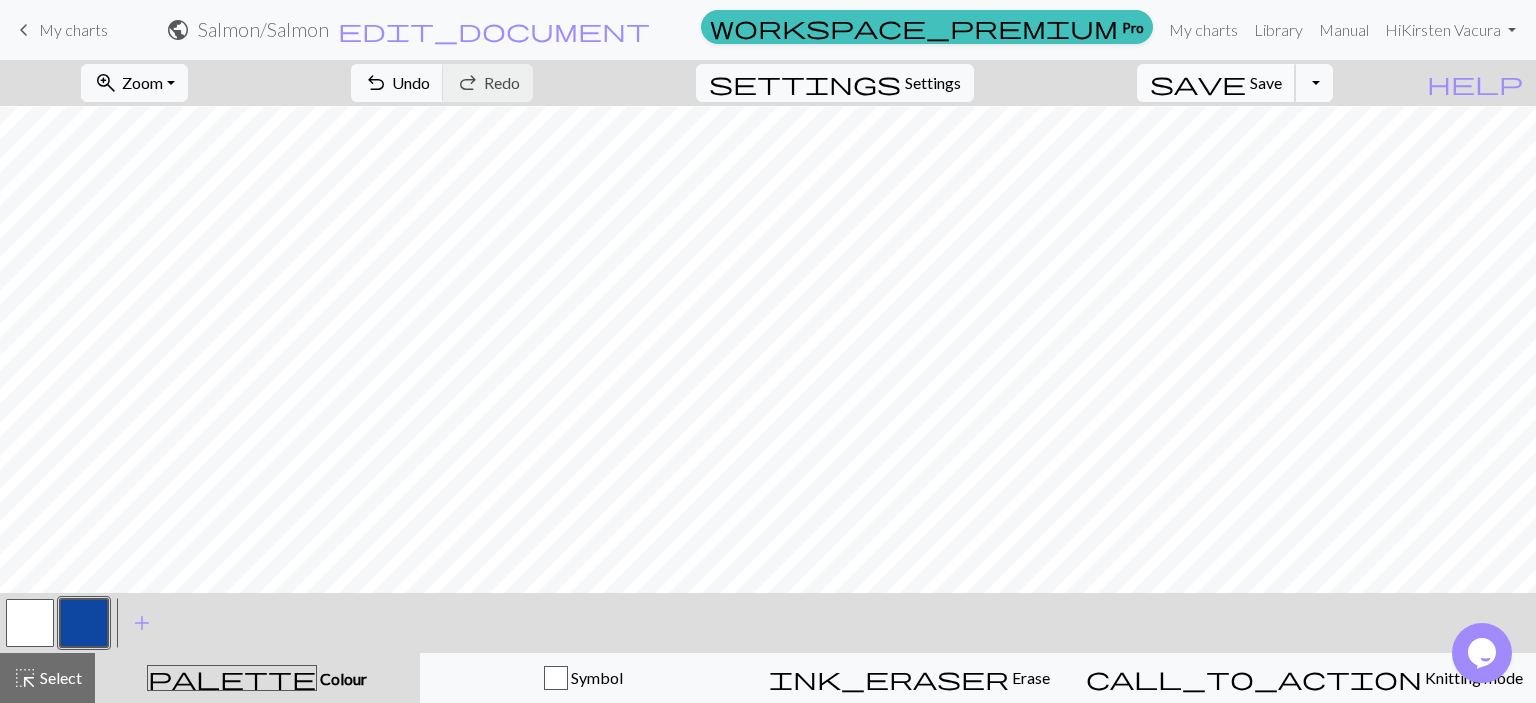 click on "save" at bounding box center (1198, 83) 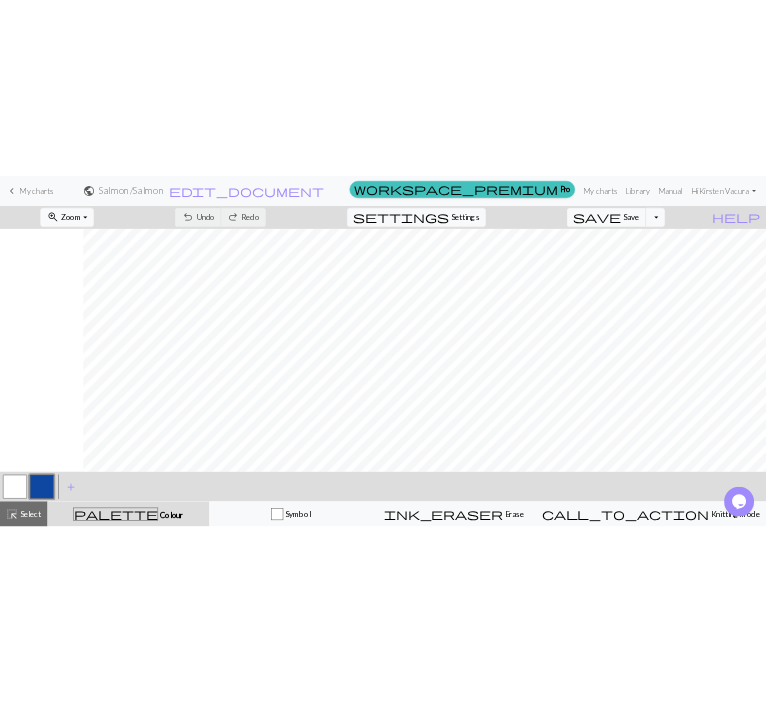 scroll, scrollTop: 269, scrollLeft: 167, axis: both 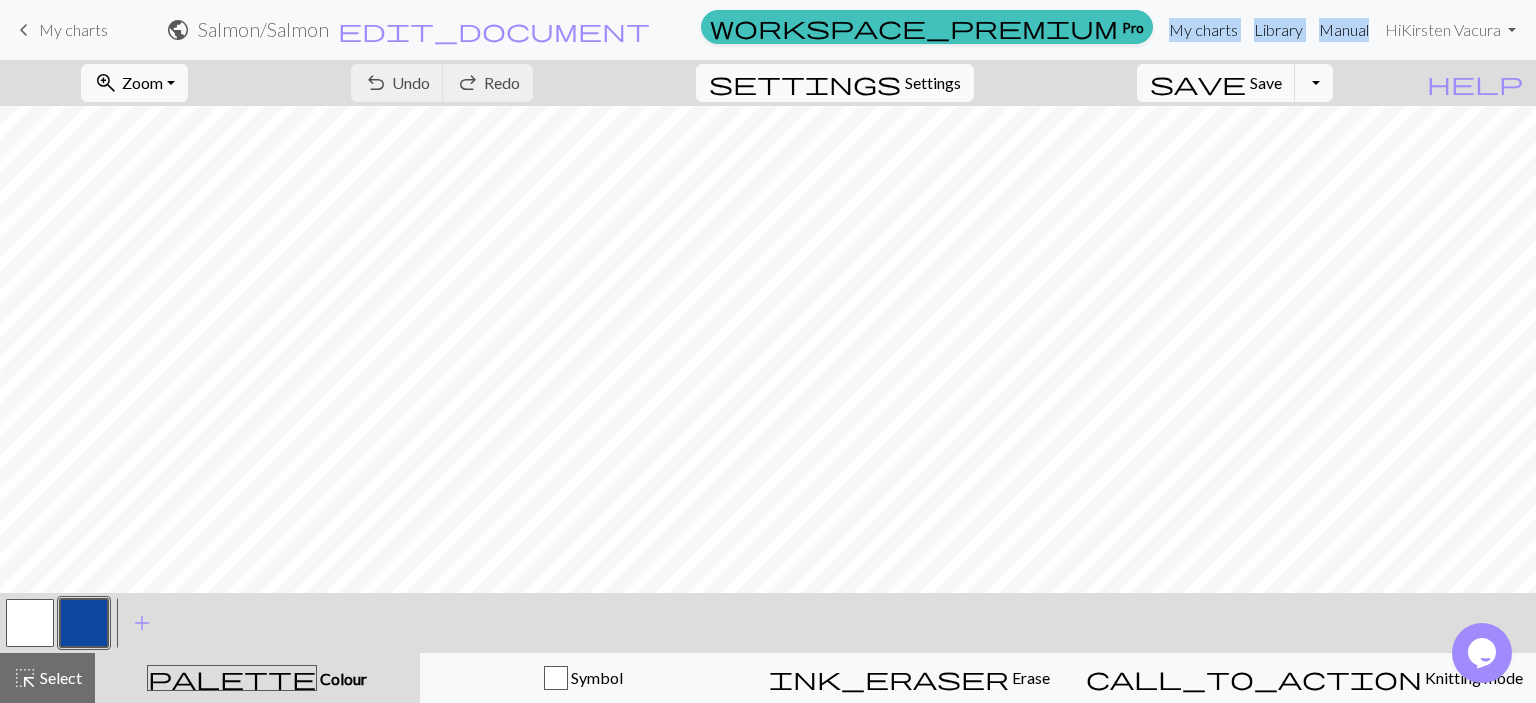 drag, startPoint x: 424, startPoint y: 2, endPoint x: 1370, endPoint y: -87, distance: 950.17737 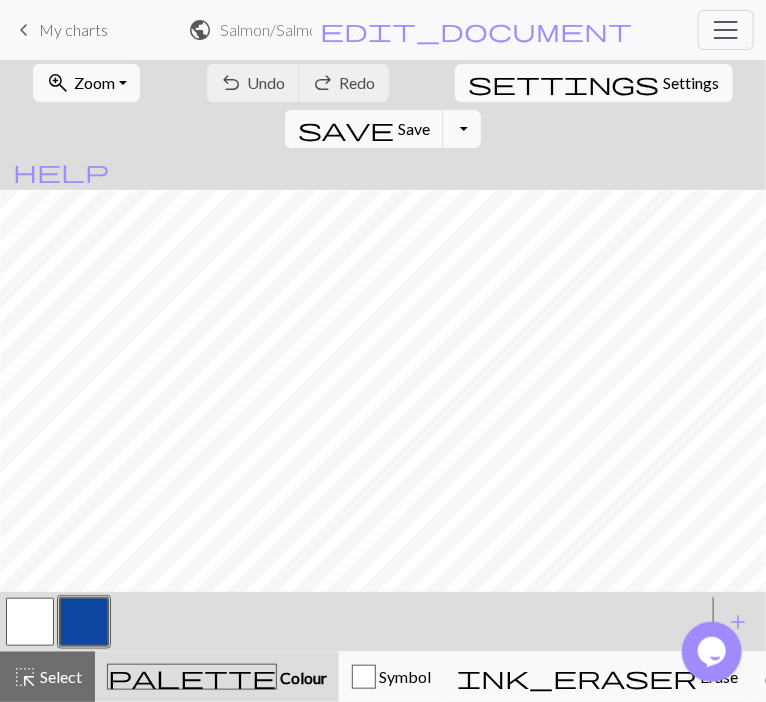 scroll, scrollTop: 241, scrollLeft: 359, axis: both 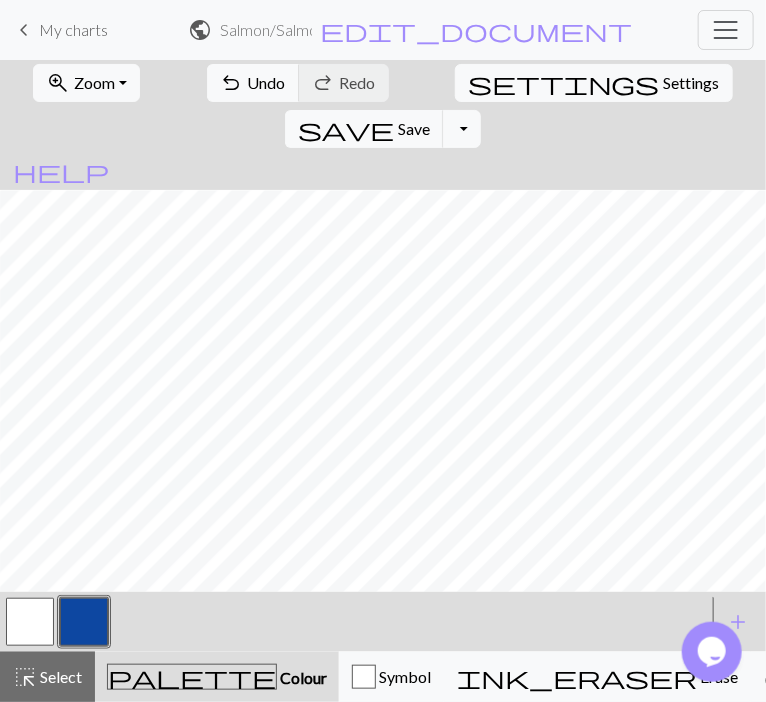 click at bounding box center [30, 622] 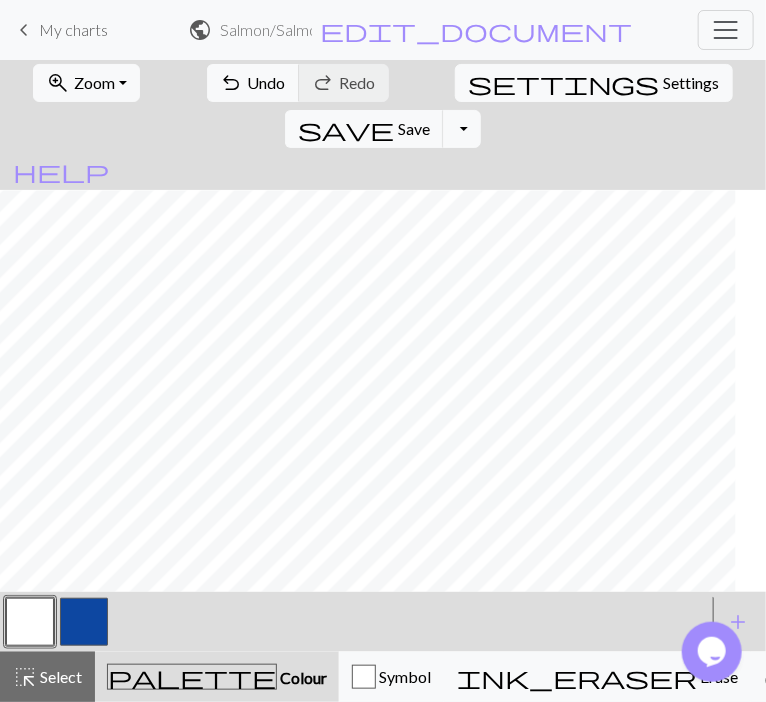 scroll, scrollTop: 241, scrollLeft: 284, axis: both 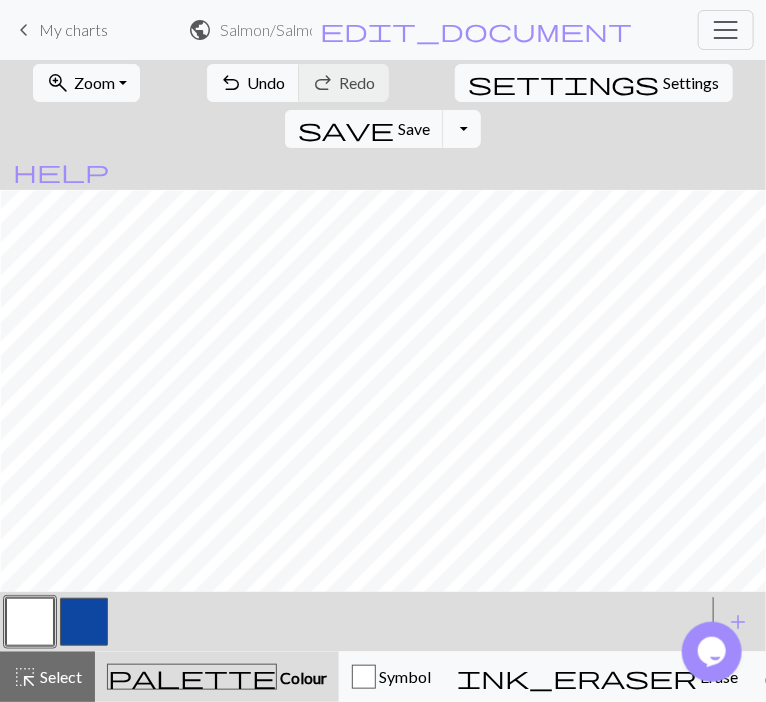 click at bounding box center [84, 622] 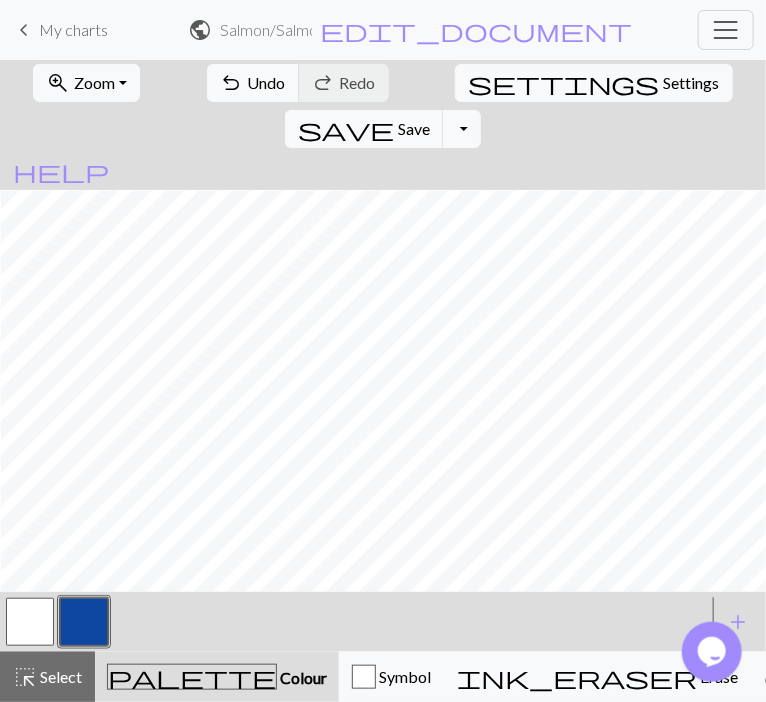 click at bounding box center [30, 622] 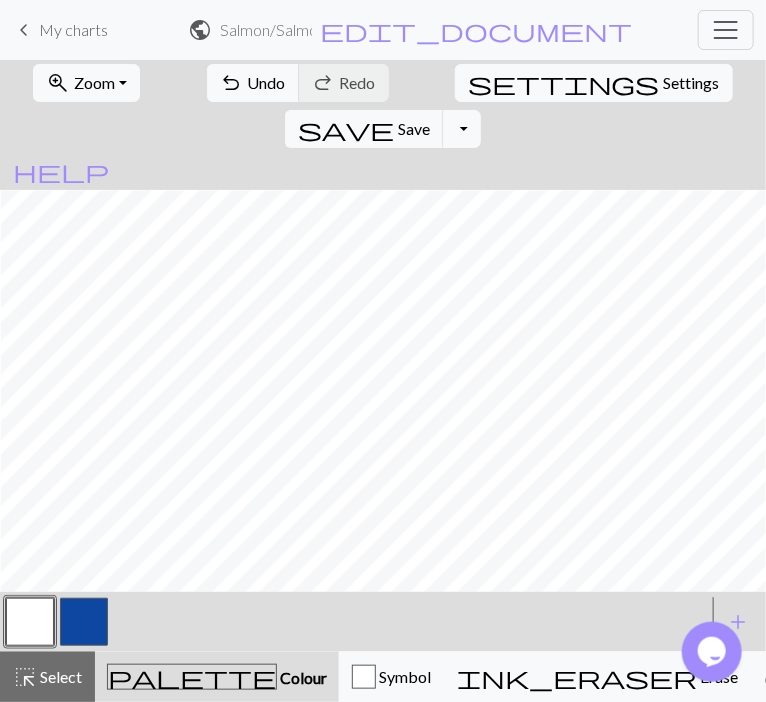 click at bounding box center (84, 622) 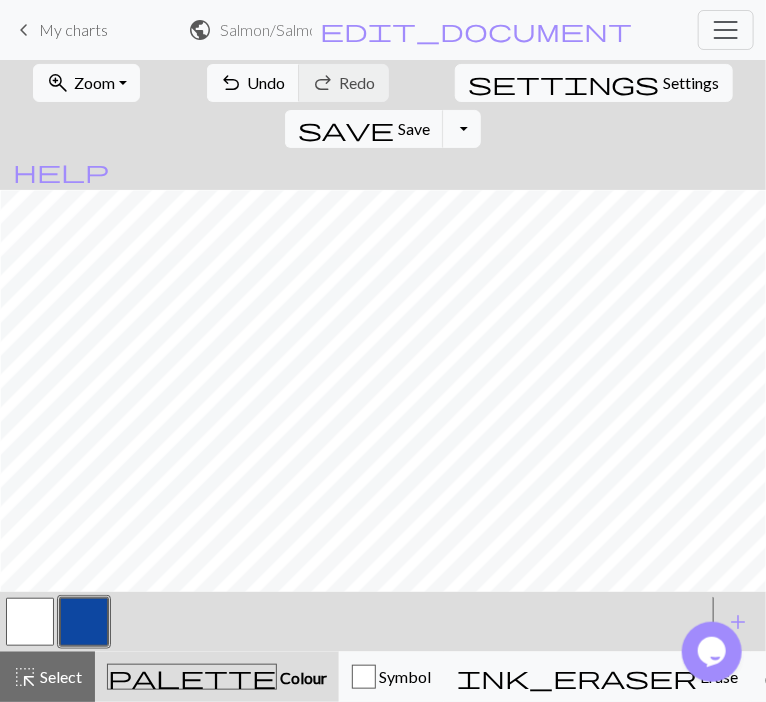 click at bounding box center [30, 622] 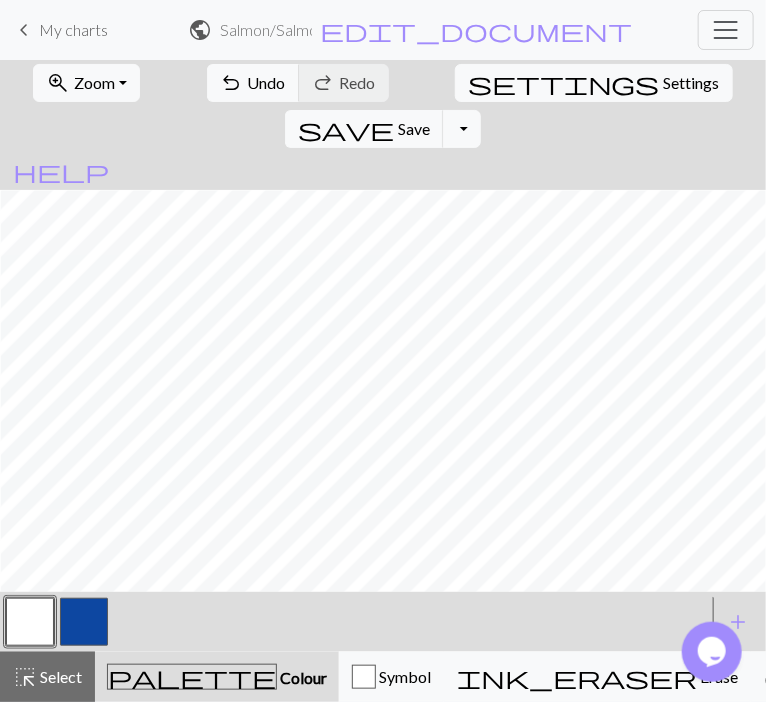 click at bounding box center [84, 622] 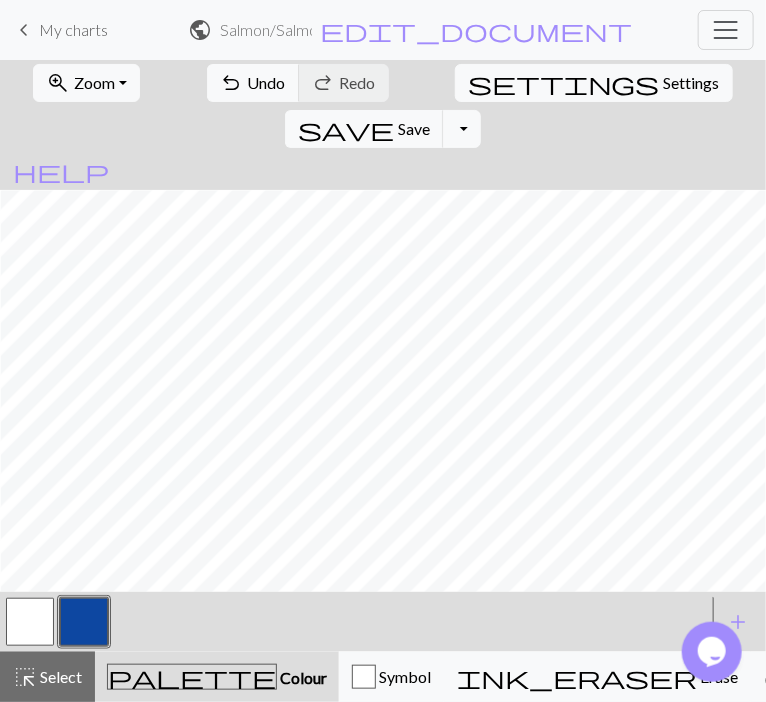 click at bounding box center [30, 622] 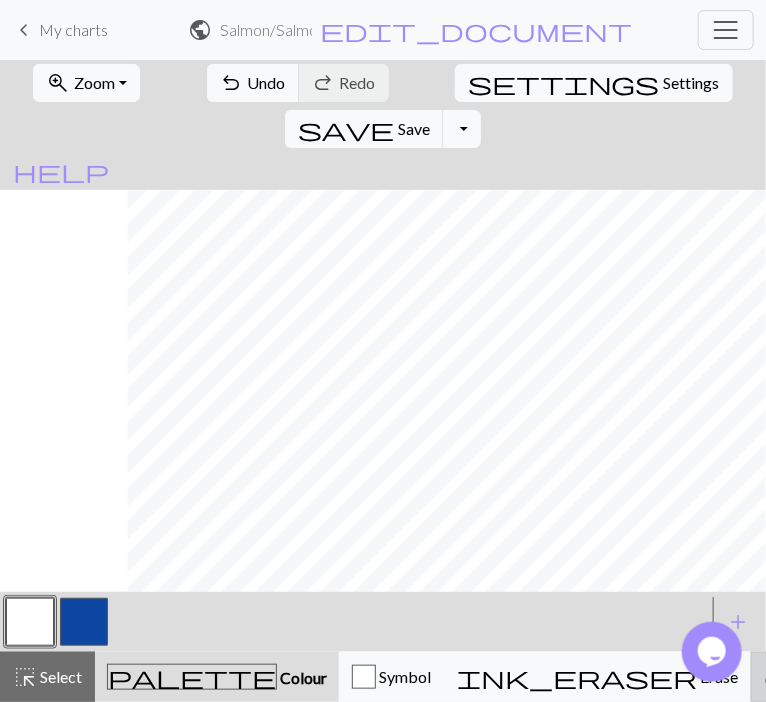 scroll, scrollTop: 241, scrollLeft: 936, axis: both 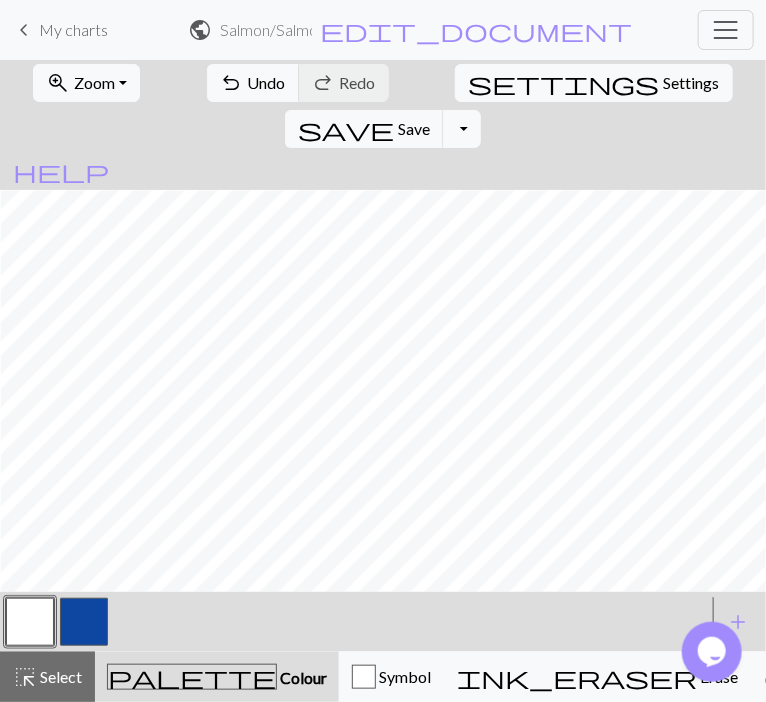 click at bounding box center [84, 622] 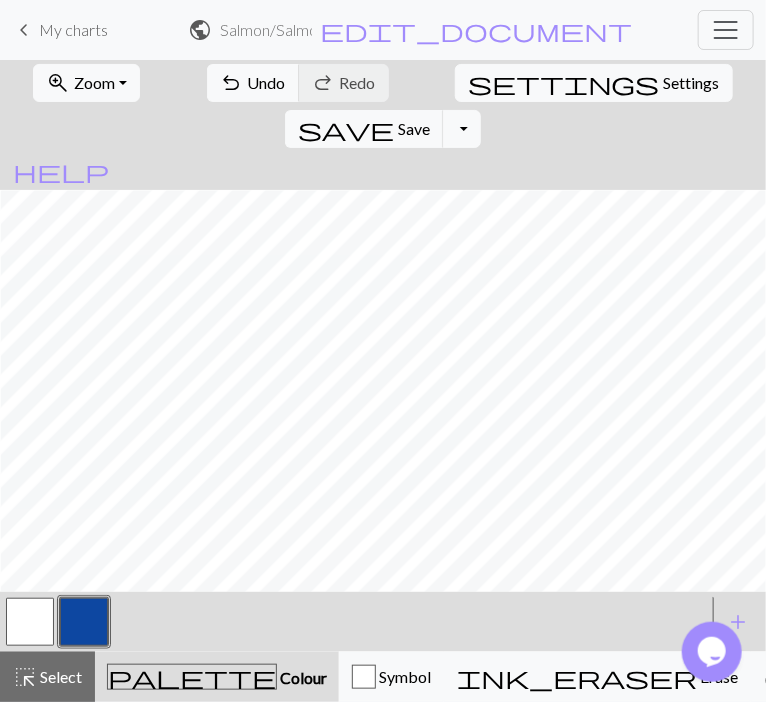 click at bounding box center [84, 622] 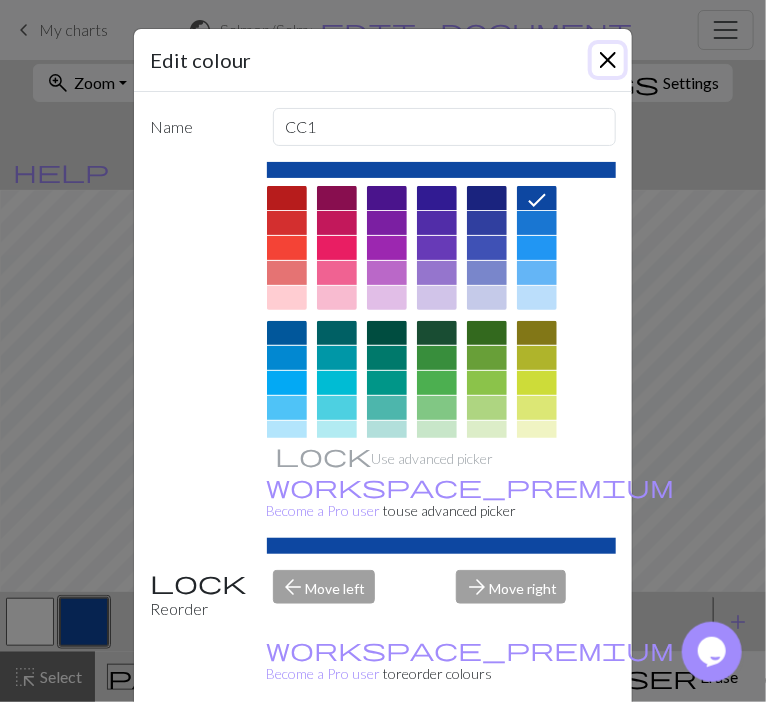 click at bounding box center [608, 60] 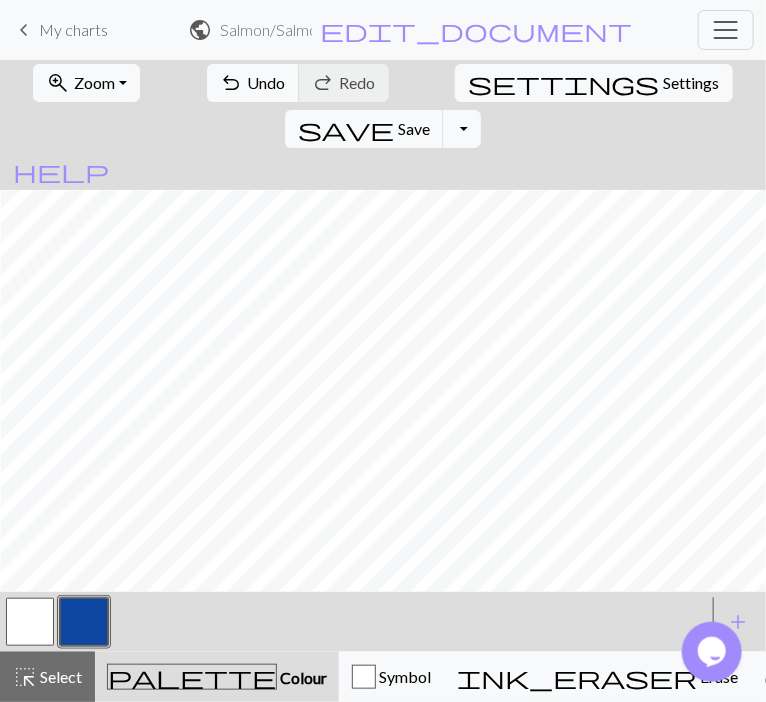 click at bounding box center (30, 622) 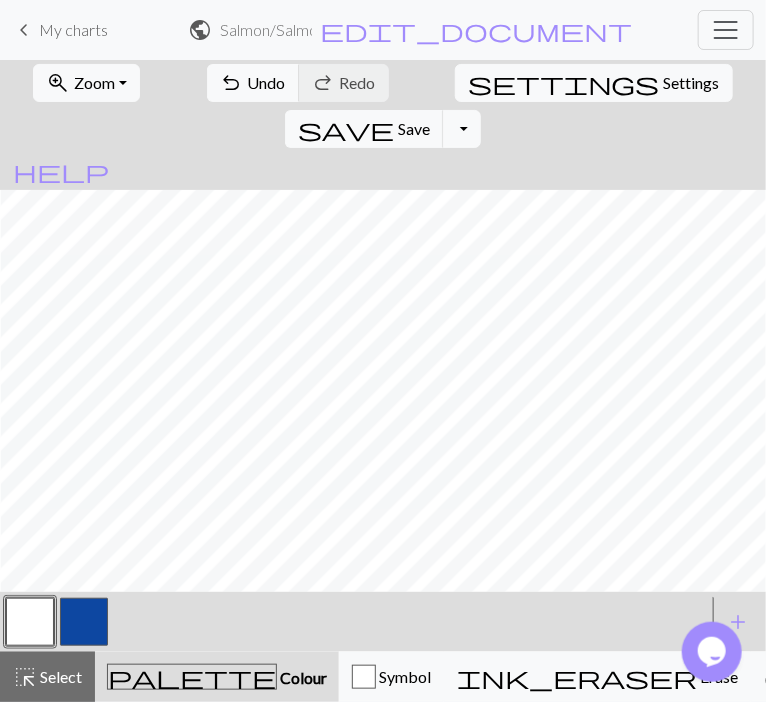 scroll, scrollTop: 162, scrollLeft: 936, axis: both 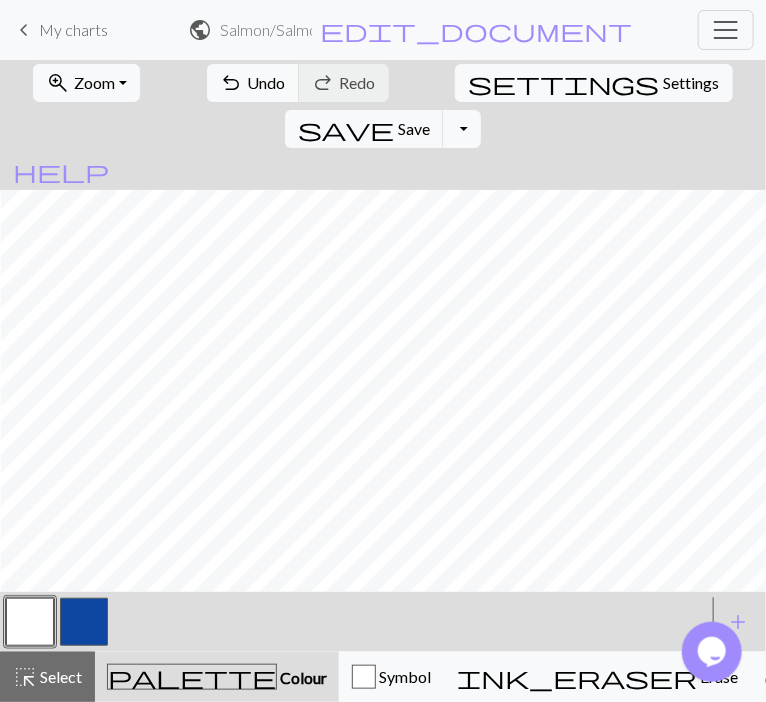 click at bounding box center (84, 622) 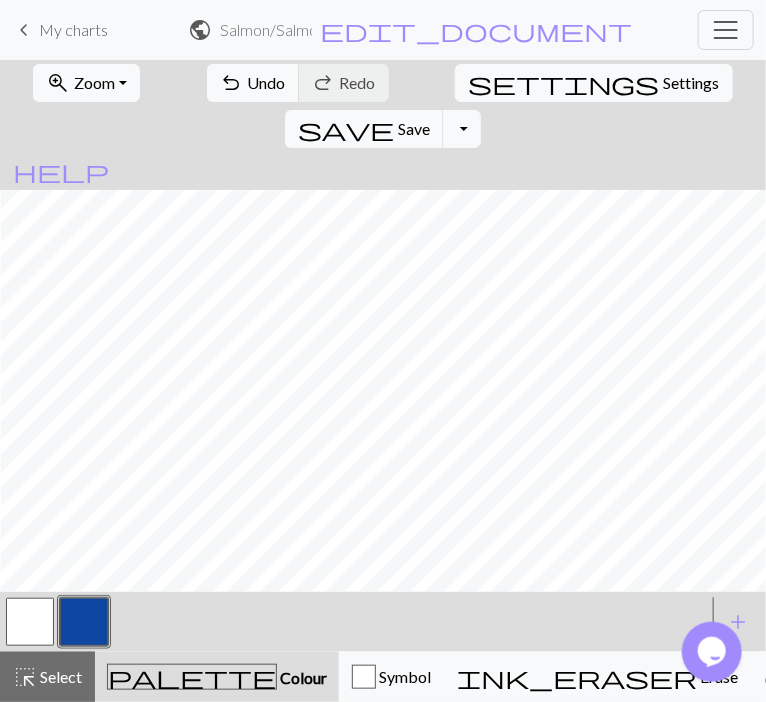 click at bounding box center (30, 622) 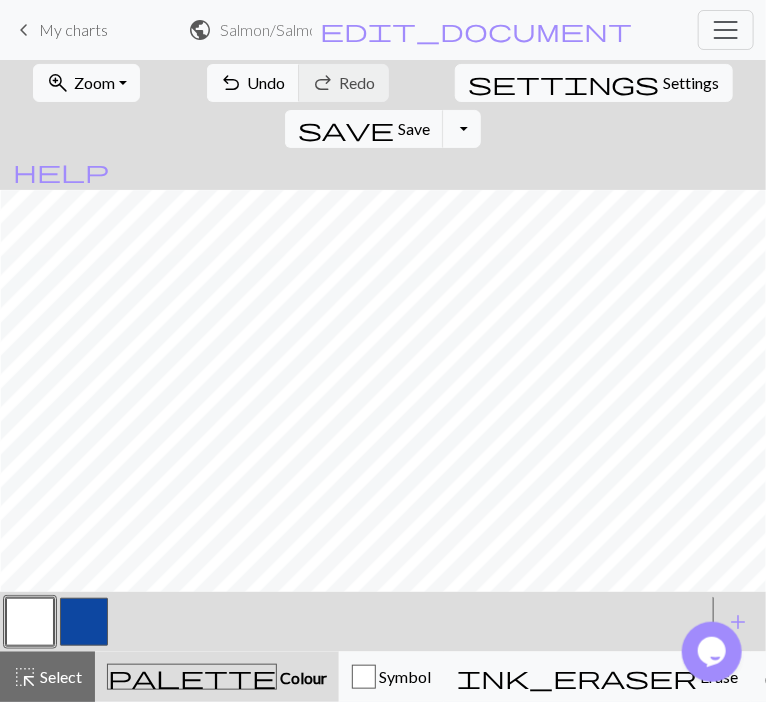 click at bounding box center [84, 622] 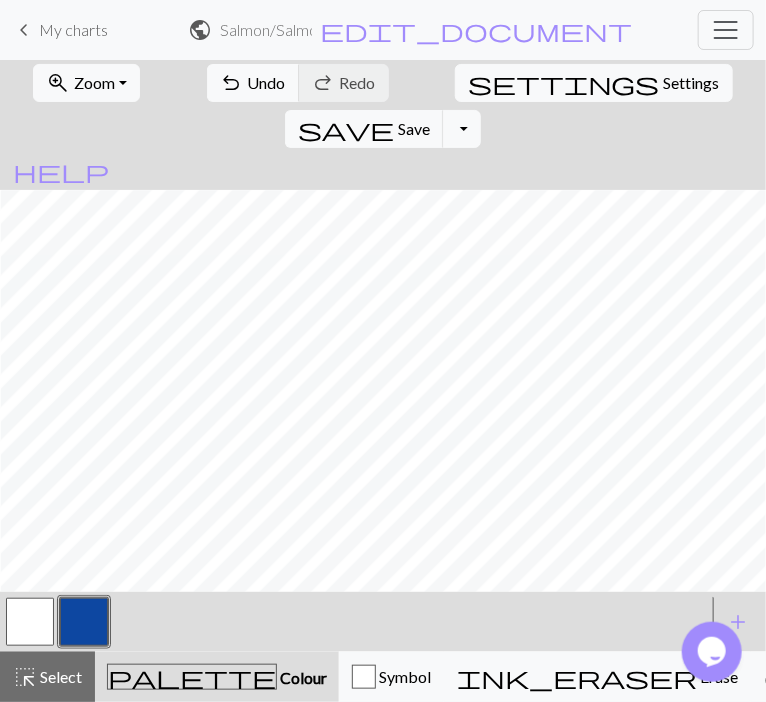click at bounding box center [30, 622] 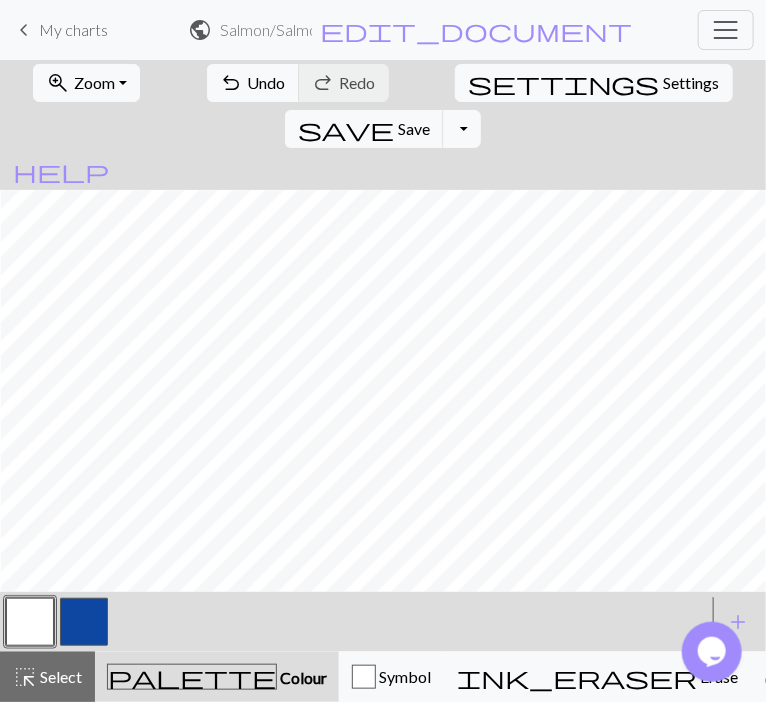 click at bounding box center (84, 622) 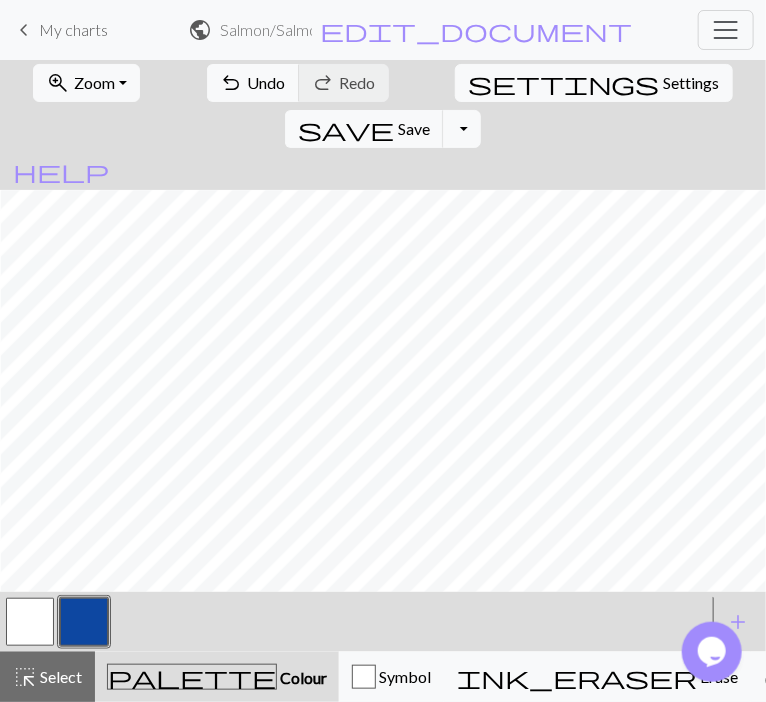 click at bounding box center (30, 622) 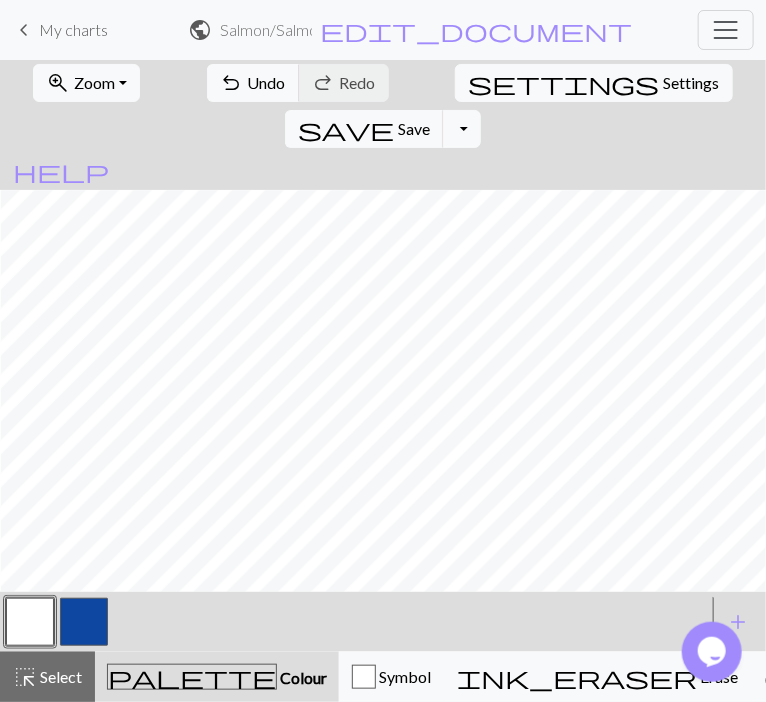click at bounding box center (84, 622) 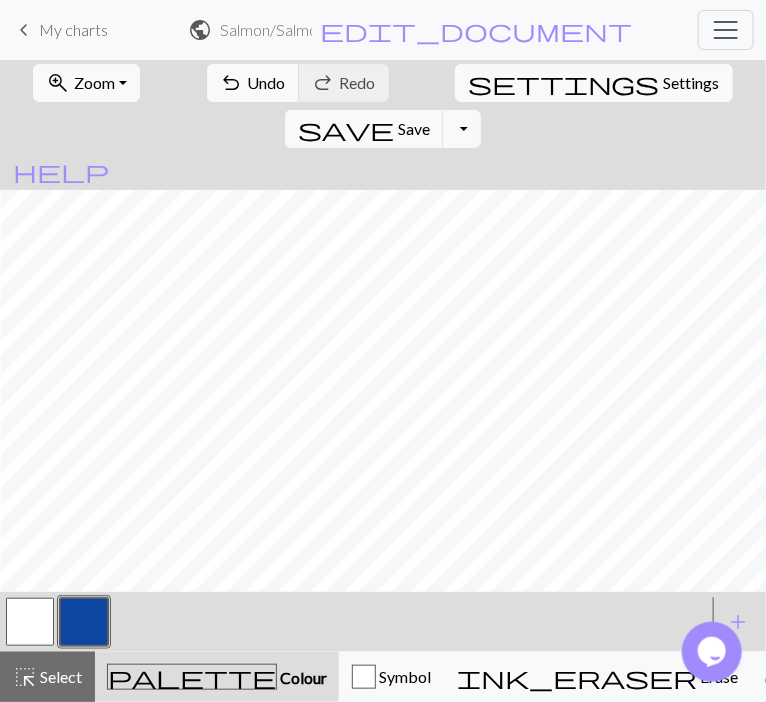 click at bounding box center (30, 622) 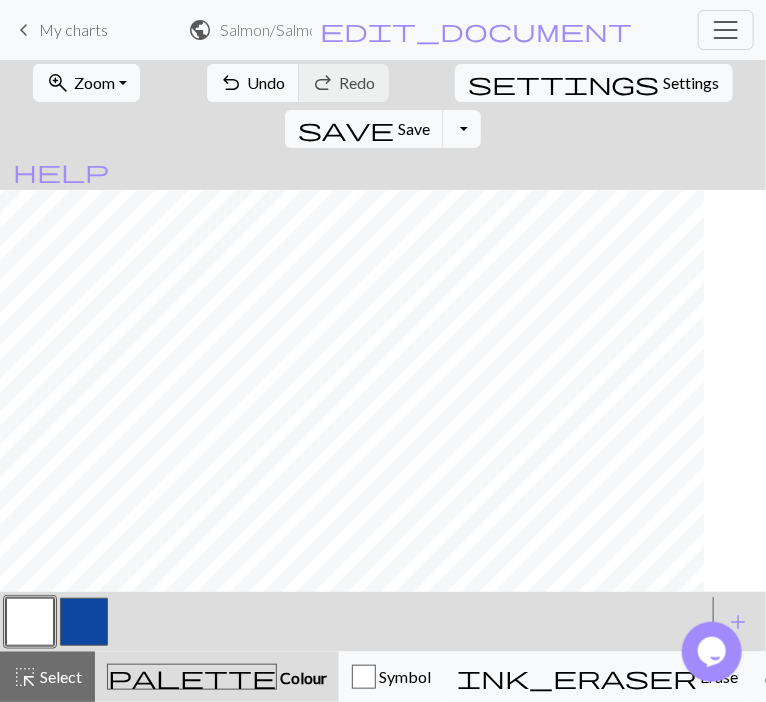 scroll, scrollTop: 226, scrollLeft: 713, axis: both 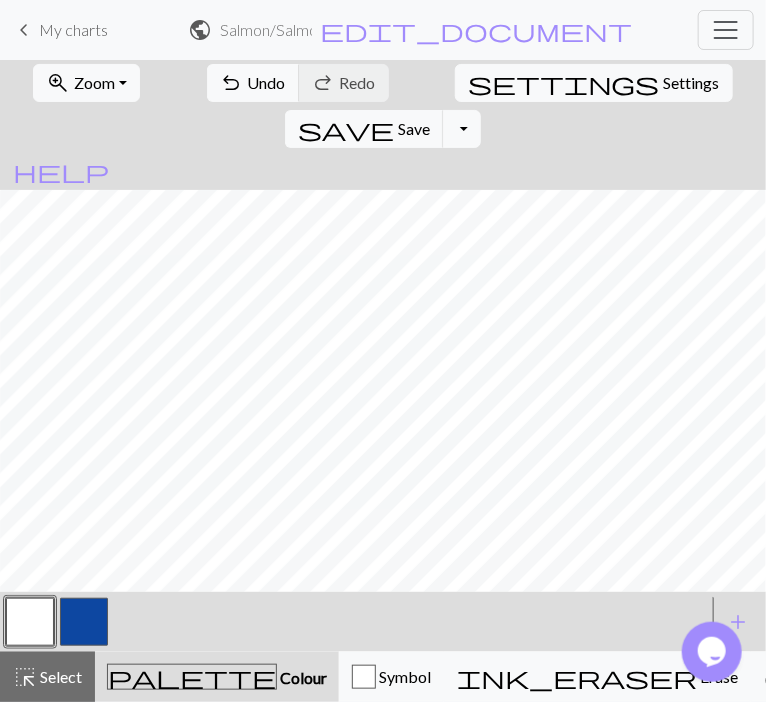 click at bounding box center (84, 622) 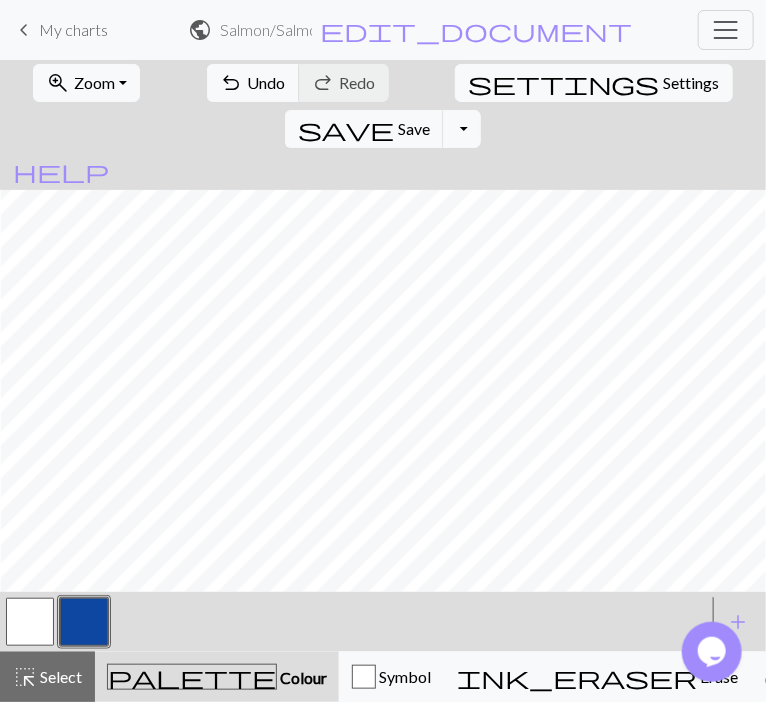 scroll, scrollTop: 176, scrollLeft: 936, axis: both 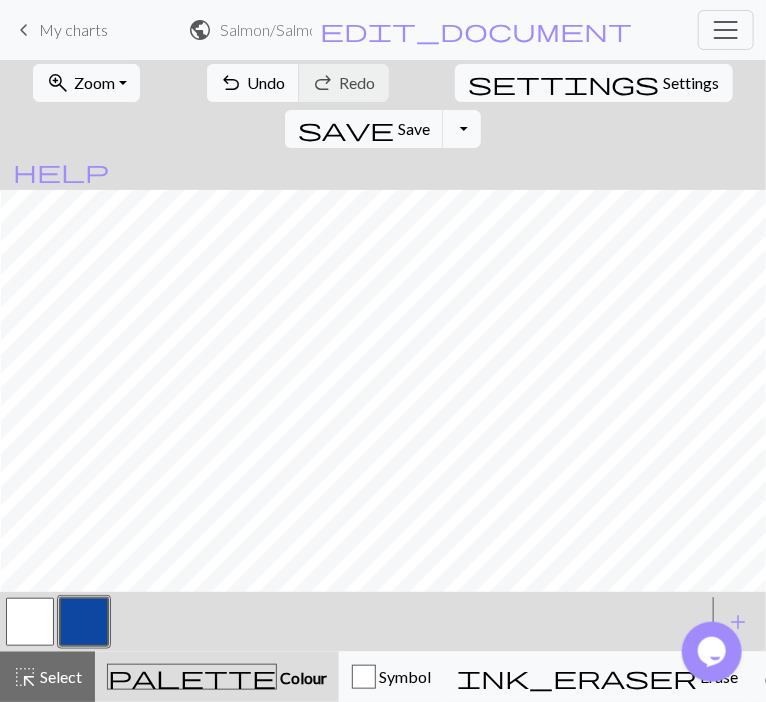 click at bounding box center (84, 622) 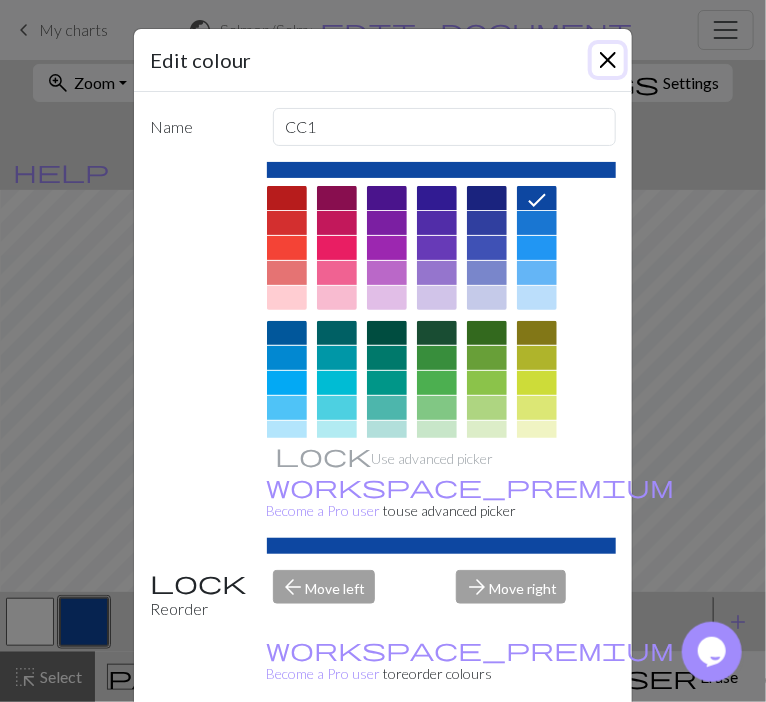 click at bounding box center (608, 60) 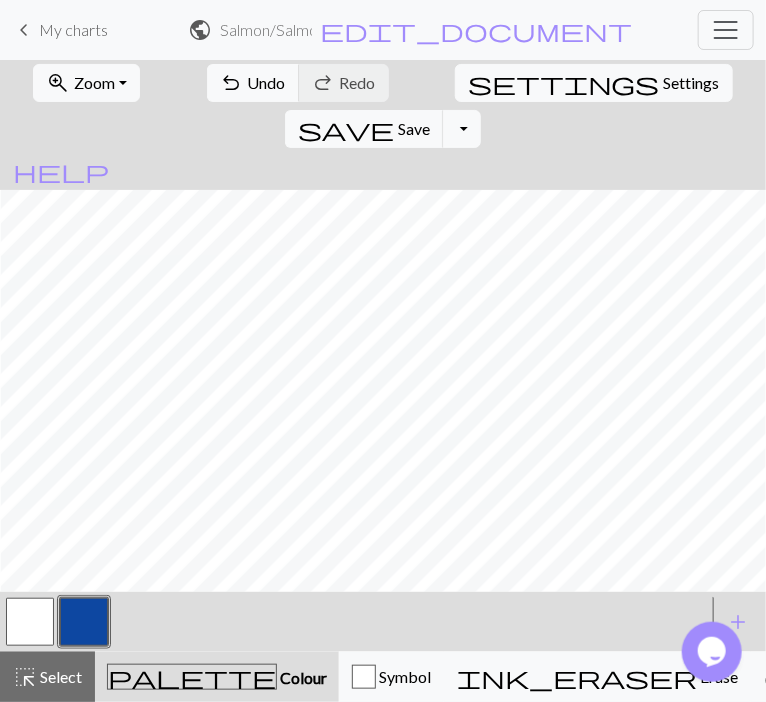 click at bounding box center (30, 622) 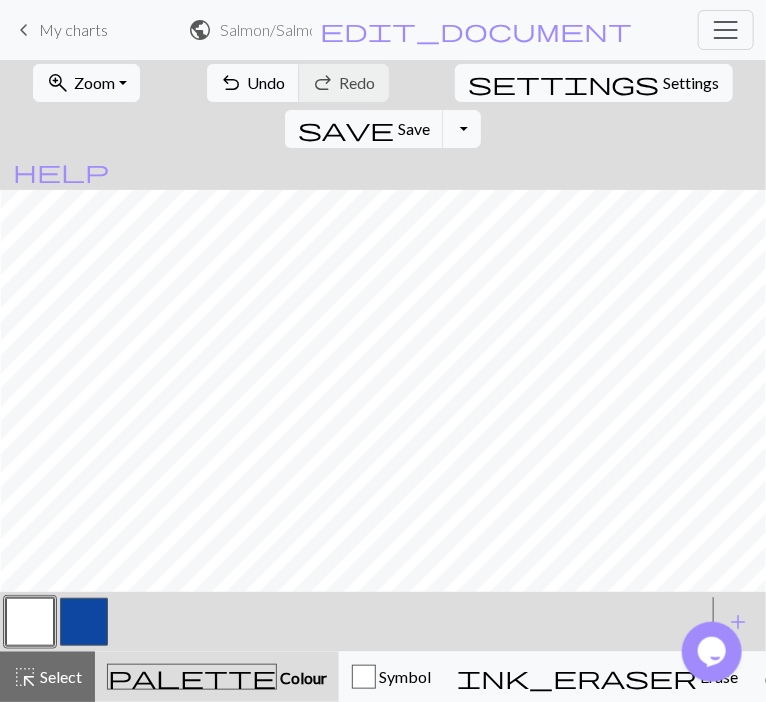 click at bounding box center [84, 622] 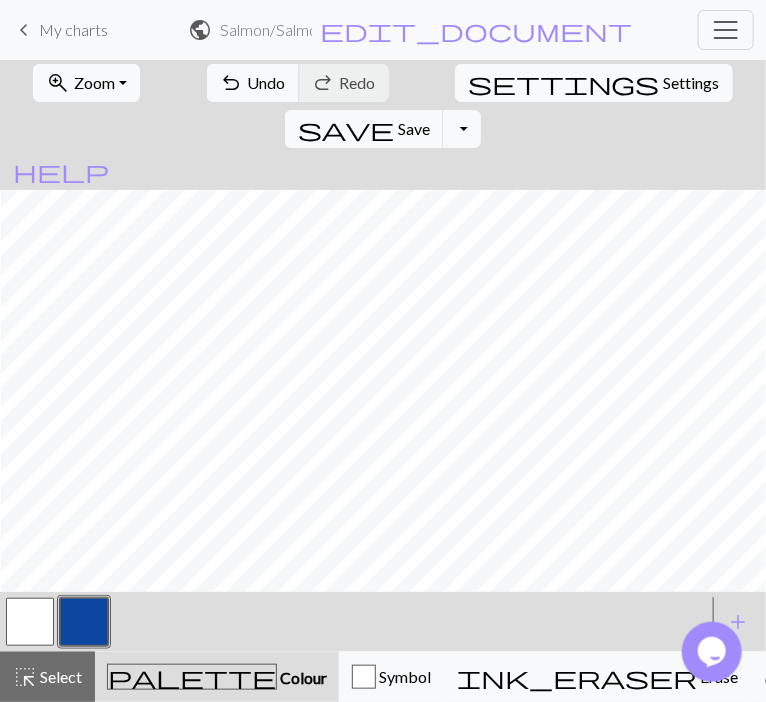click at bounding box center [30, 622] 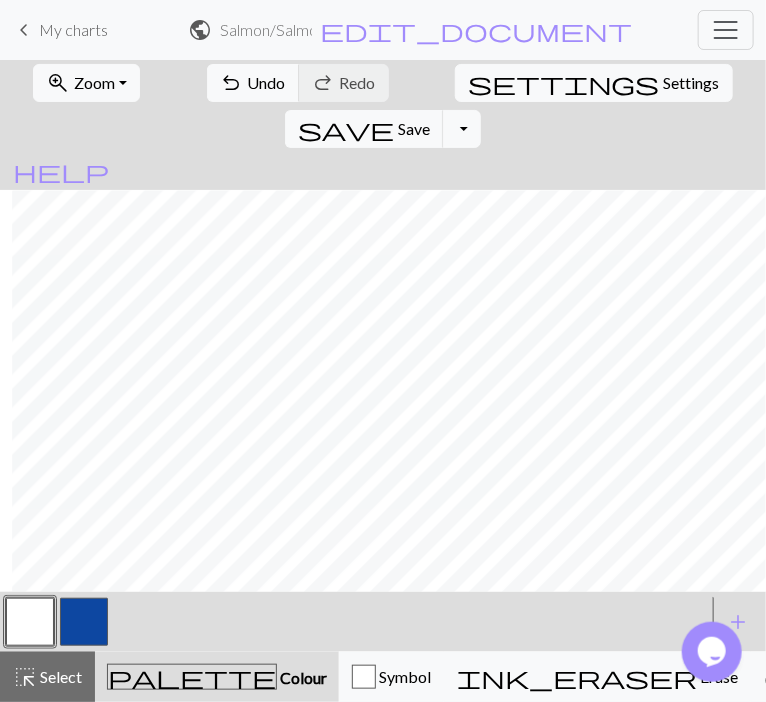scroll, scrollTop: 229, scrollLeft: 936, axis: both 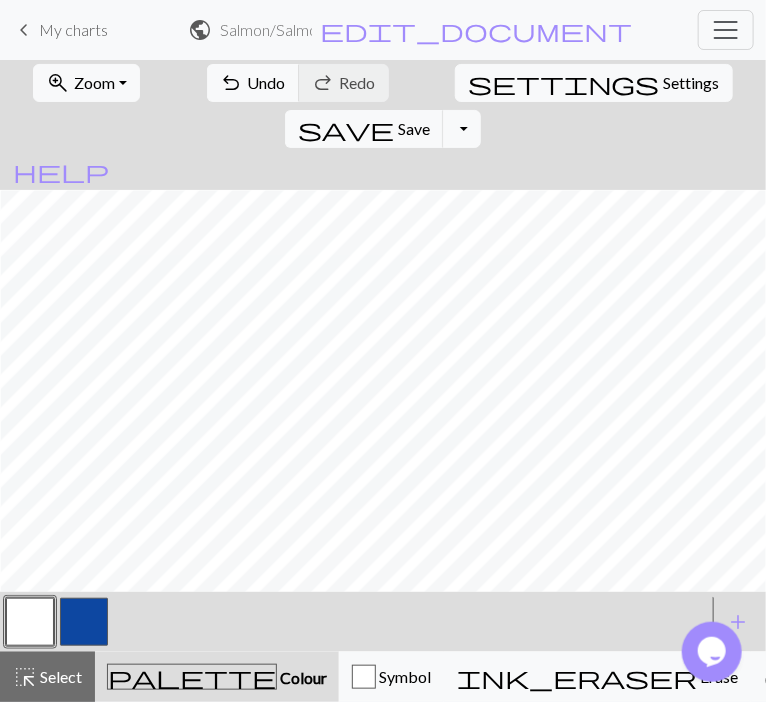click at bounding box center [84, 622] 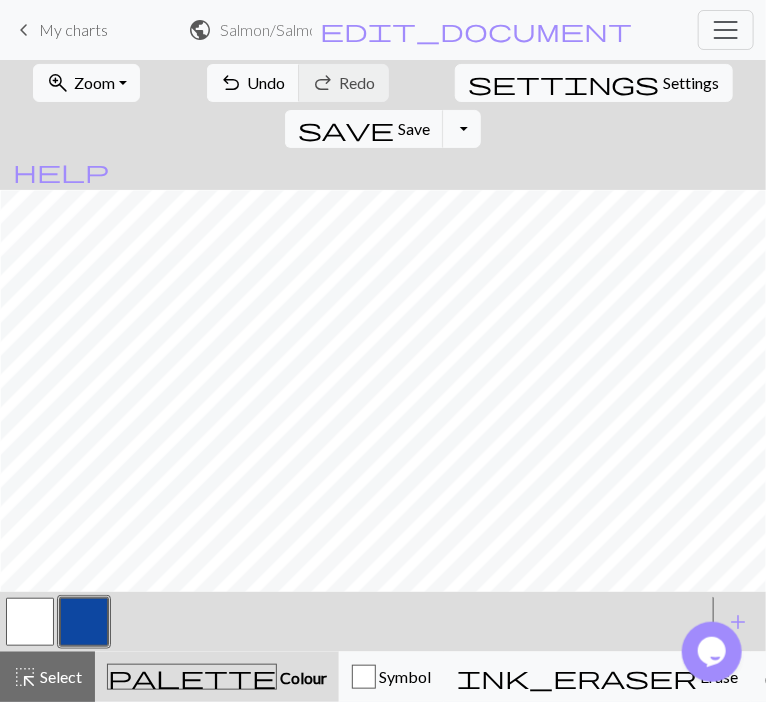 click at bounding box center [30, 622] 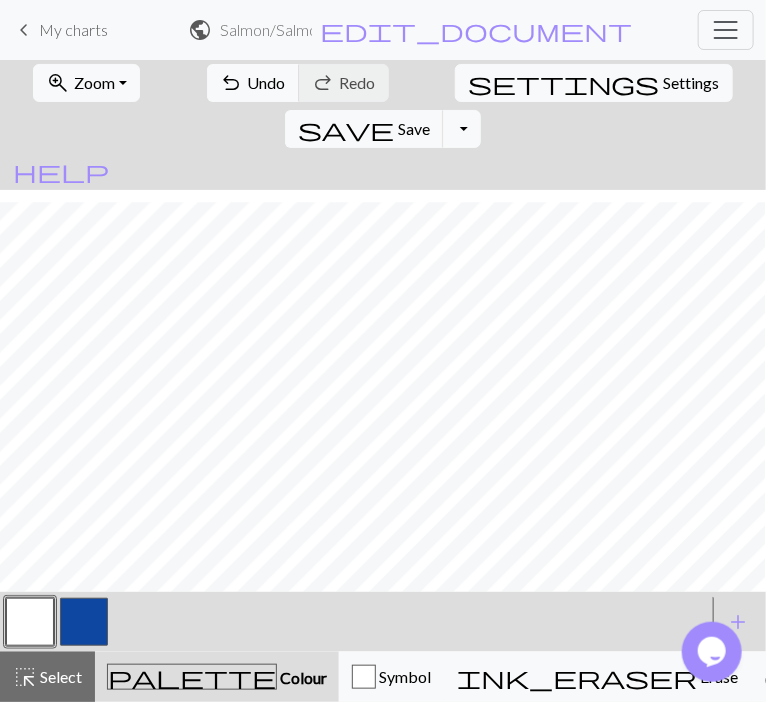 scroll, scrollTop: 392, scrollLeft: 487, axis: both 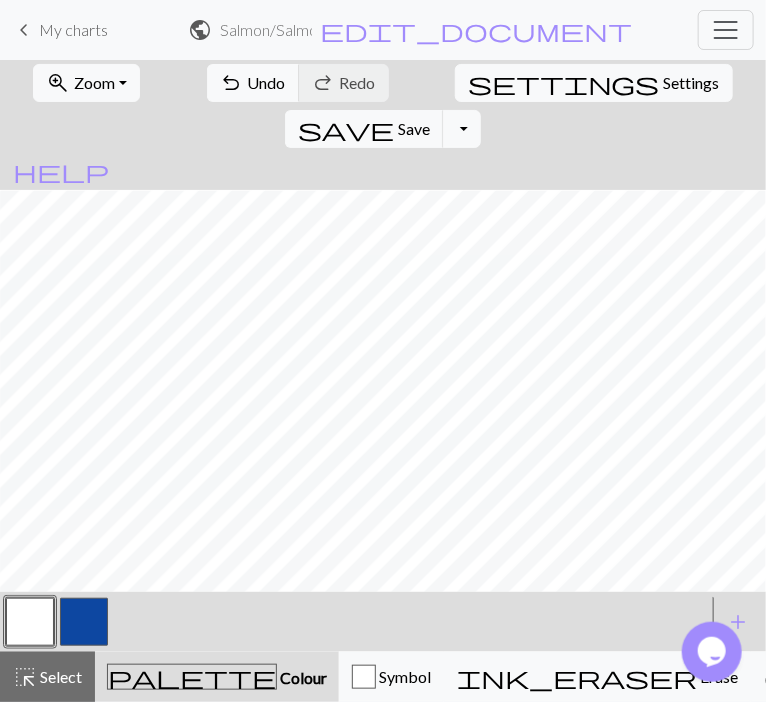 click at bounding box center [84, 622] 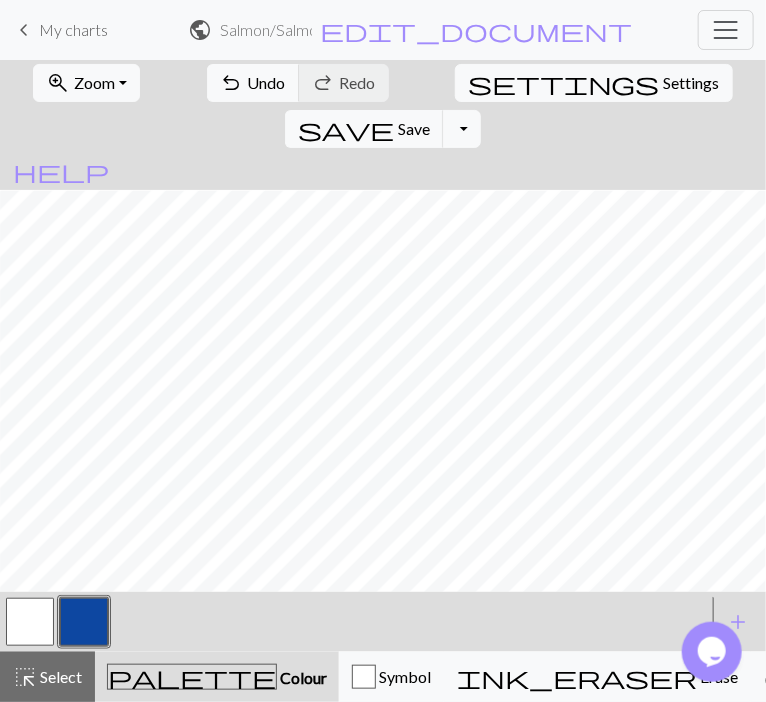 click at bounding box center [30, 622] 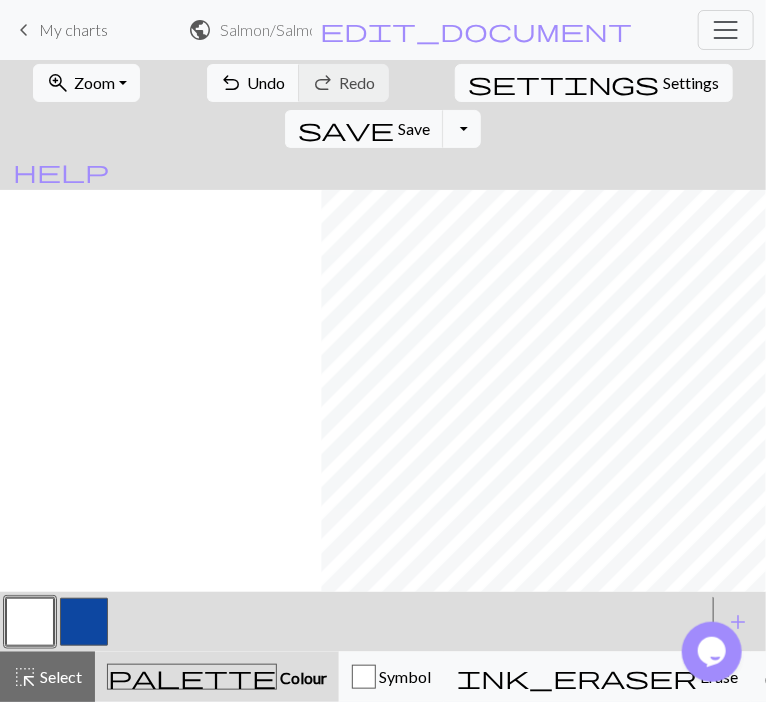 scroll, scrollTop: 307, scrollLeft: 936, axis: both 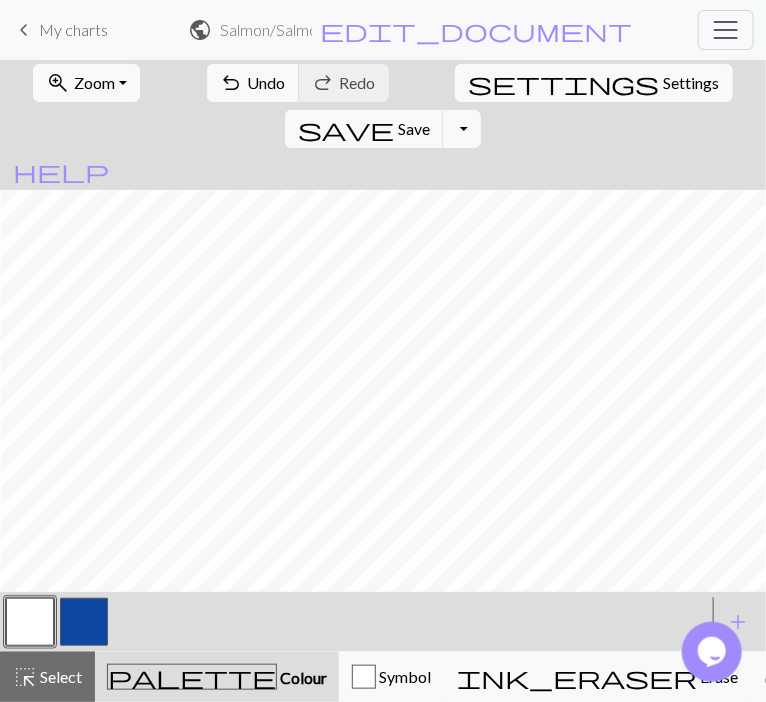 click at bounding box center [84, 622] 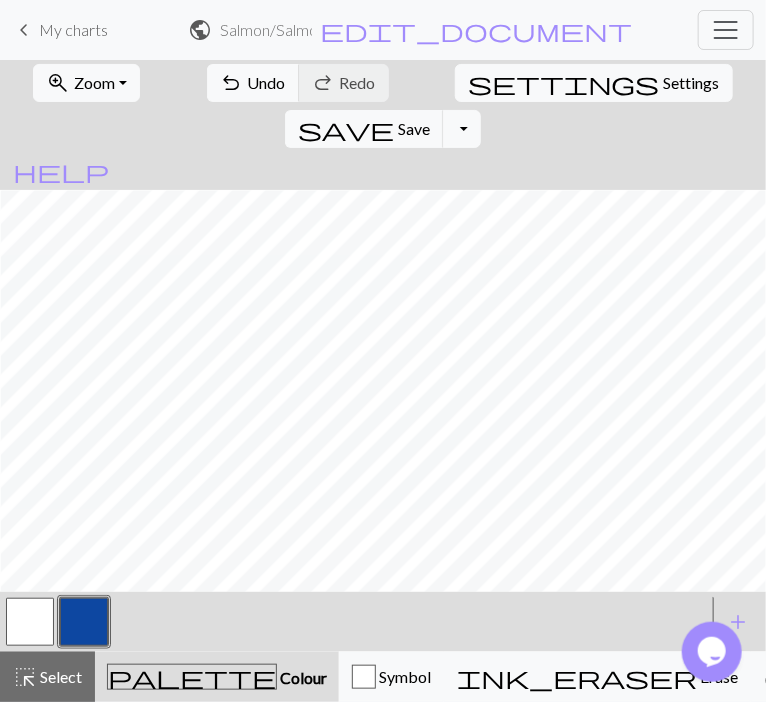 click at bounding box center [30, 622] 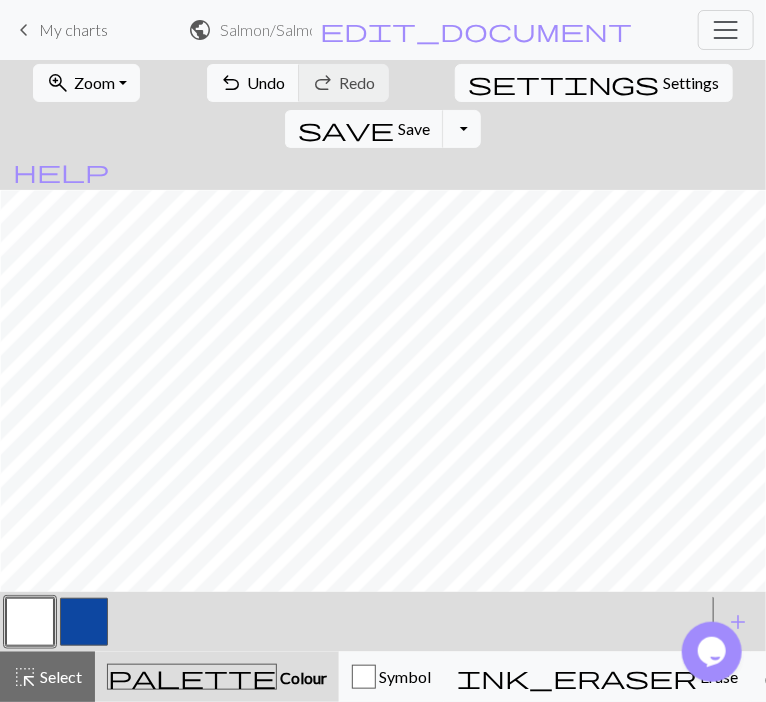 click at bounding box center (84, 622) 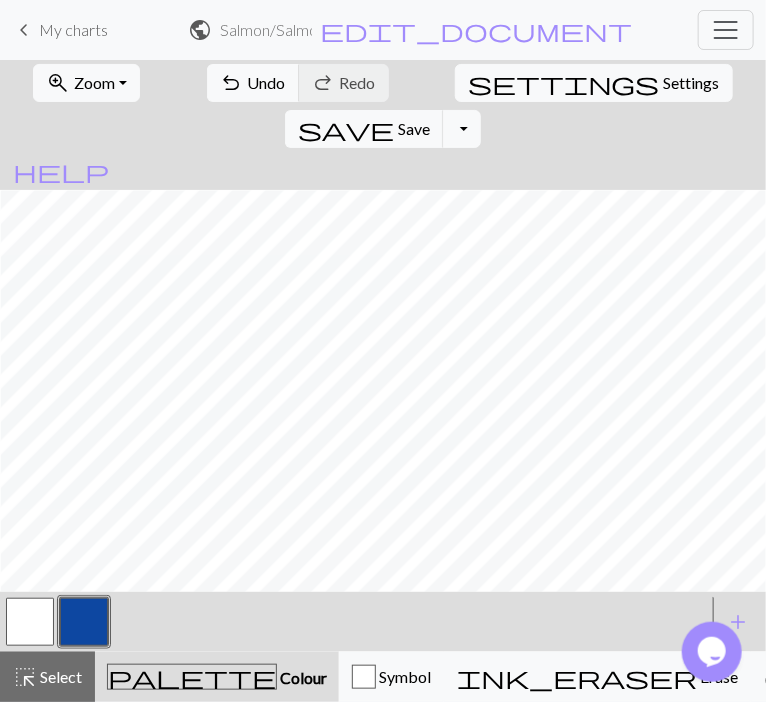 click at bounding box center (30, 622) 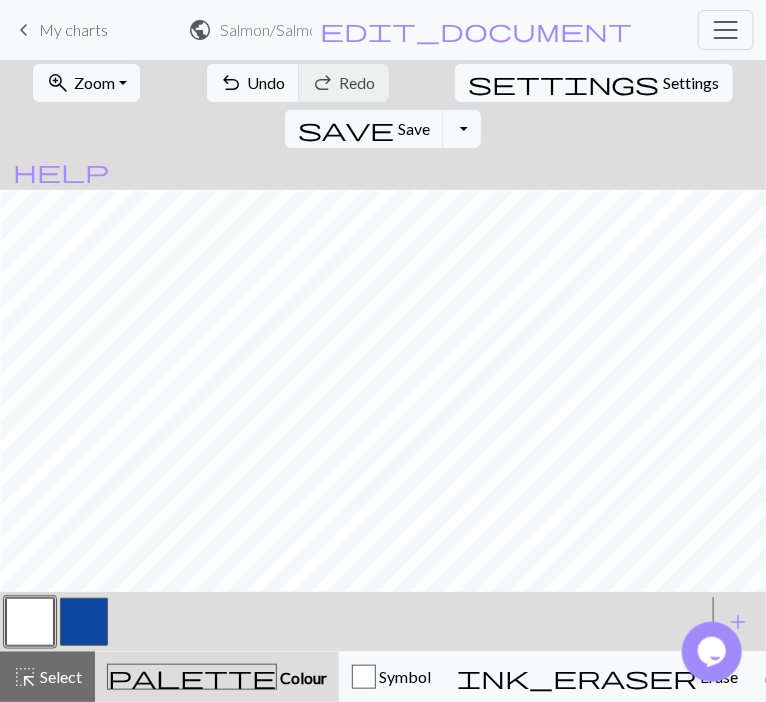 click at bounding box center [84, 622] 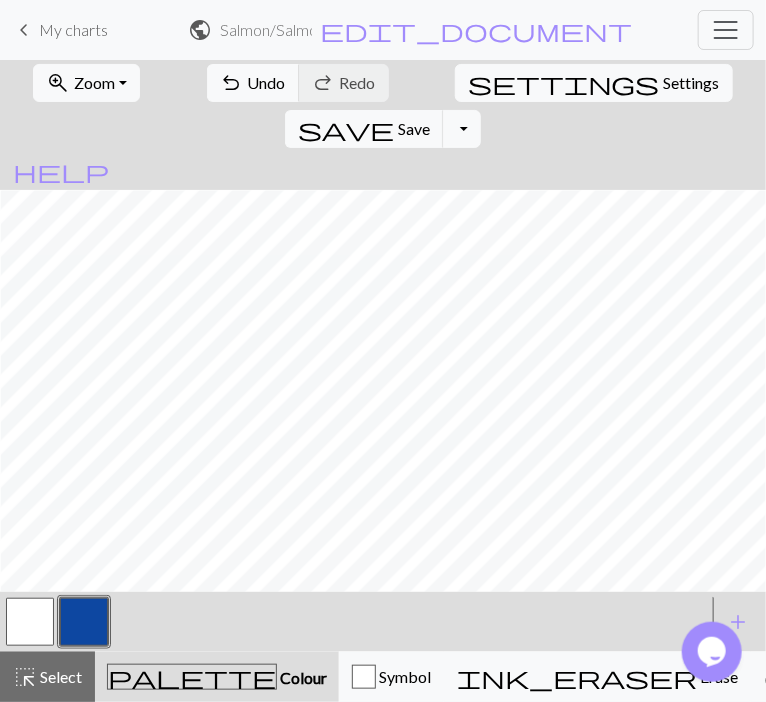 click at bounding box center (30, 622) 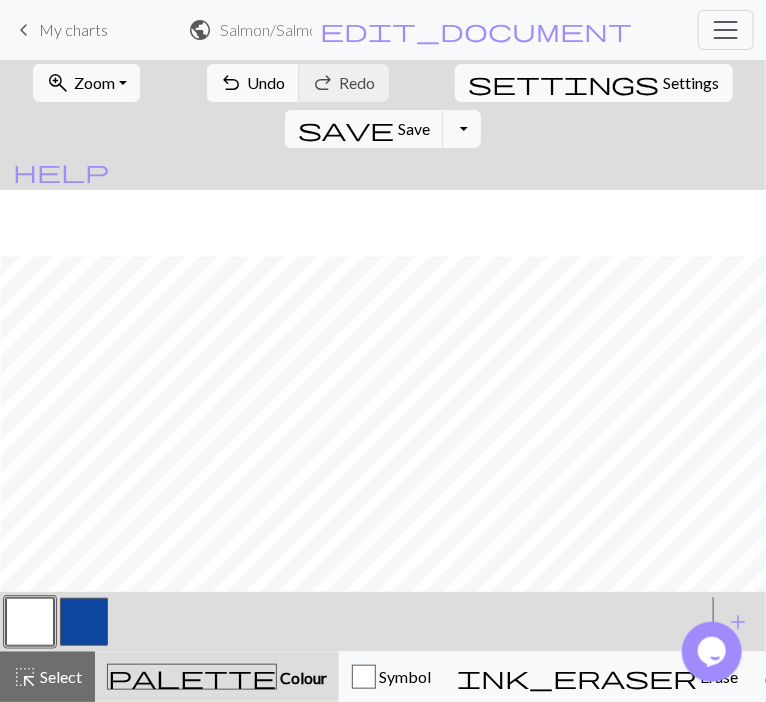 scroll, scrollTop: 196, scrollLeft: 936, axis: both 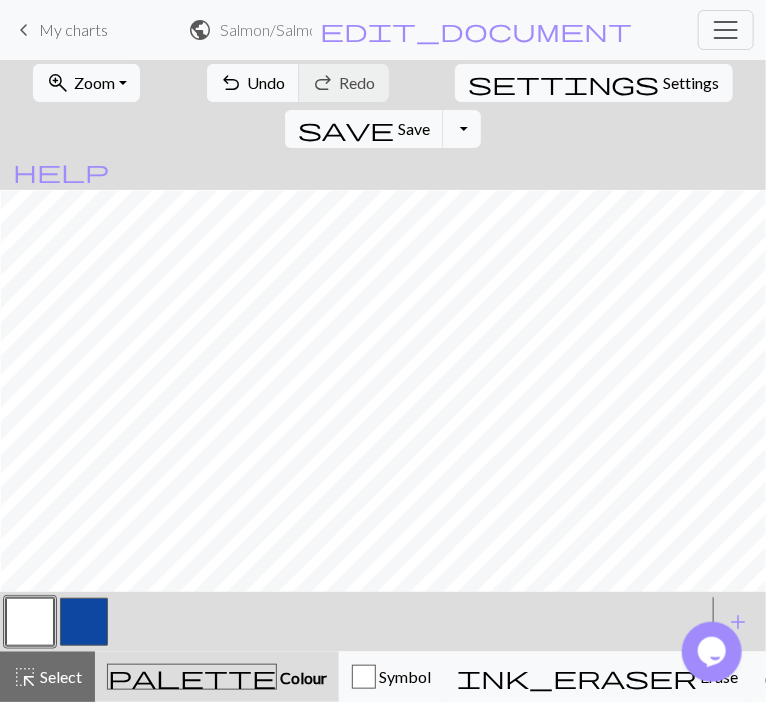 click at bounding box center (30, 622) 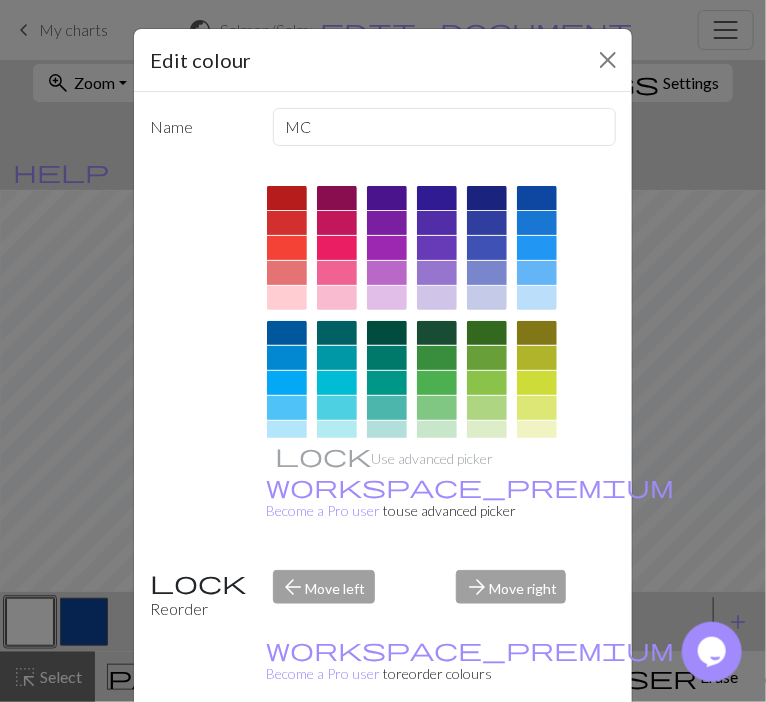 click on "Edit colour Name MC Use advanced picker workspace_premium Become a Pro user   to  use advanced picker Reorder arrow_back Move left arrow_forward Move right workspace_premium Become a Pro user   to  reorder colours Delete Done Cancel" at bounding box center [383, 351] 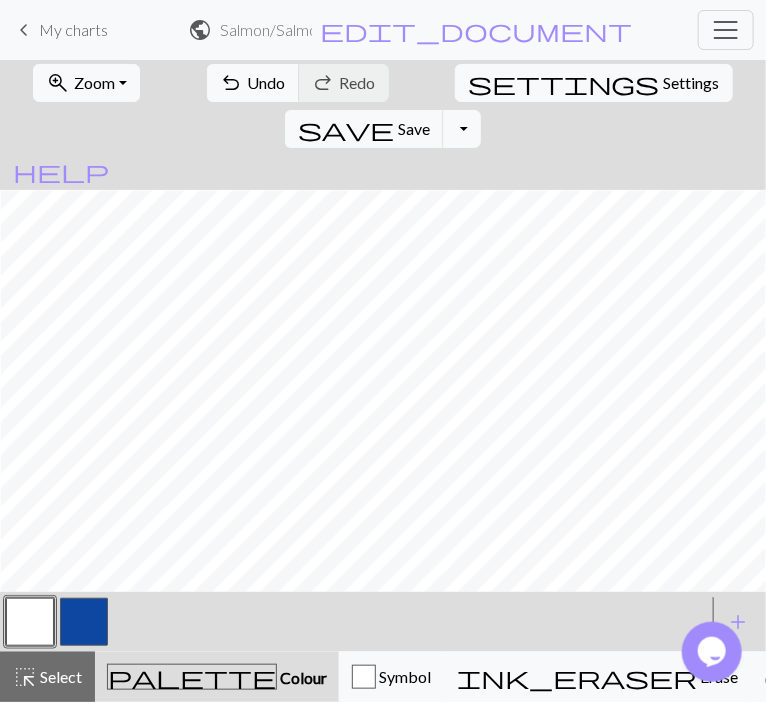 click at bounding box center (84, 622) 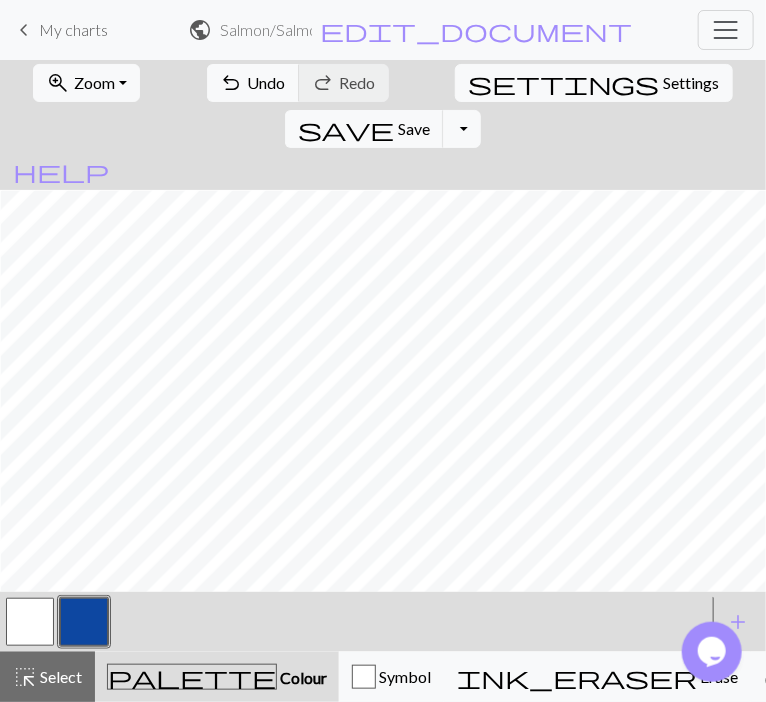 click at bounding box center (30, 622) 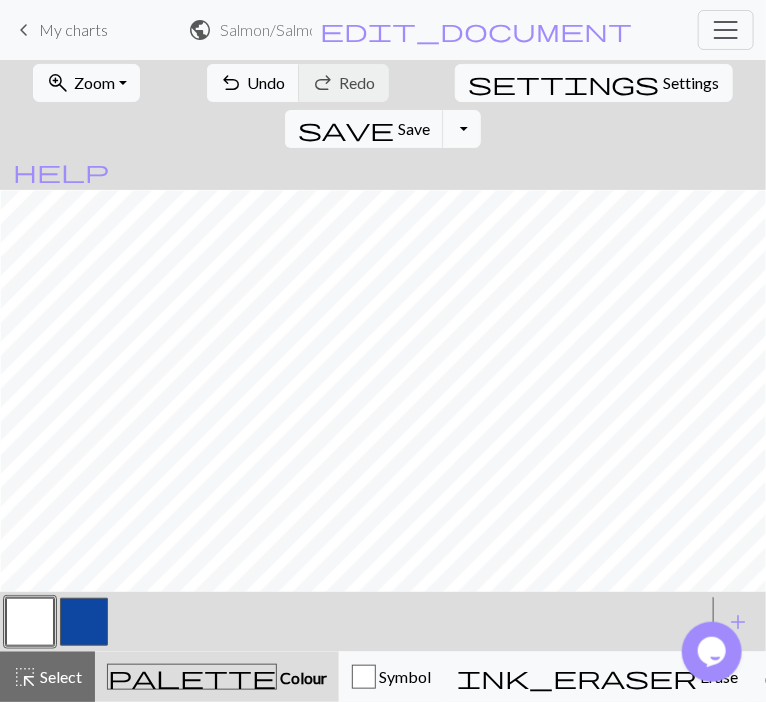 click at bounding box center [84, 622] 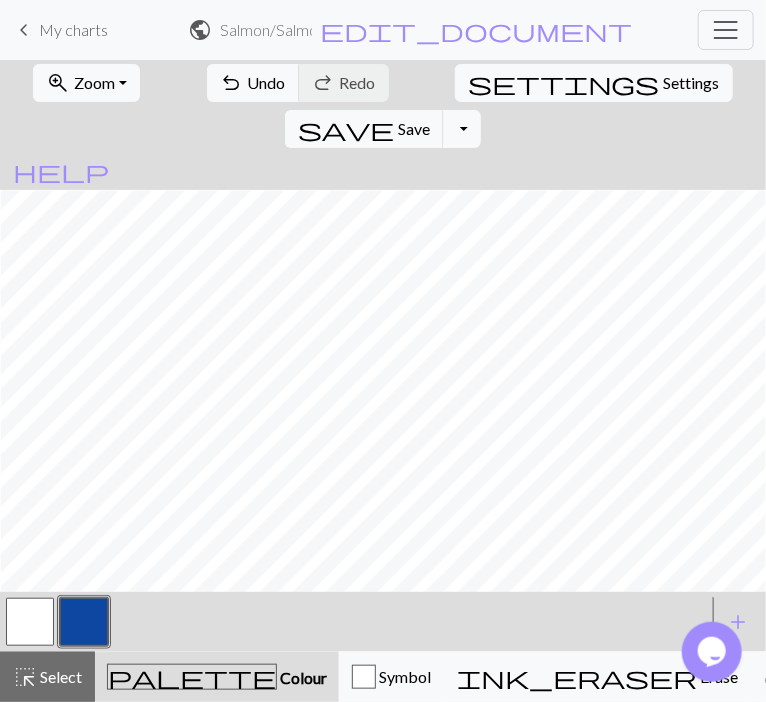 click at bounding box center [30, 622] 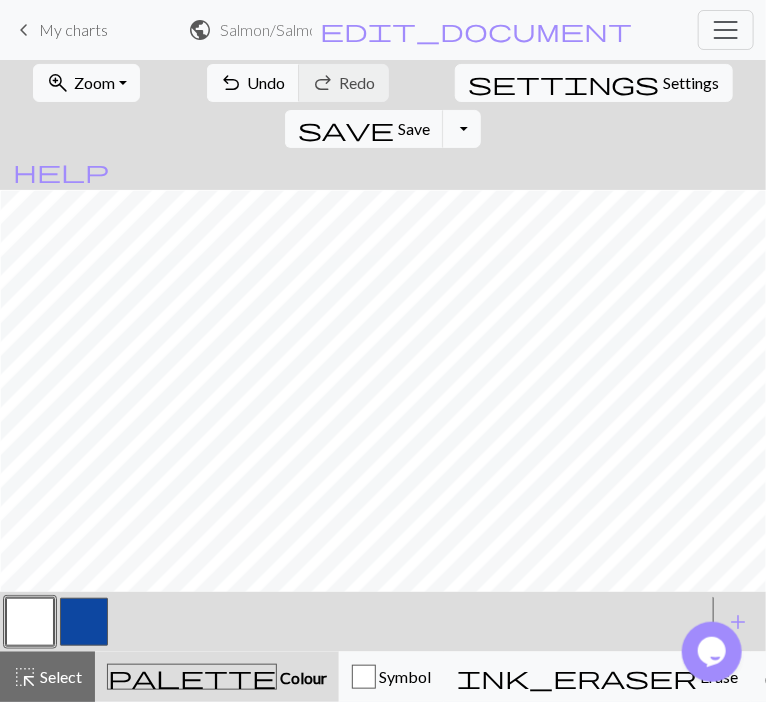 click at bounding box center (84, 622) 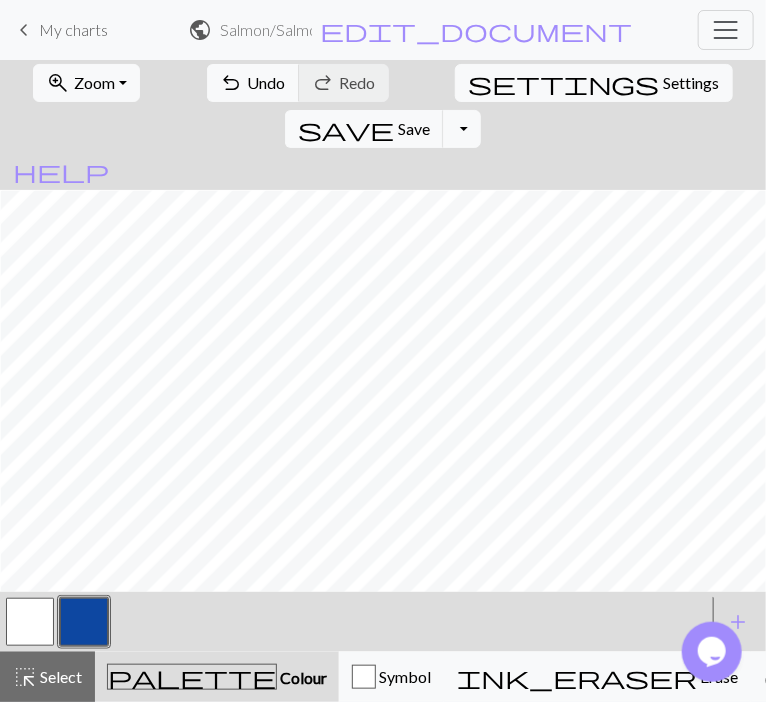 click at bounding box center [30, 622] 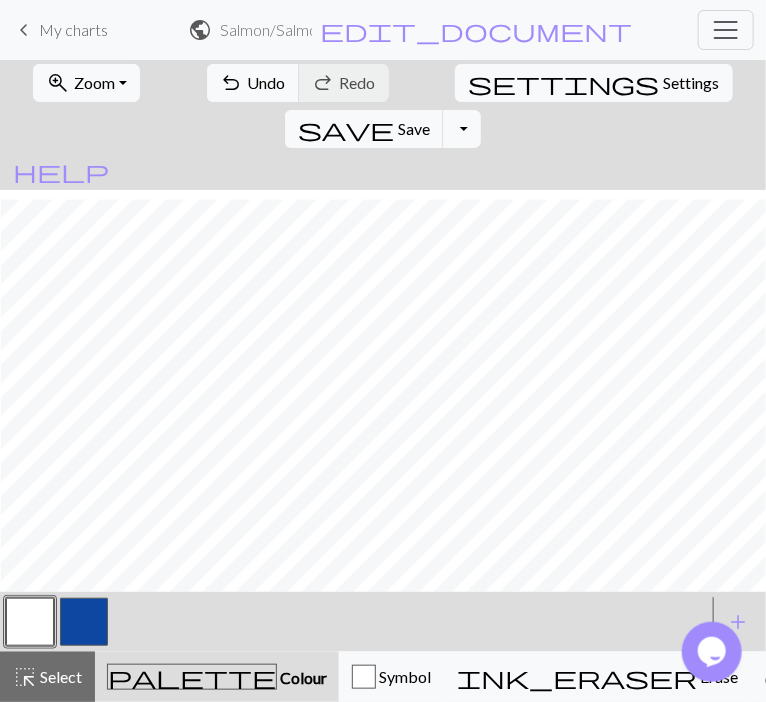 scroll, scrollTop: 192, scrollLeft: 936, axis: both 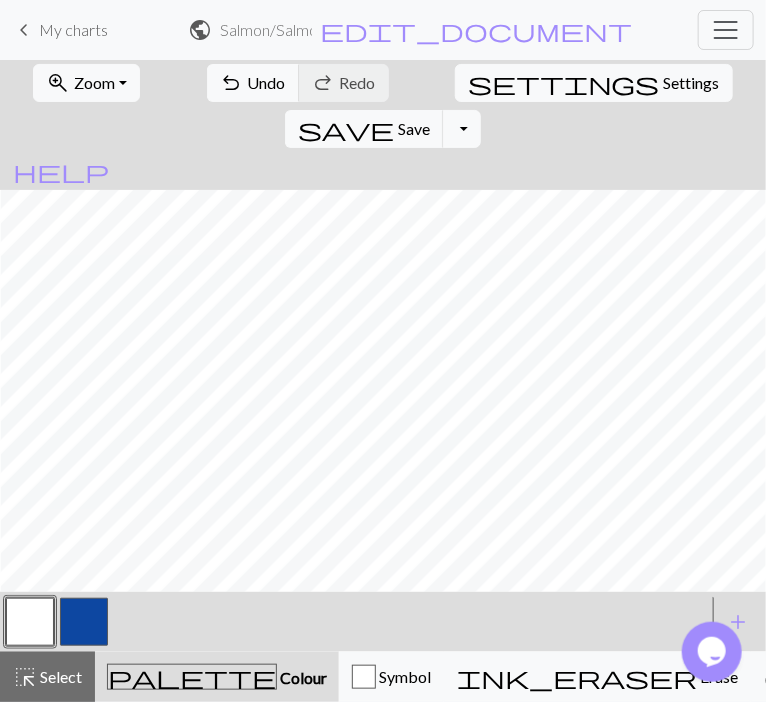 click at bounding box center [84, 622] 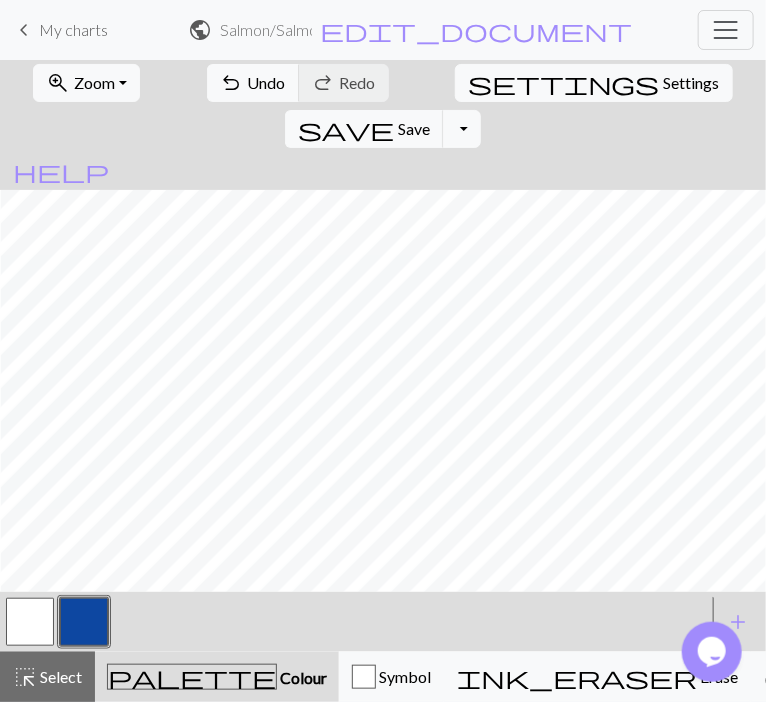 click at bounding box center (30, 622) 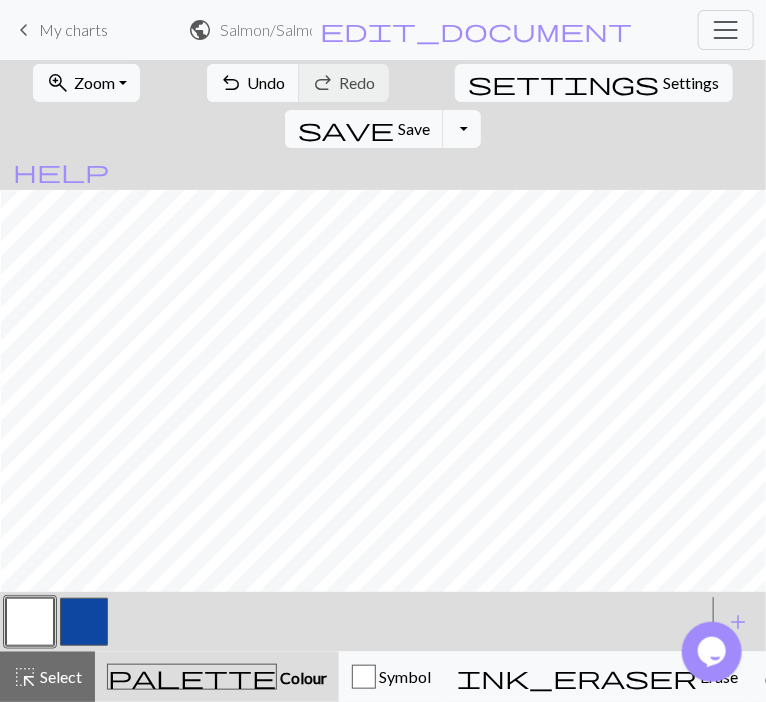 click at bounding box center [84, 622] 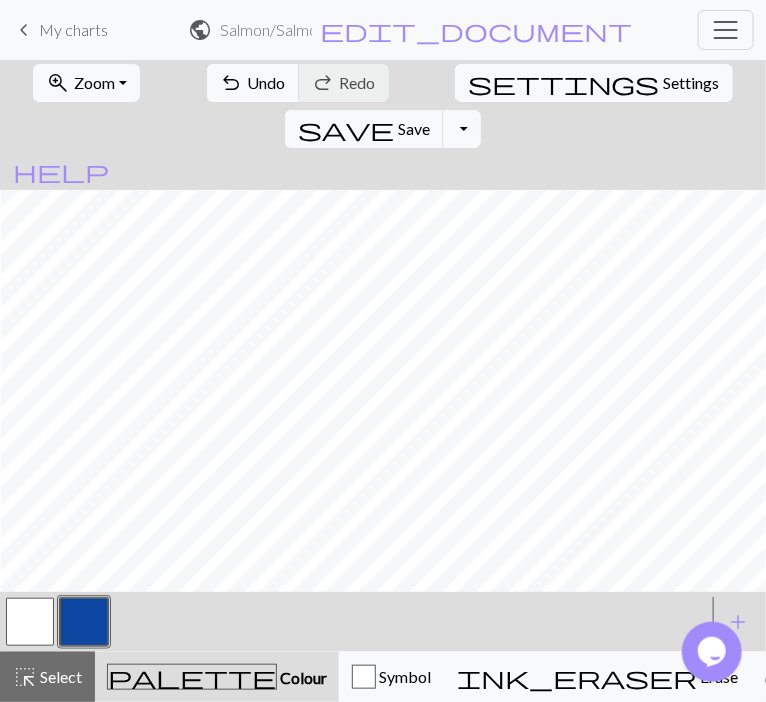 click at bounding box center (30, 622) 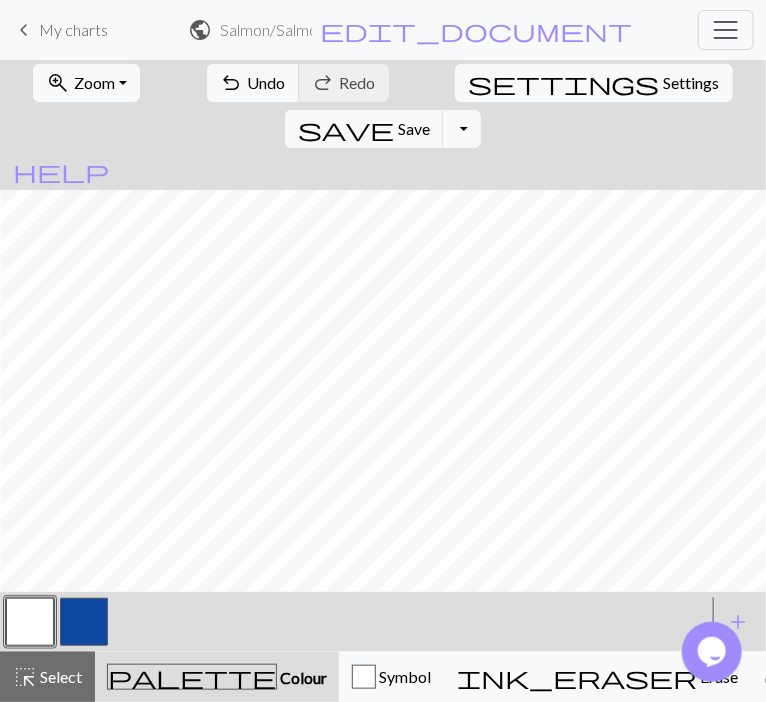 click at bounding box center [84, 622] 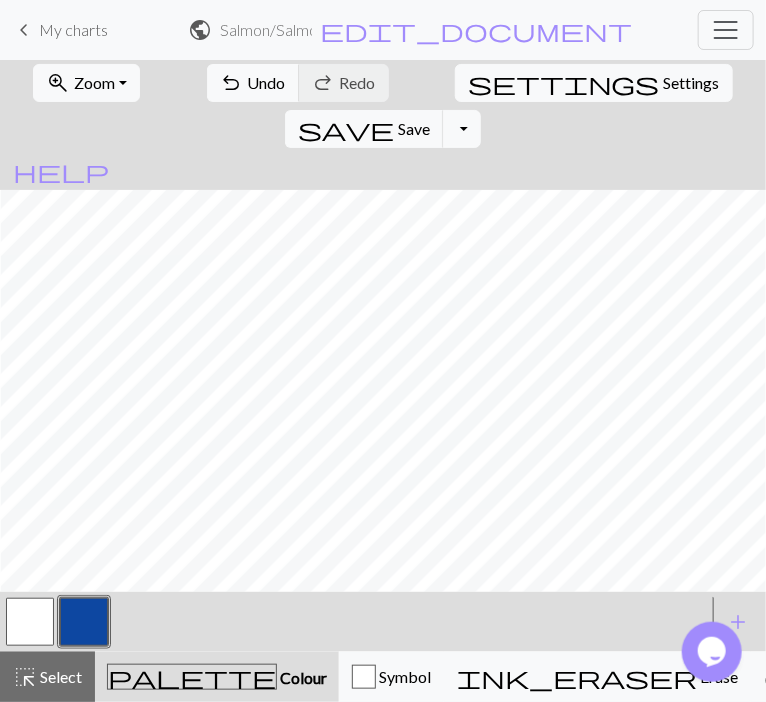 click at bounding box center (30, 622) 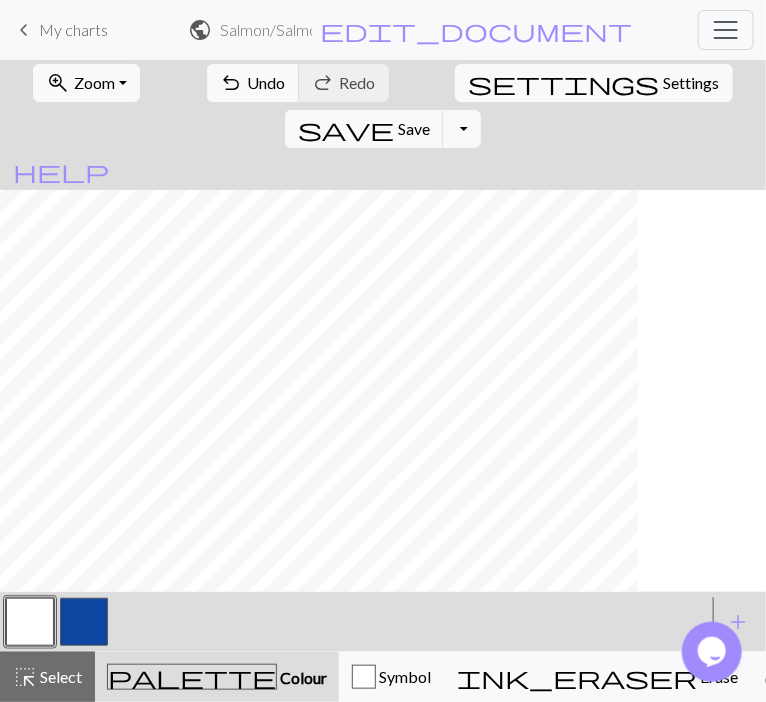 scroll, scrollTop: 192, scrollLeft: 578, axis: both 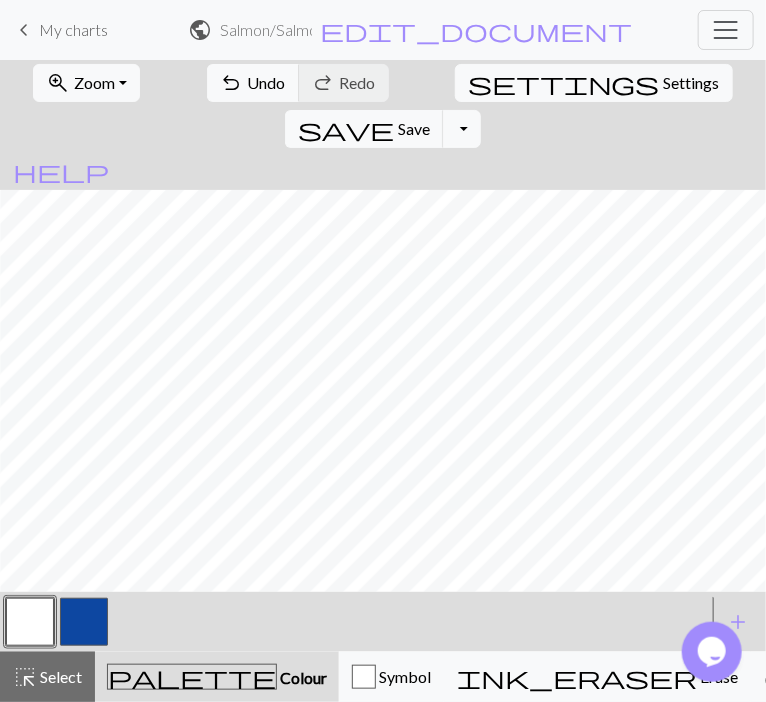 click at bounding box center [84, 622] 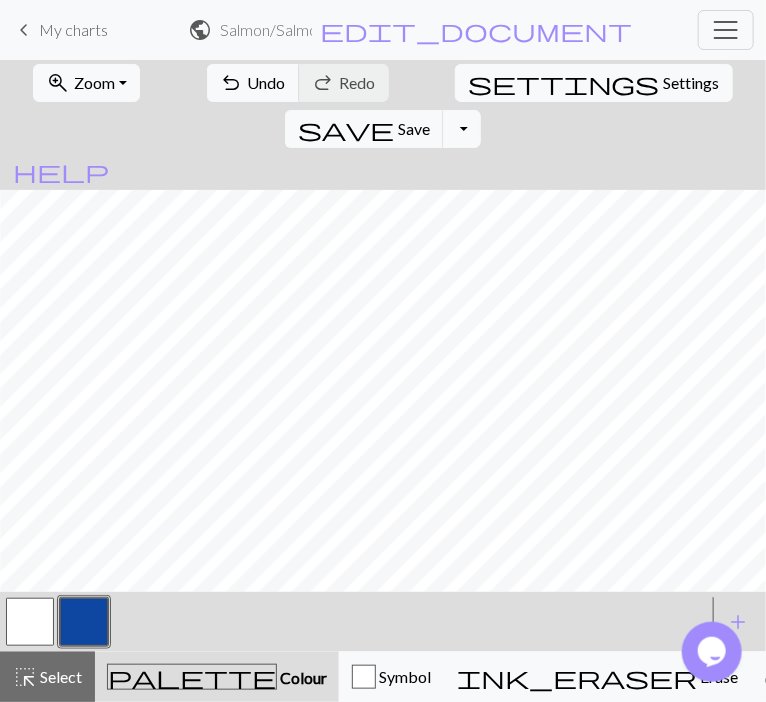 click at bounding box center (30, 622) 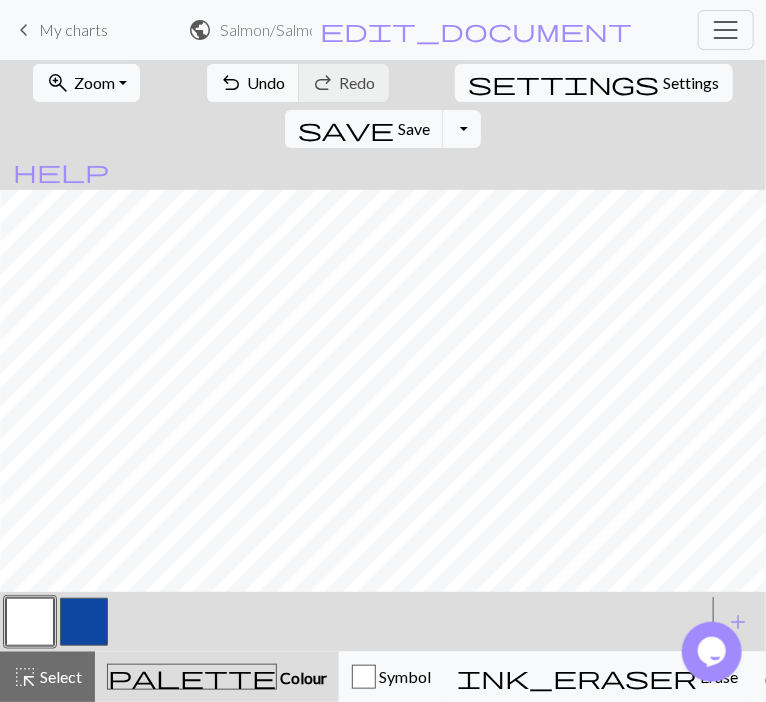click at bounding box center [84, 622] 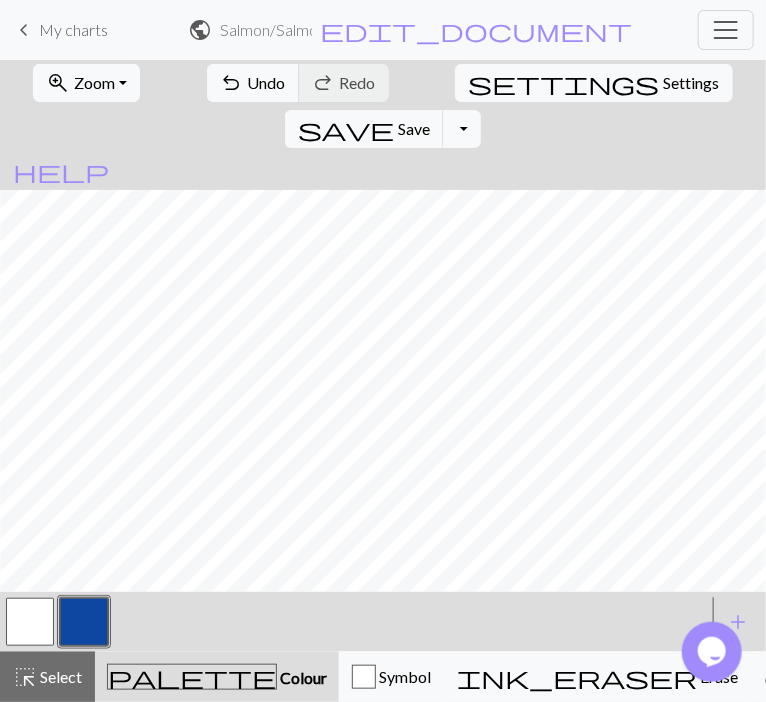 click at bounding box center [30, 622] 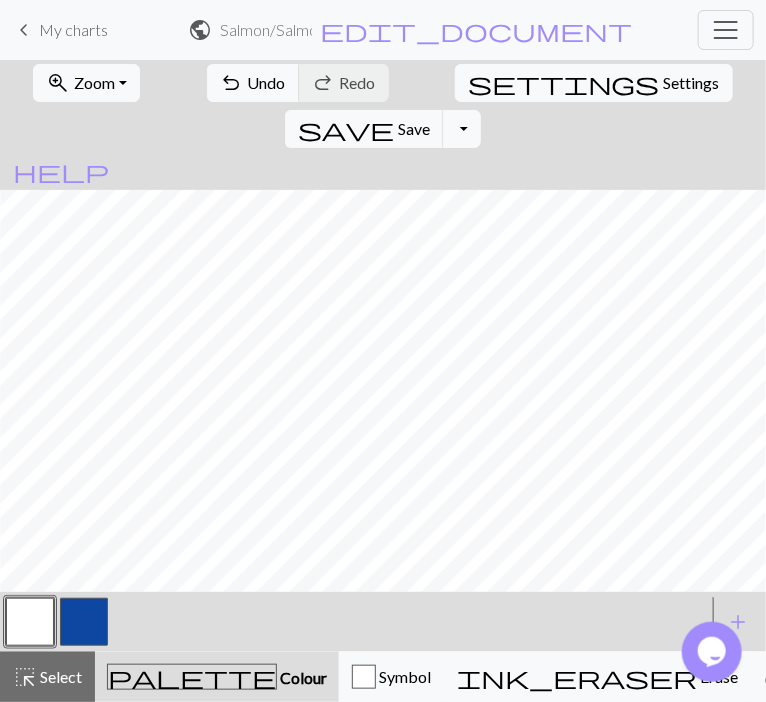scroll, scrollTop: 123, scrollLeft: 578, axis: both 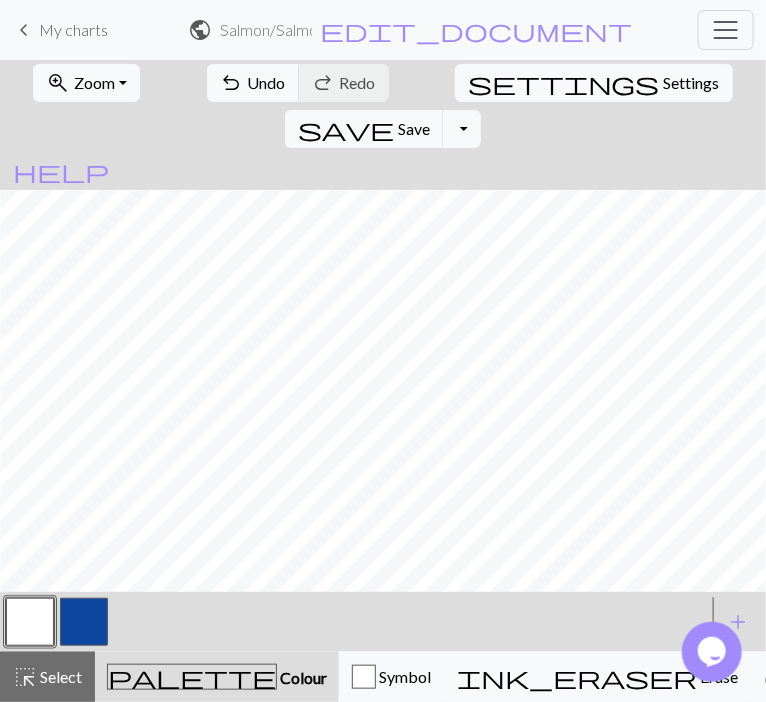 click at bounding box center [84, 622] 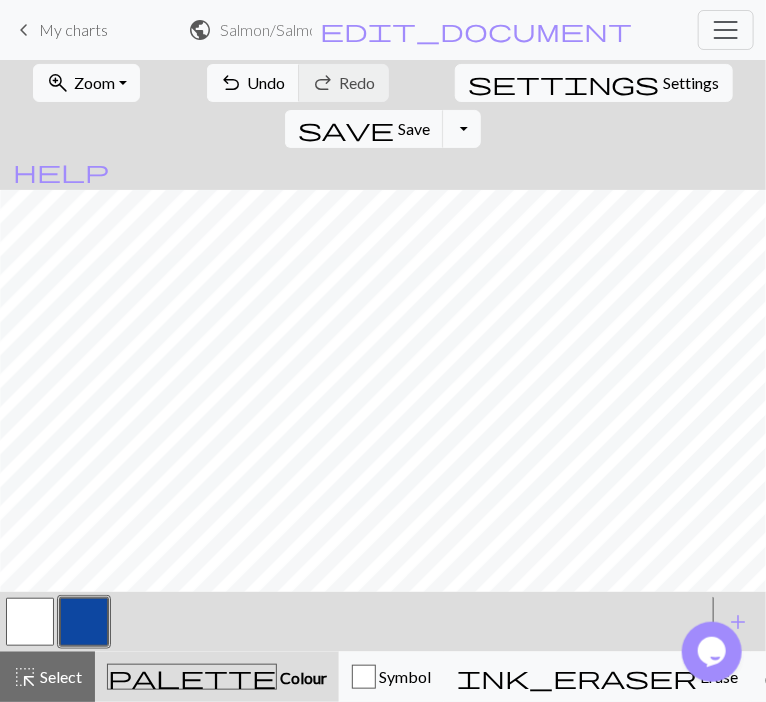 click at bounding box center (30, 622) 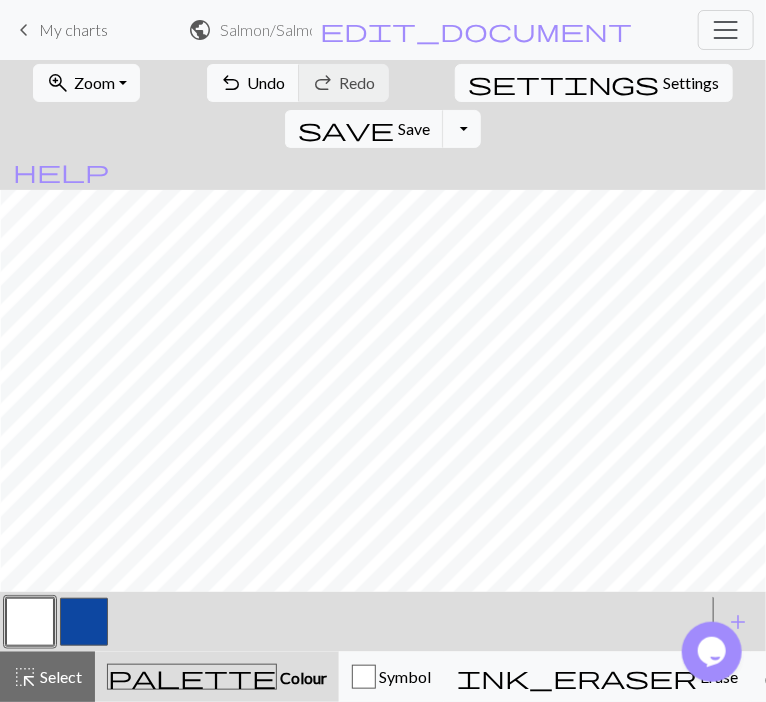 scroll, scrollTop: 248, scrollLeft: 936, axis: both 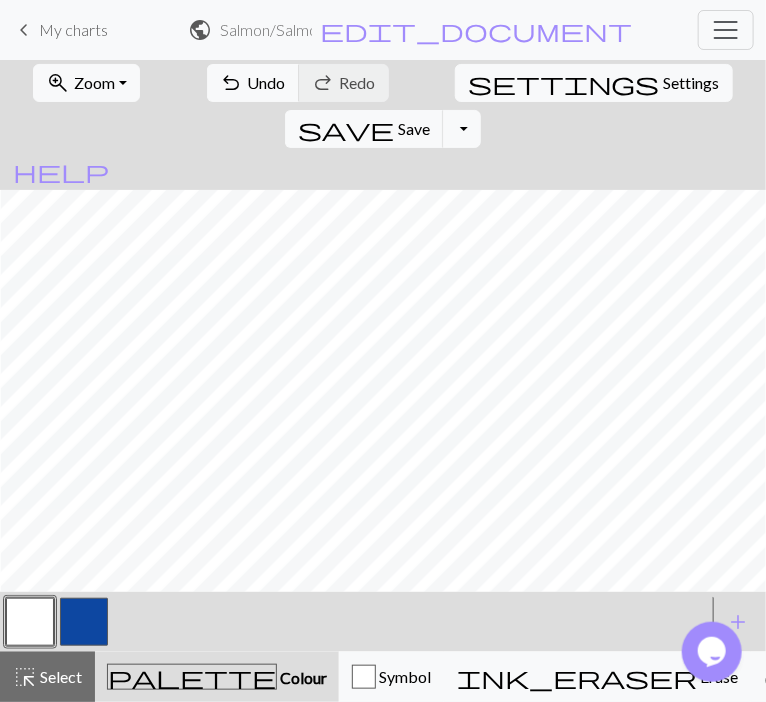 click at bounding box center [84, 622] 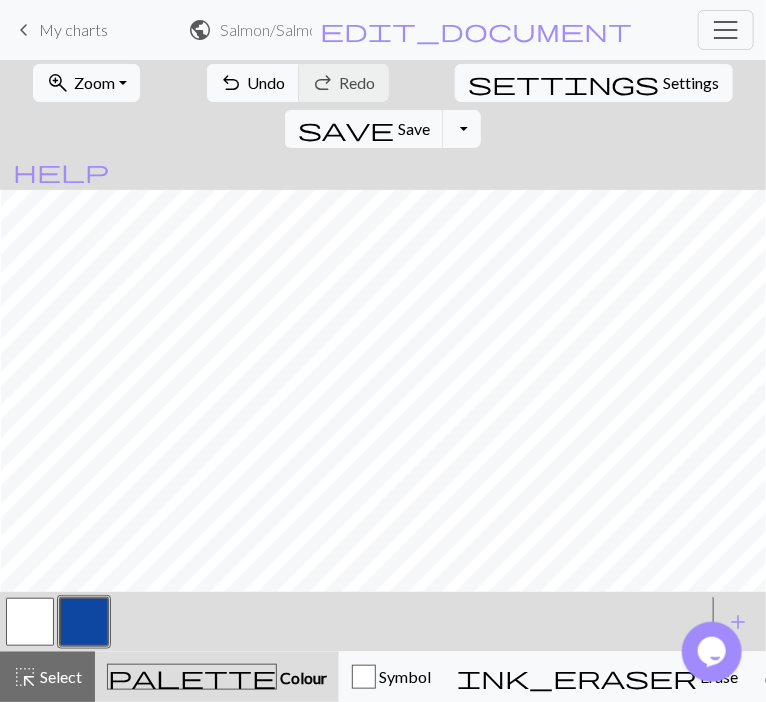 scroll, scrollTop: 201, scrollLeft: 936, axis: both 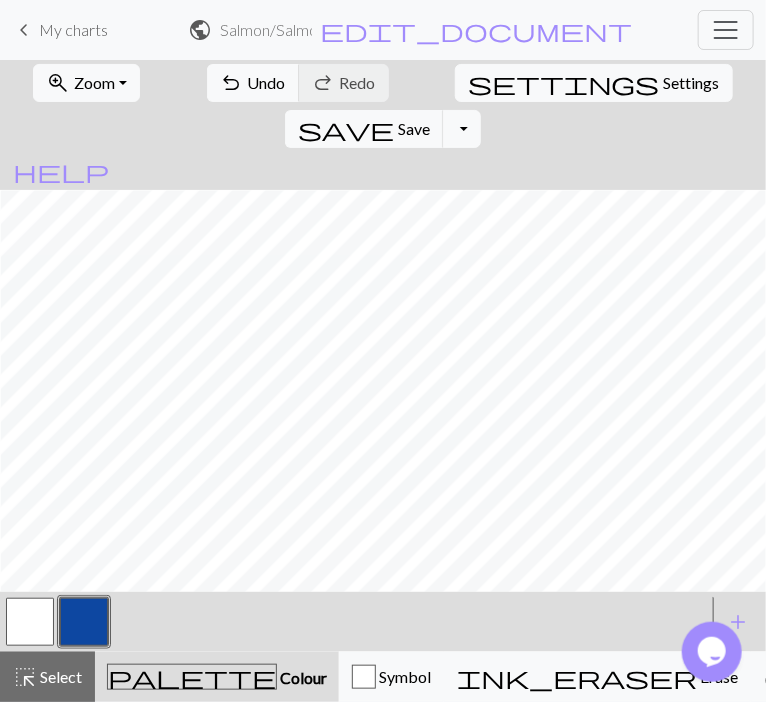 click at bounding box center (30, 622) 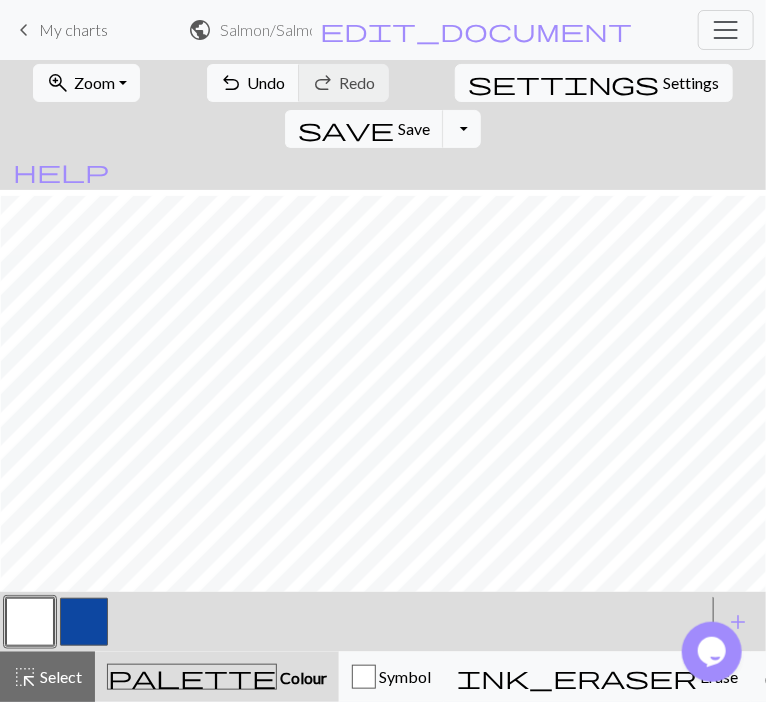 scroll, scrollTop: 253, scrollLeft: 936, axis: both 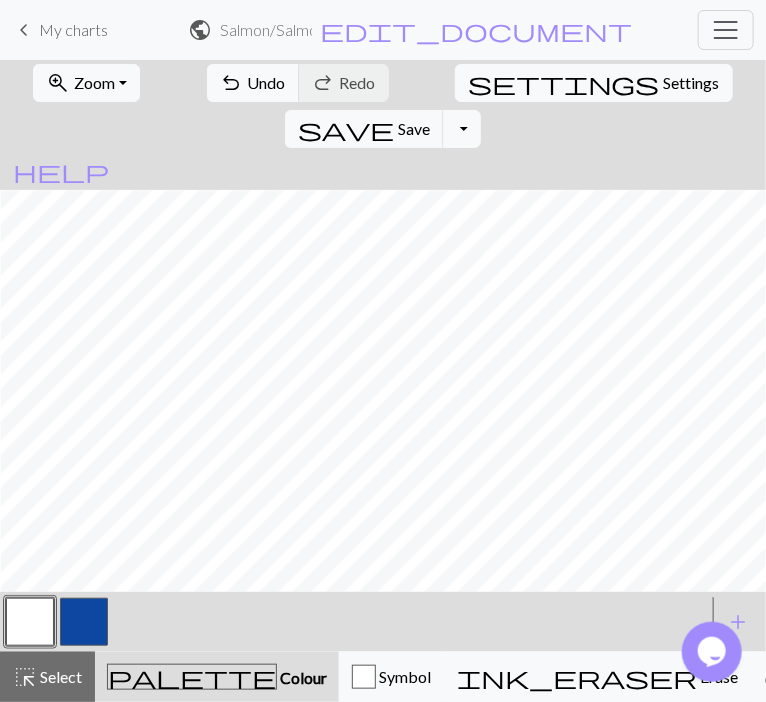 click at bounding box center (84, 622) 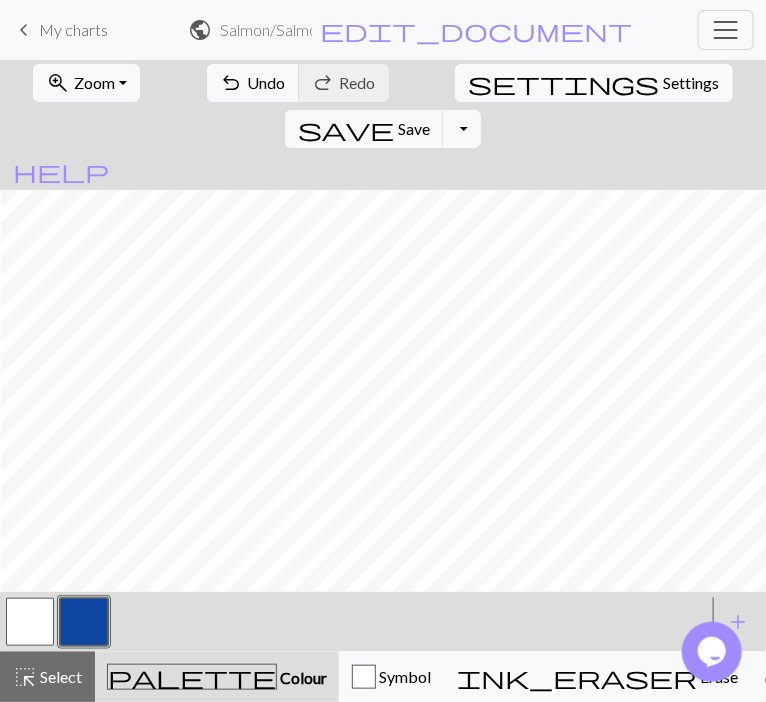 click at bounding box center (30, 622) 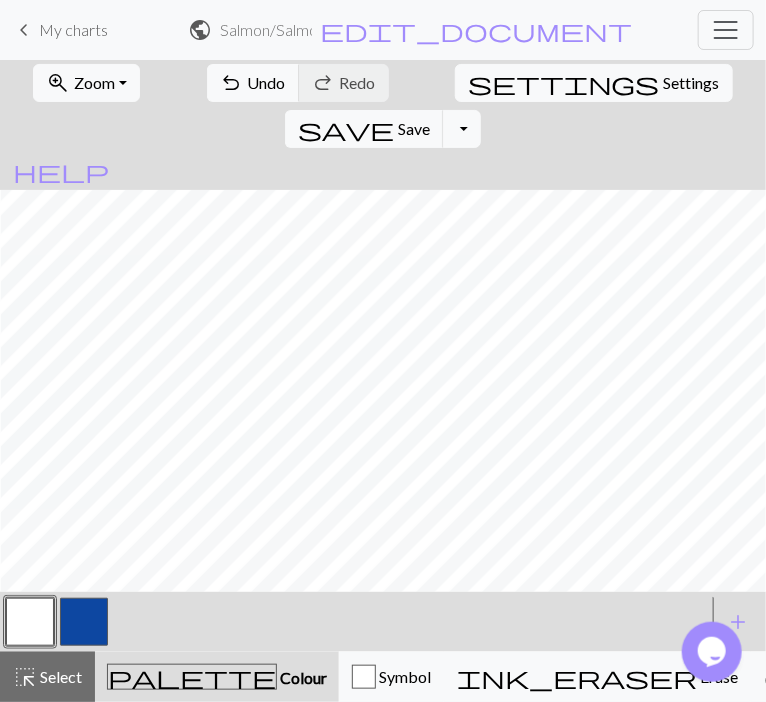 scroll, scrollTop: 188, scrollLeft: 936, axis: both 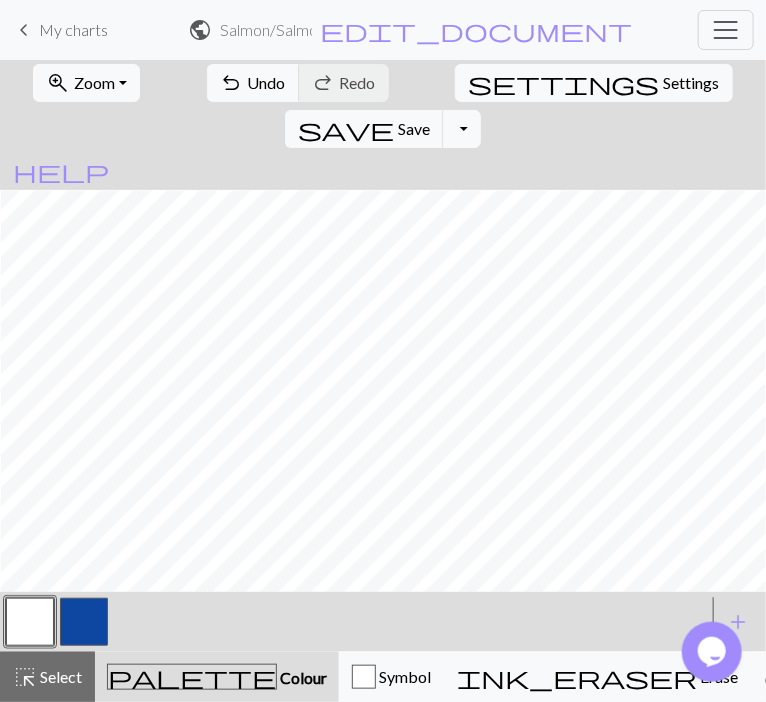 click at bounding box center [84, 622] 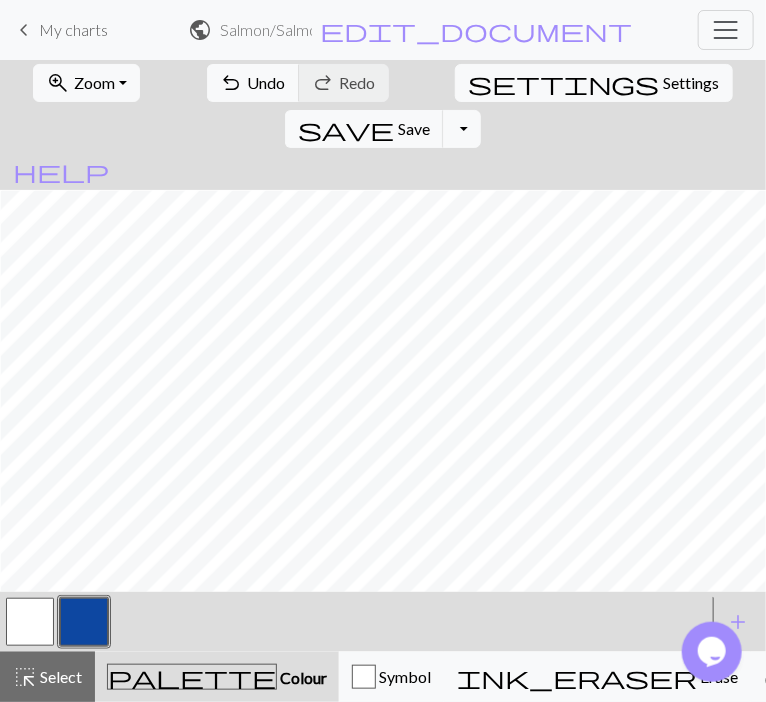 click at bounding box center [30, 622] 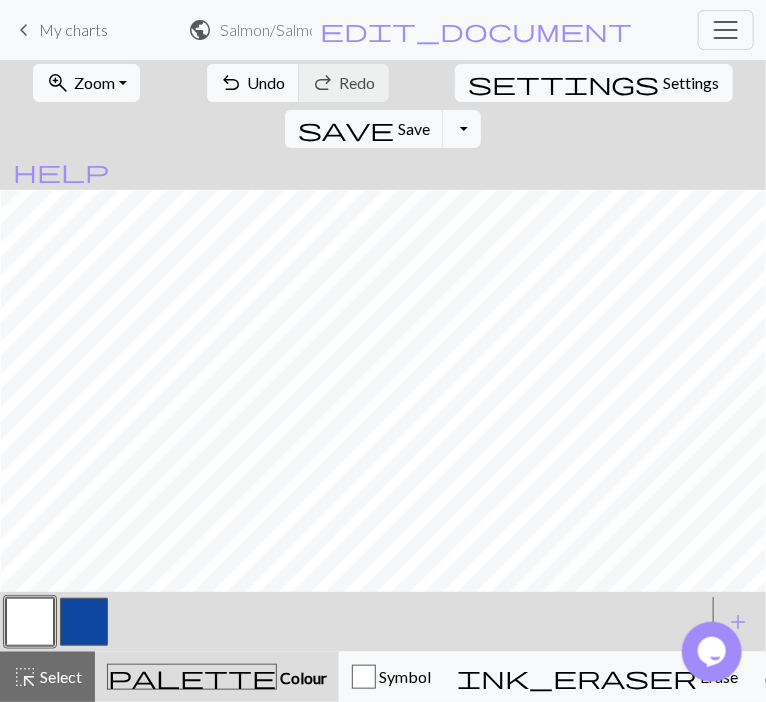 click at bounding box center (84, 622) 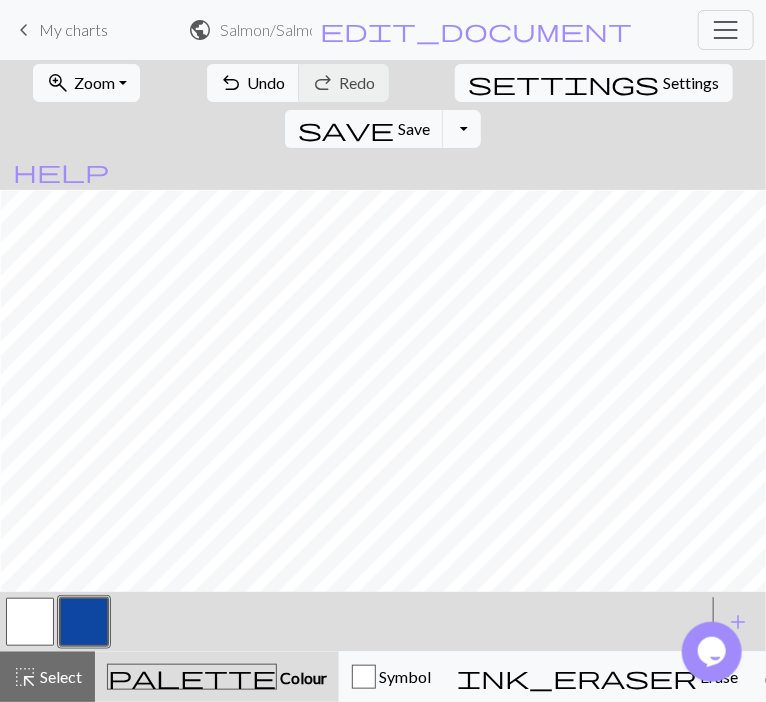 click at bounding box center [30, 622] 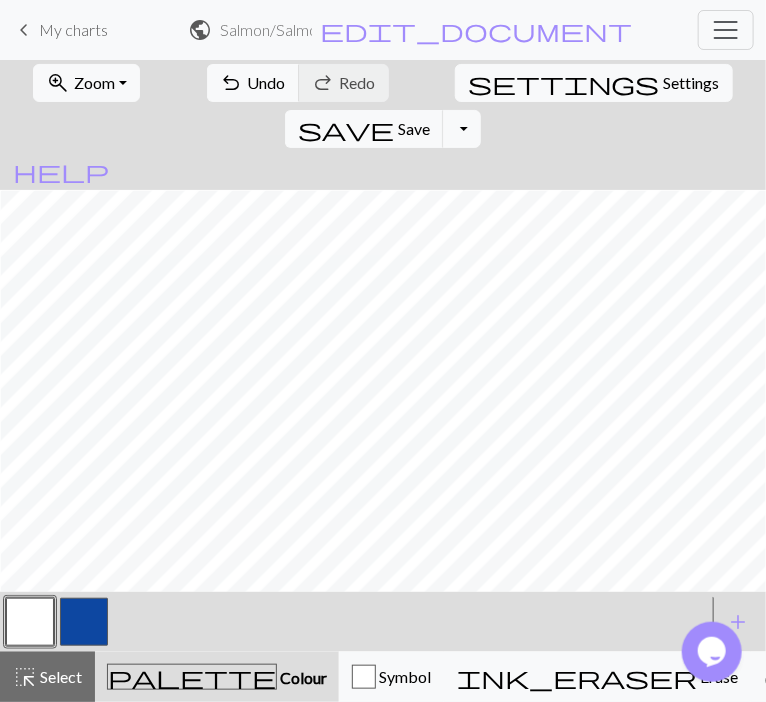 click at bounding box center (84, 622) 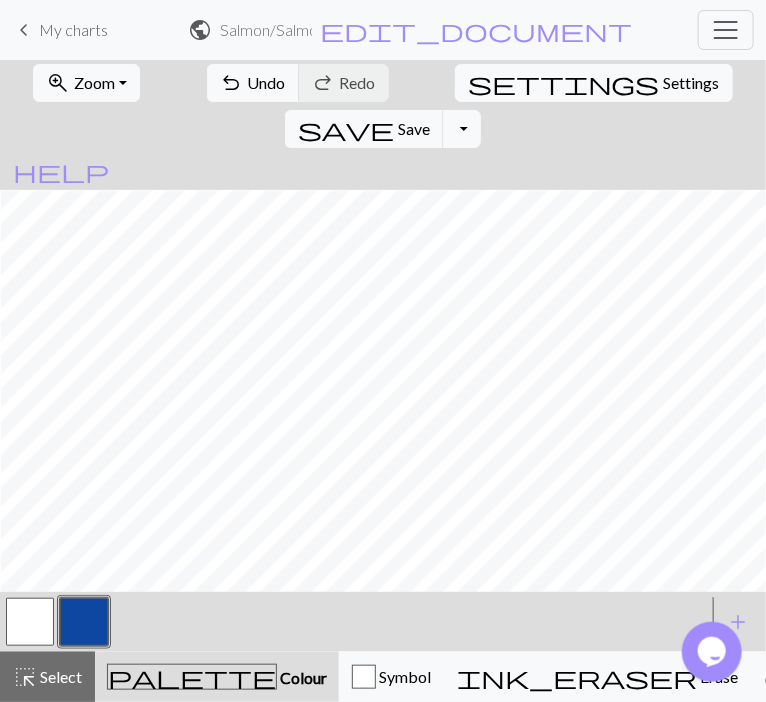 click at bounding box center (355, 622) 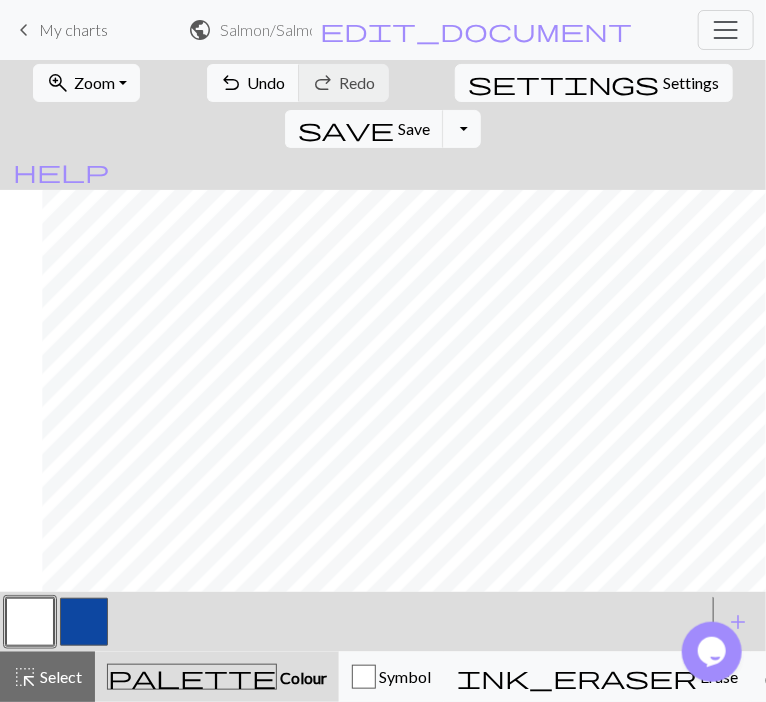 scroll, scrollTop: 268, scrollLeft: 761, axis: both 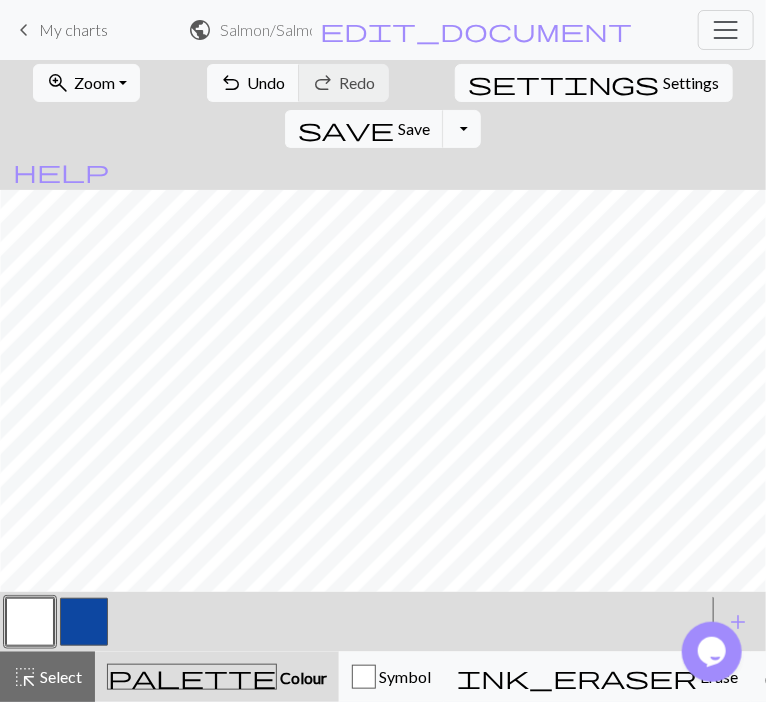 click at bounding box center (84, 622) 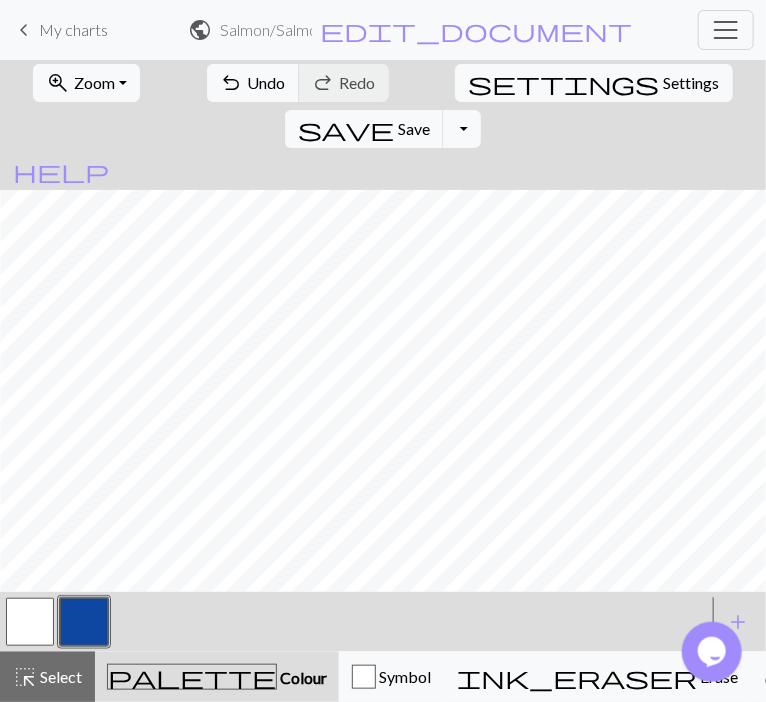 click at bounding box center (30, 622) 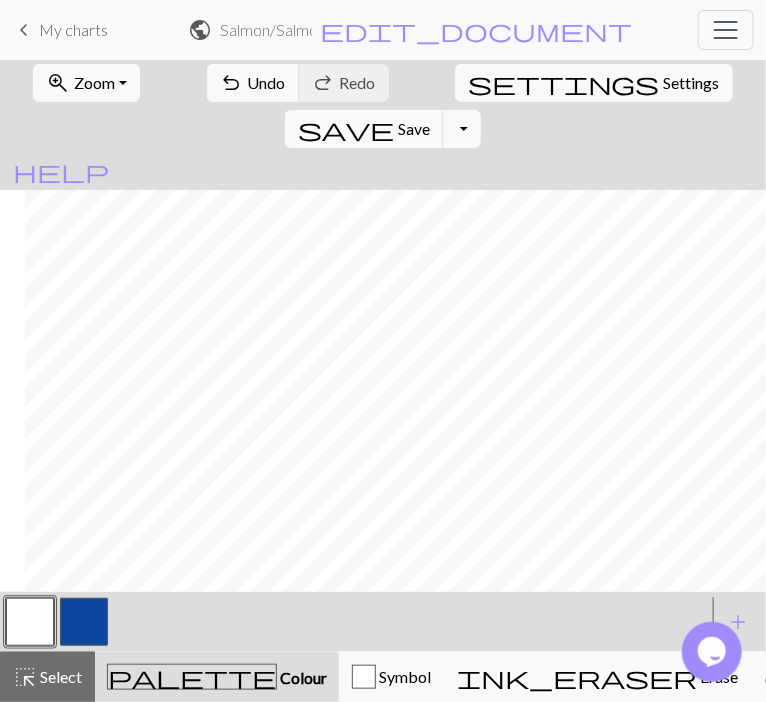 scroll, scrollTop: 268, scrollLeft: 692, axis: both 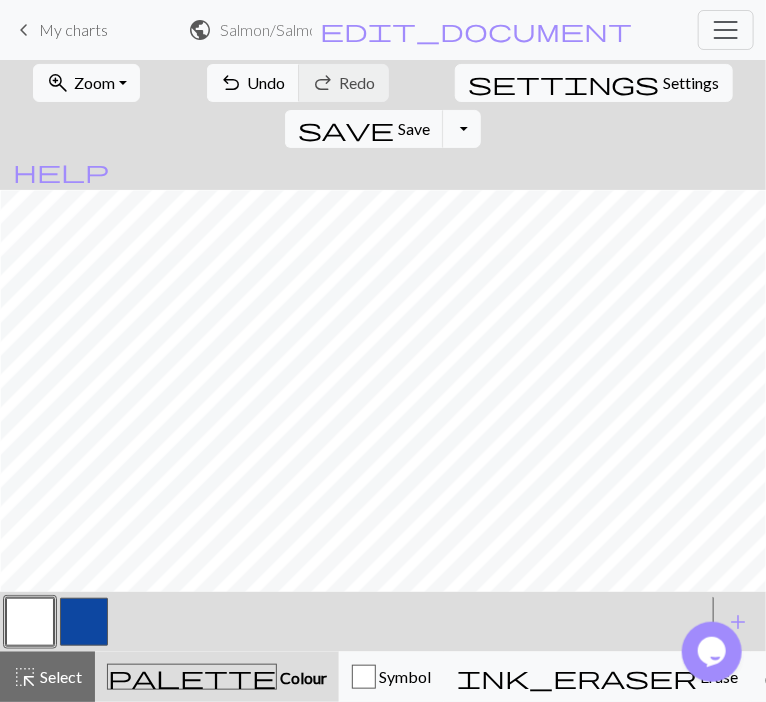 click at bounding box center [84, 622] 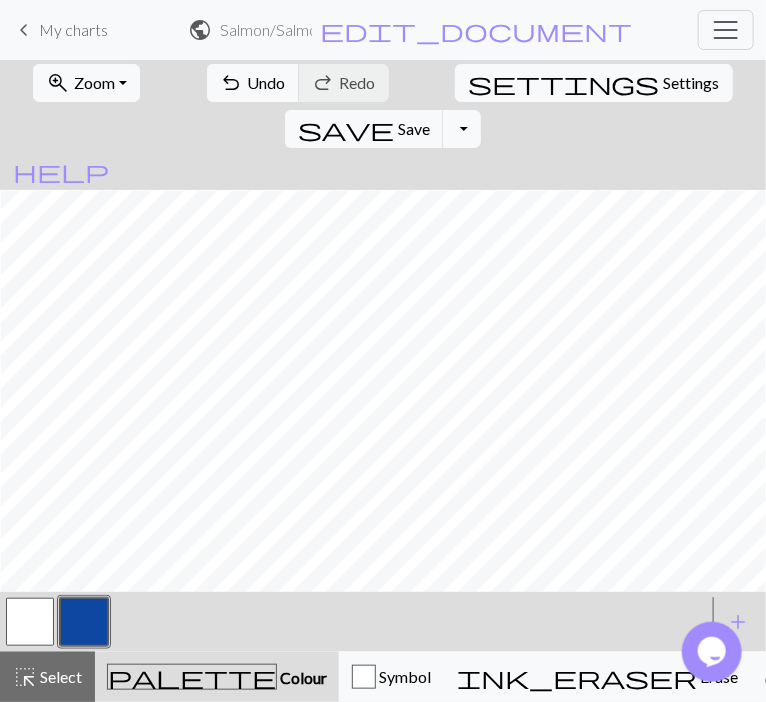 click at bounding box center [30, 622] 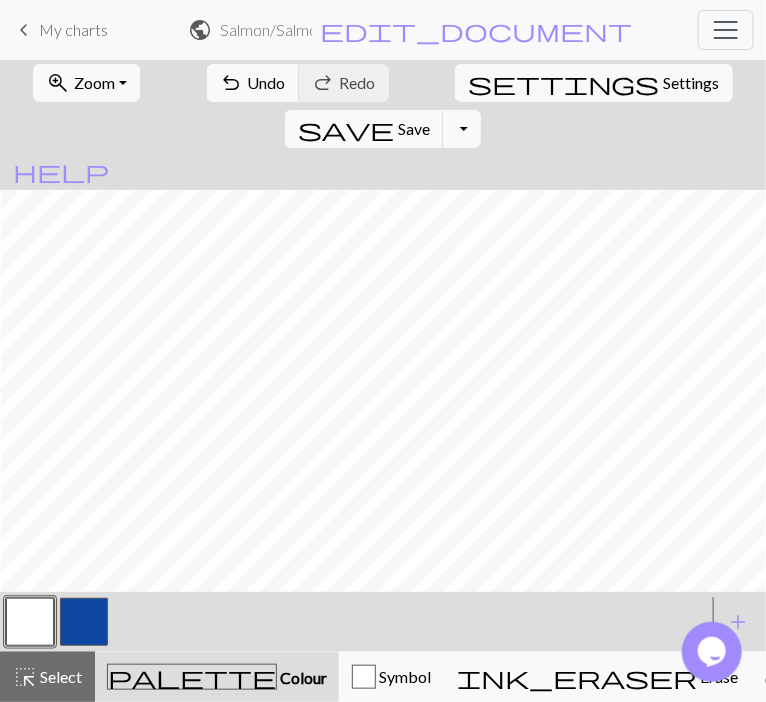 click at bounding box center (30, 622) 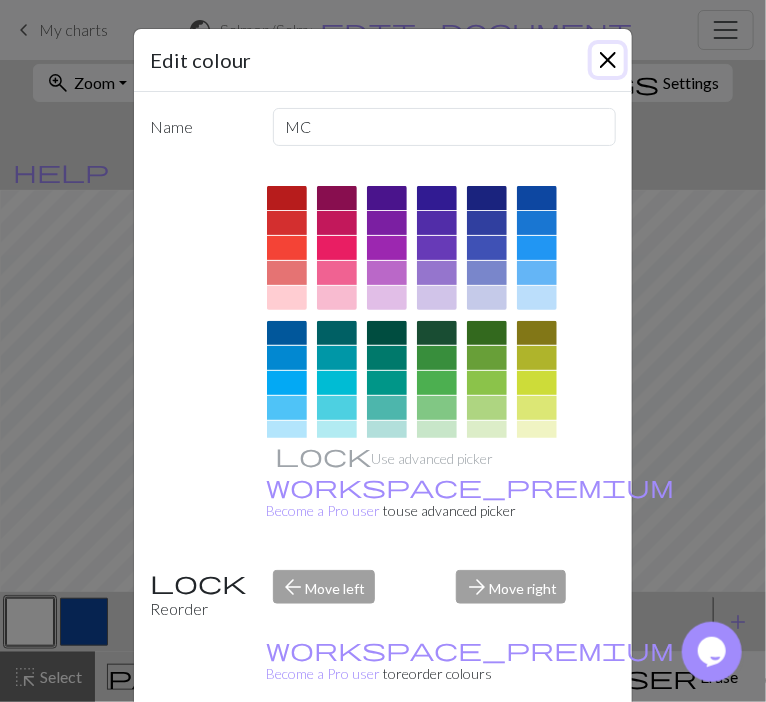 click at bounding box center (608, 60) 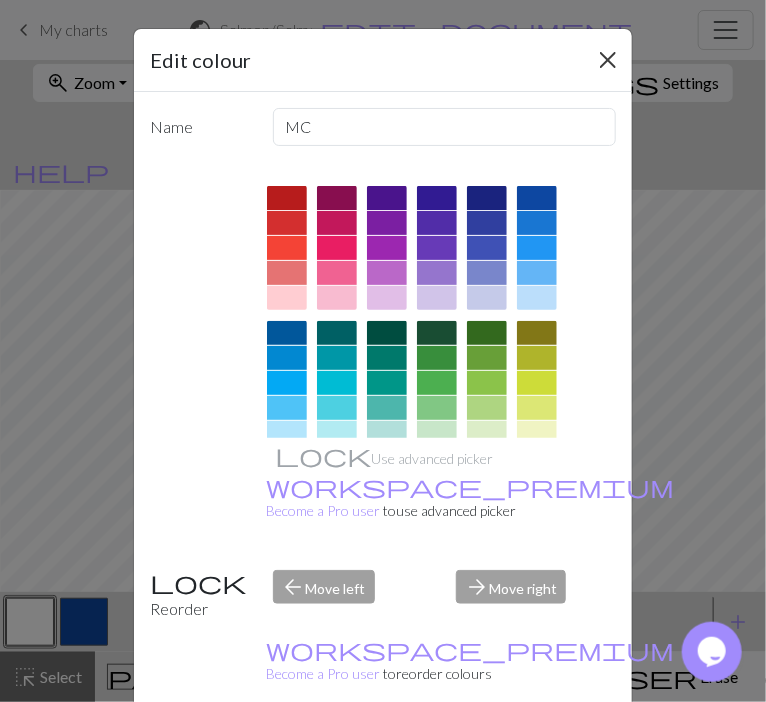 click on "keyboard_arrow_left   My charts public Salmon  /  Salmon edit_document Edit settings workspace_premium  Pro My charts Library Manual Hi  [FIRST] [LAST]   Account settings Logout" at bounding box center [383, 30] 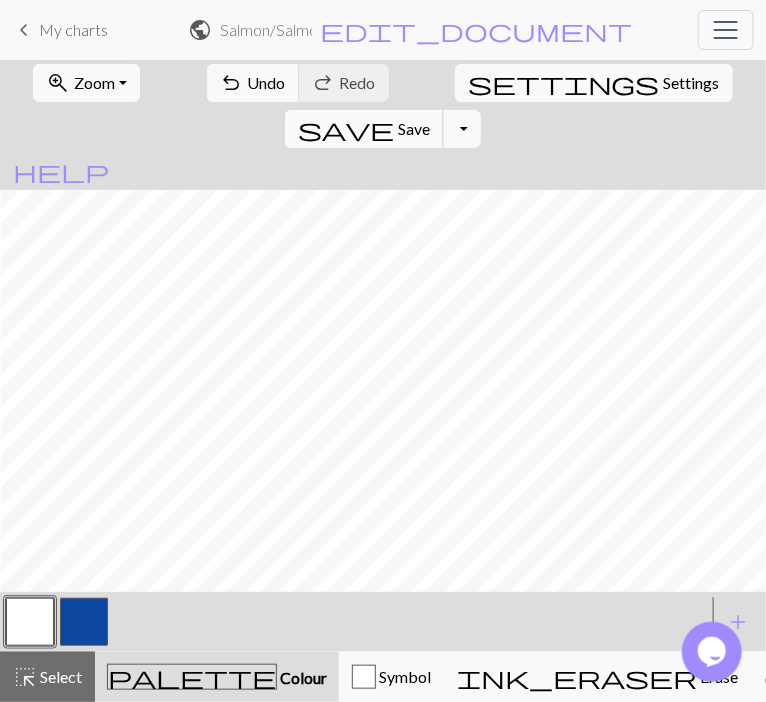 click on "save" at bounding box center (346, 129) 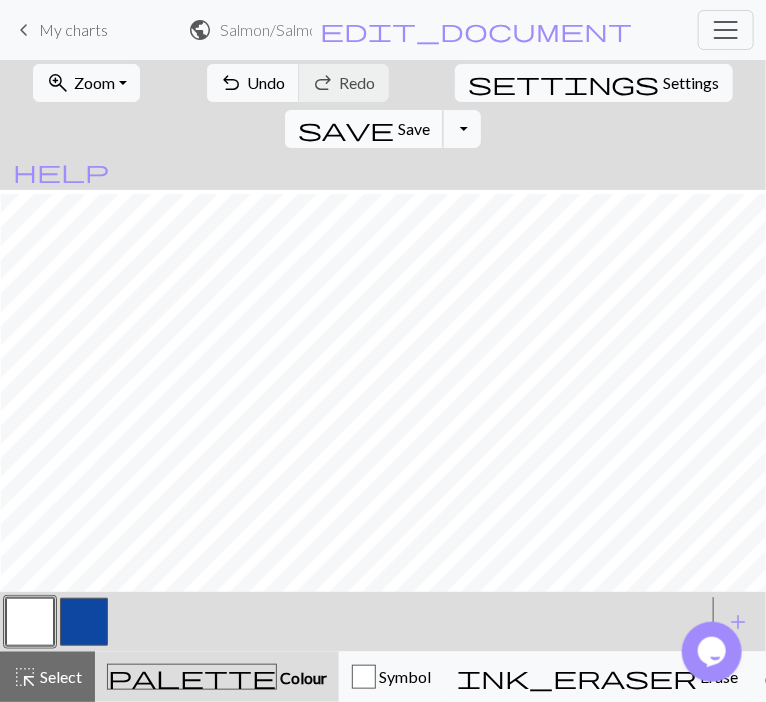 scroll, scrollTop: 403, scrollLeft: 936, axis: both 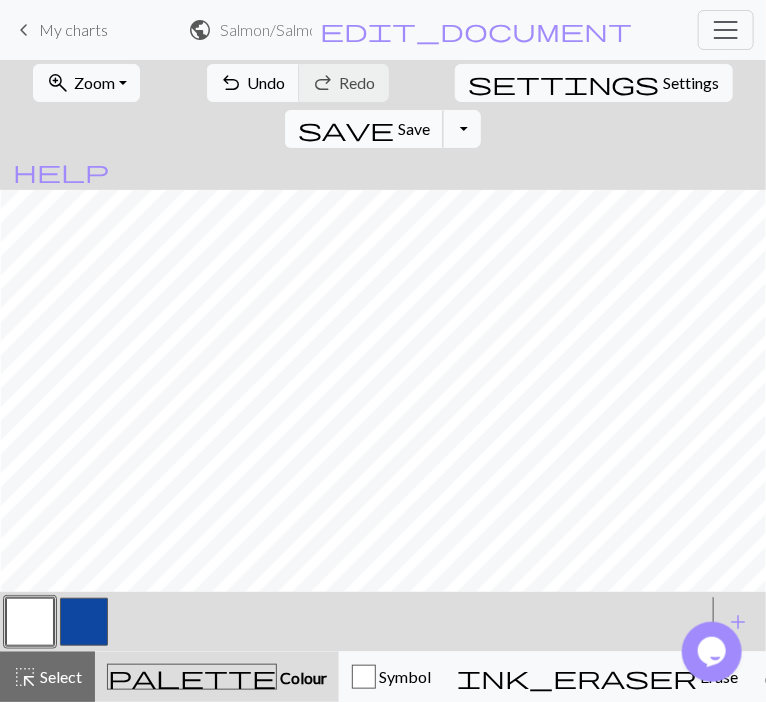 click on "Save" at bounding box center [414, 128] 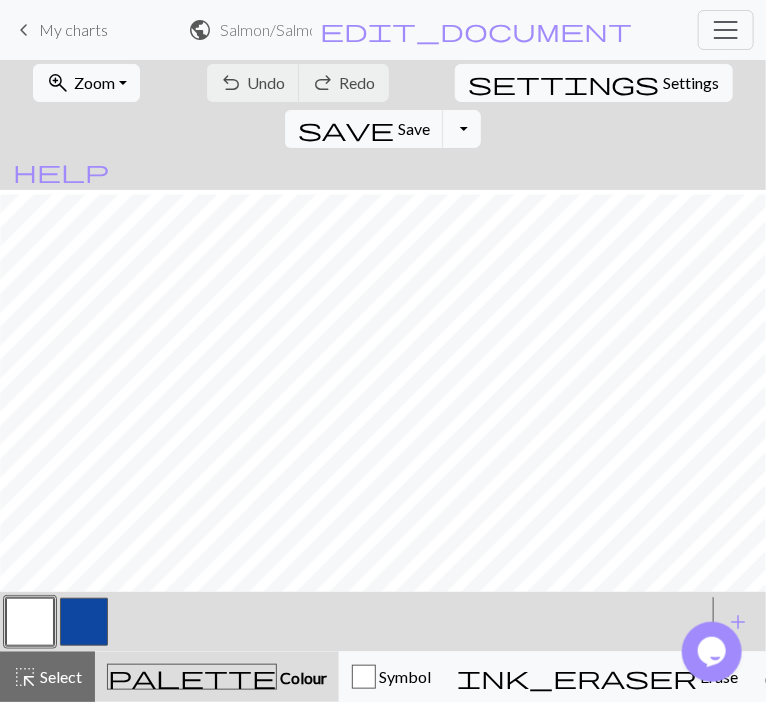 scroll, scrollTop: 192, scrollLeft: 210, axis: both 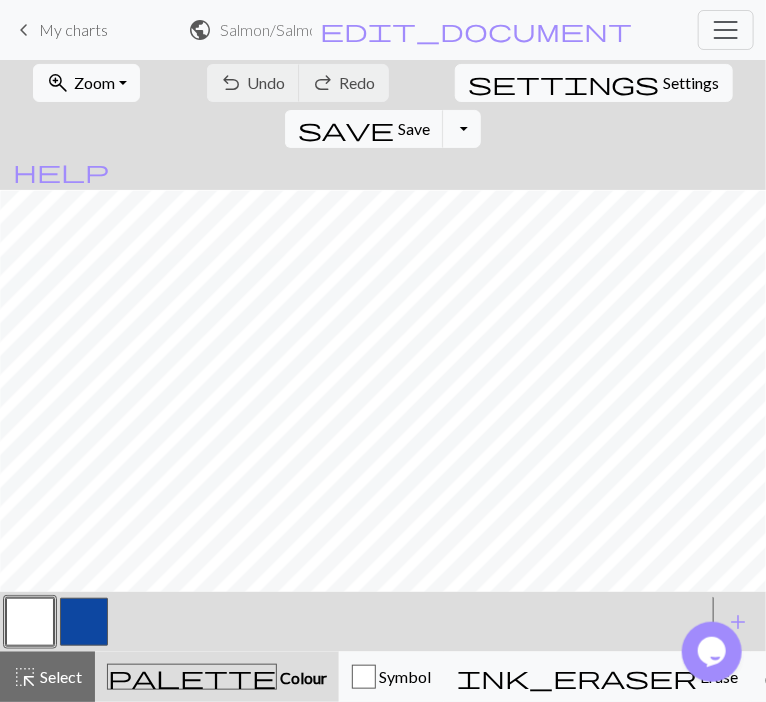 click at bounding box center [84, 622] 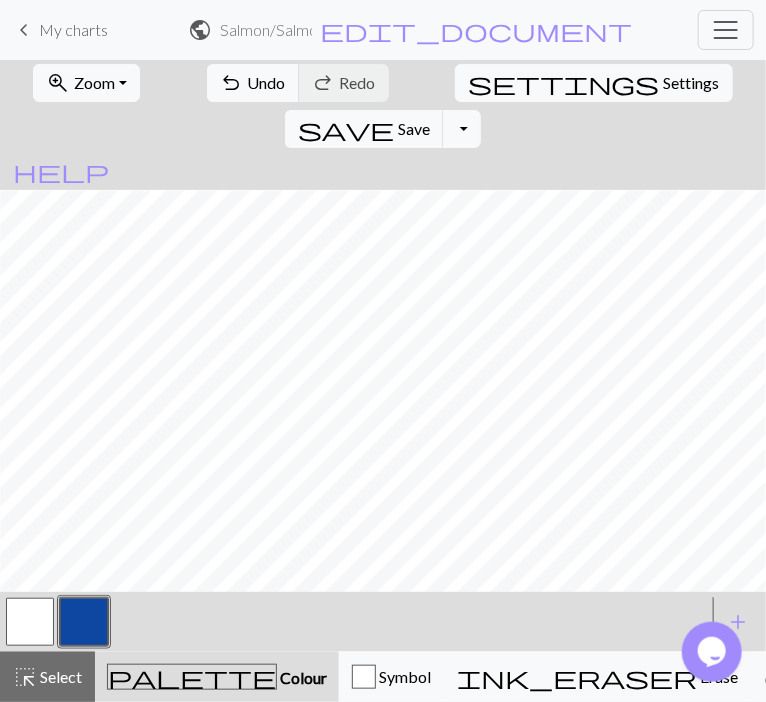 click at bounding box center [30, 622] 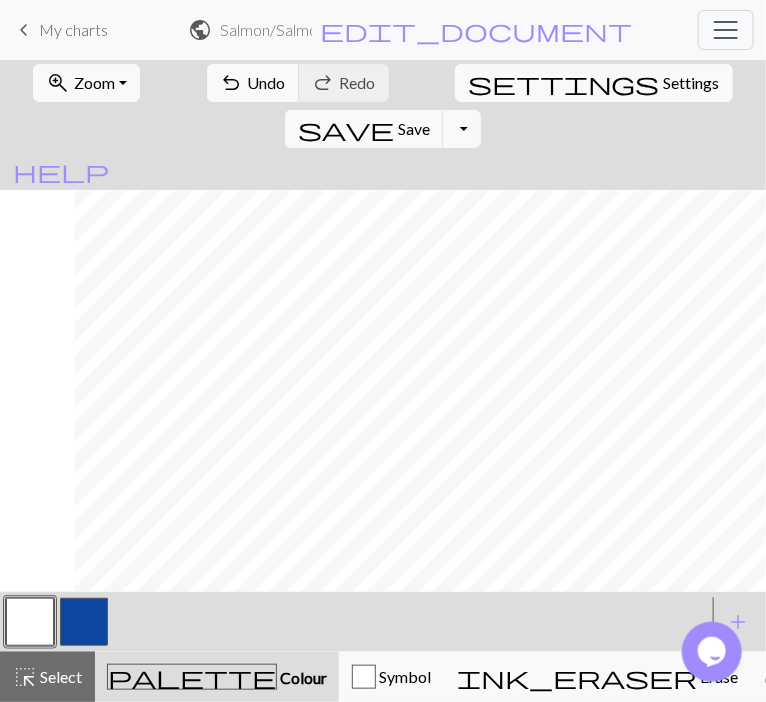 scroll, scrollTop: 192, scrollLeft: 725, axis: both 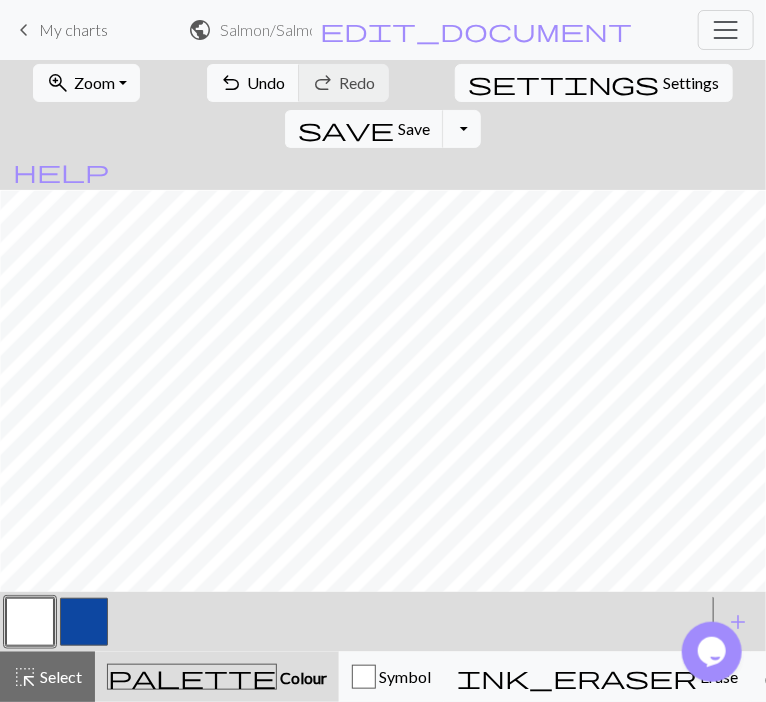 click at bounding box center (84, 622) 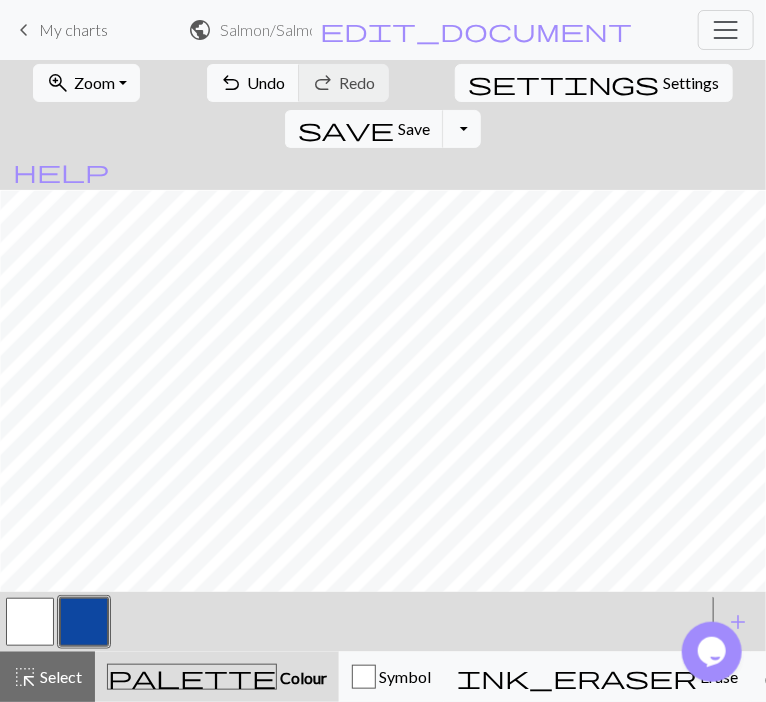 click at bounding box center [30, 622] 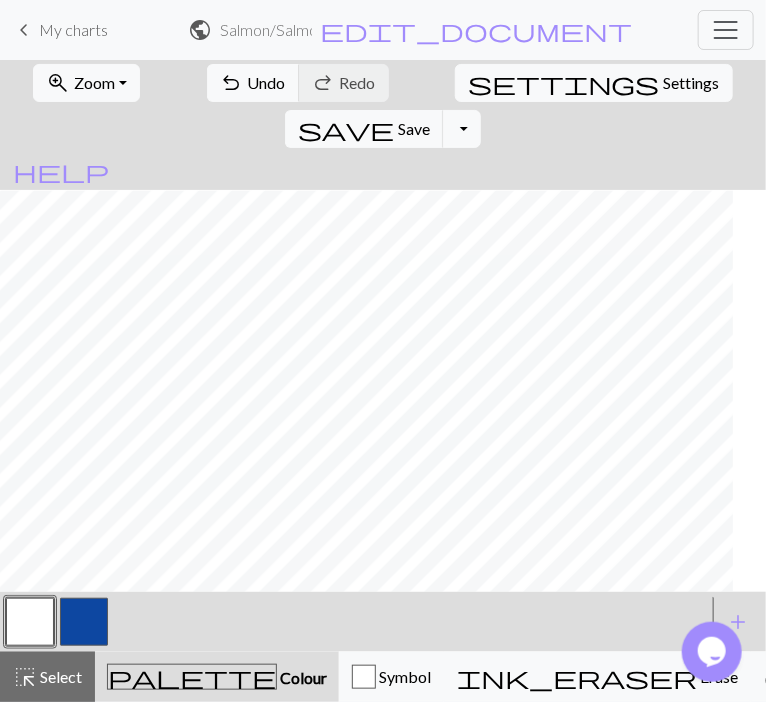 scroll, scrollTop: 192, scrollLeft: 903, axis: both 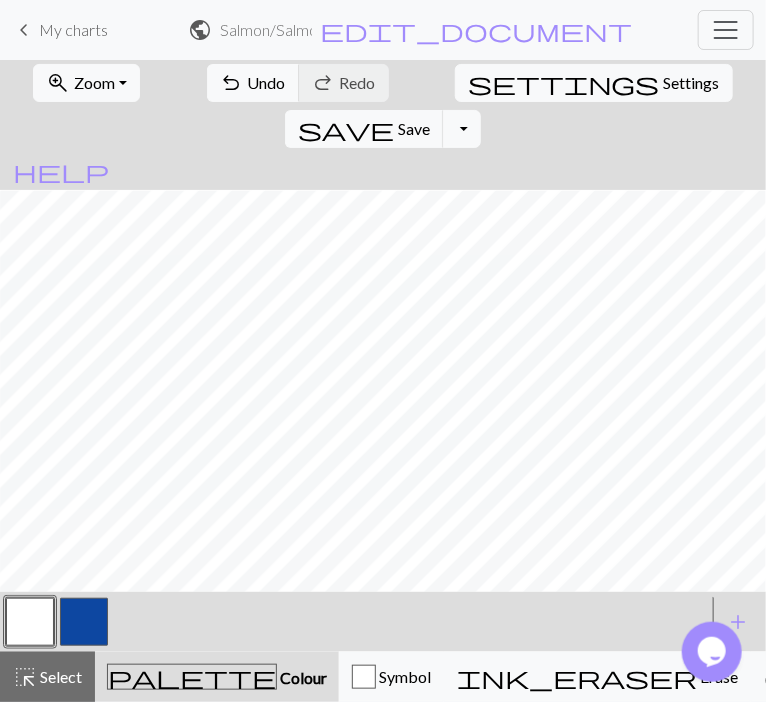 click at bounding box center (355, 622) 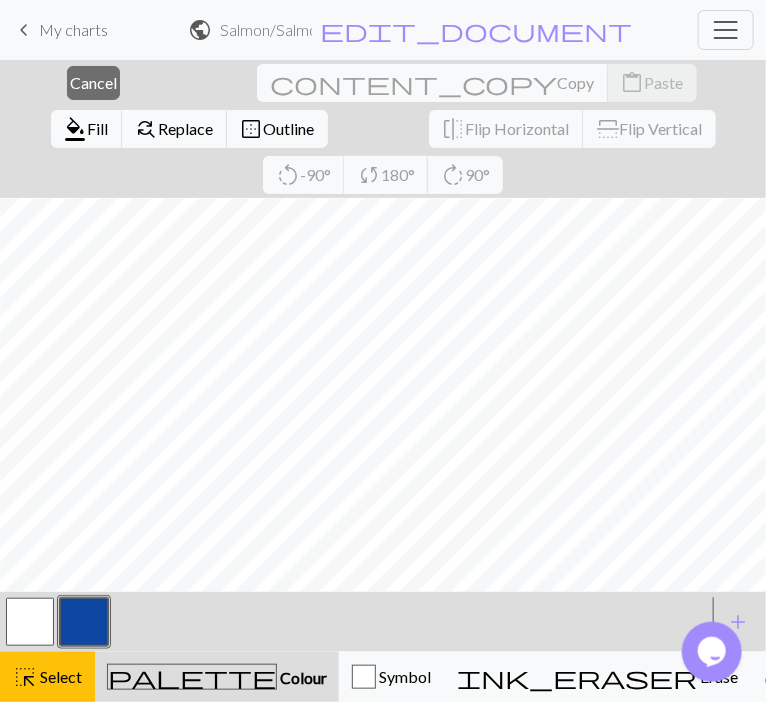 click at bounding box center (84, 622) 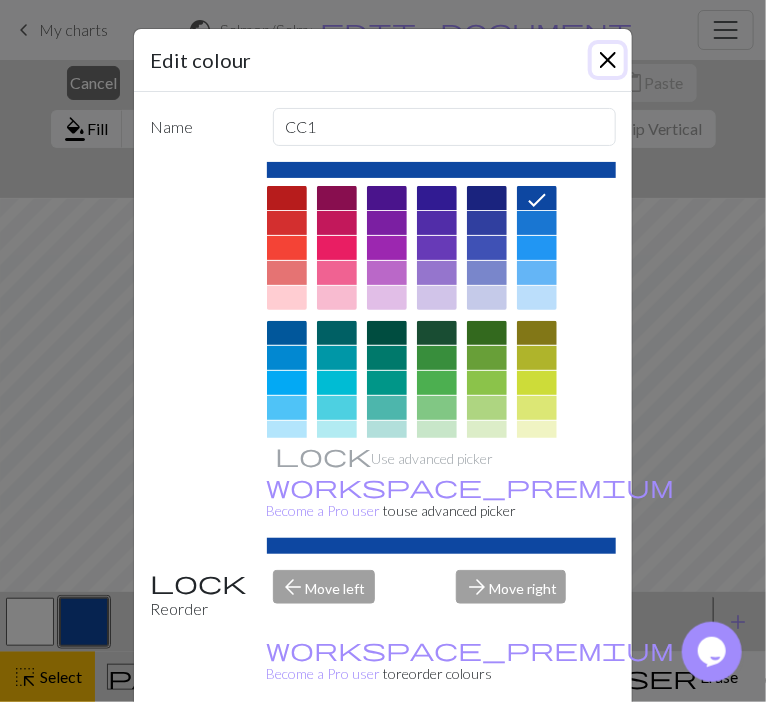 click at bounding box center (608, 60) 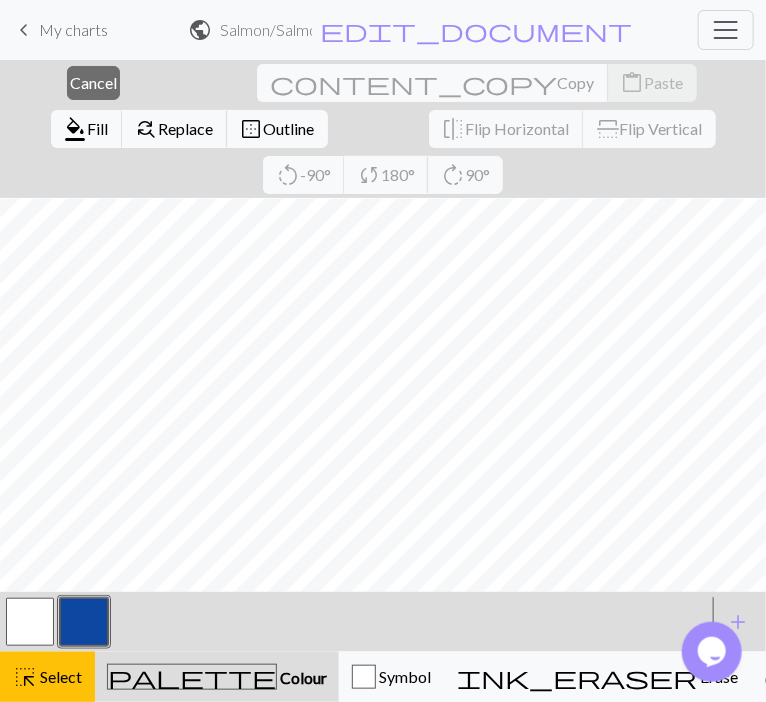 click on "palette" at bounding box center [192, 677] 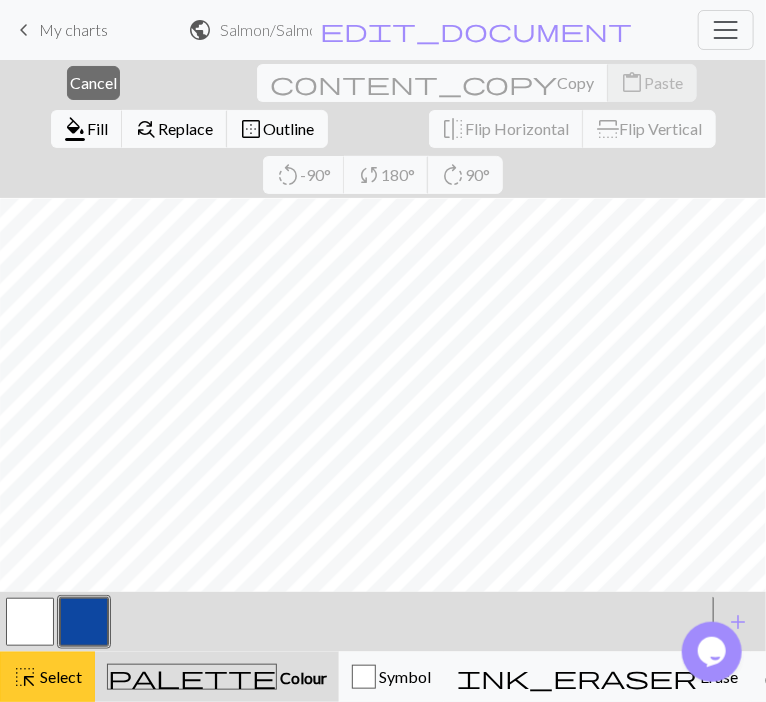 click on "Select" at bounding box center (59, 676) 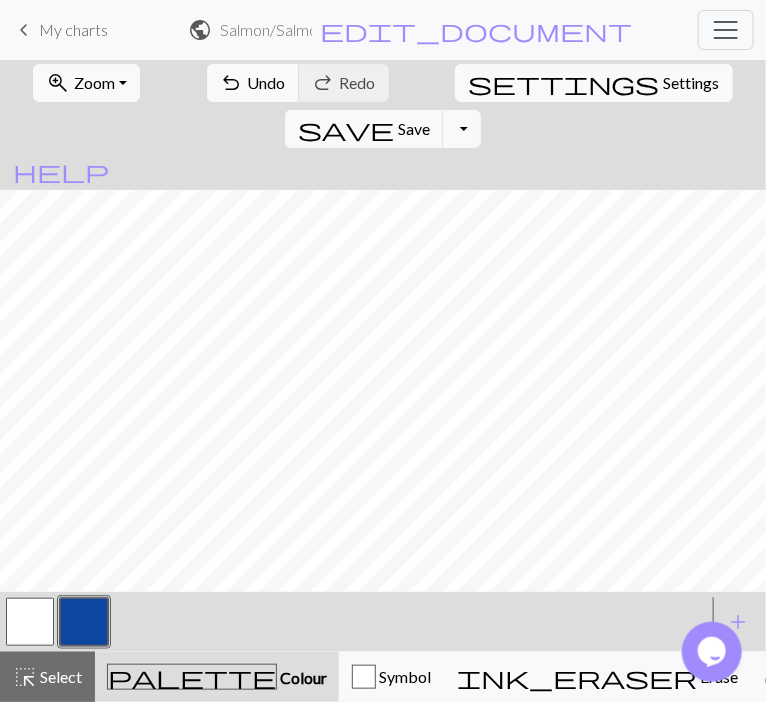 scroll, scrollTop: 297, scrollLeft: 268, axis: both 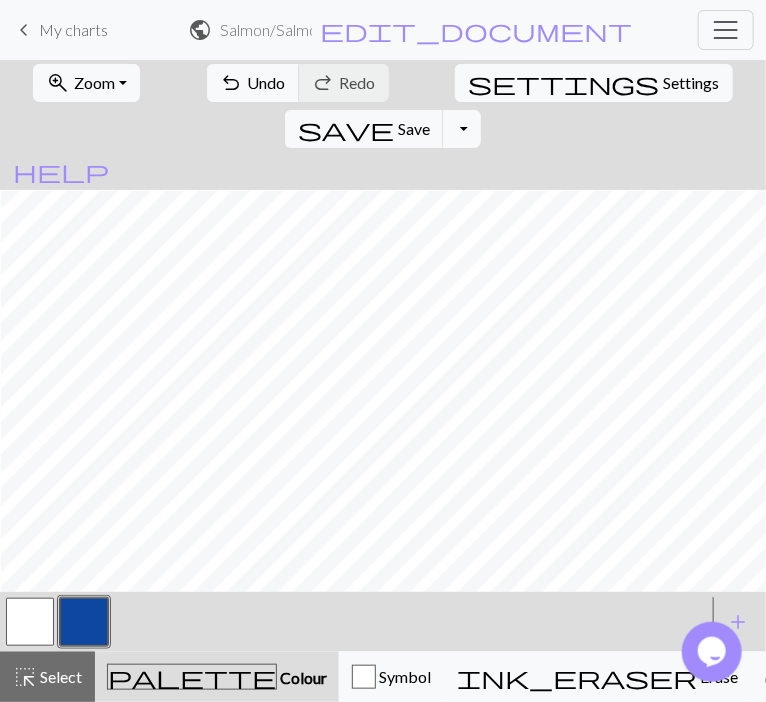 click at bounding box center (30, 622) 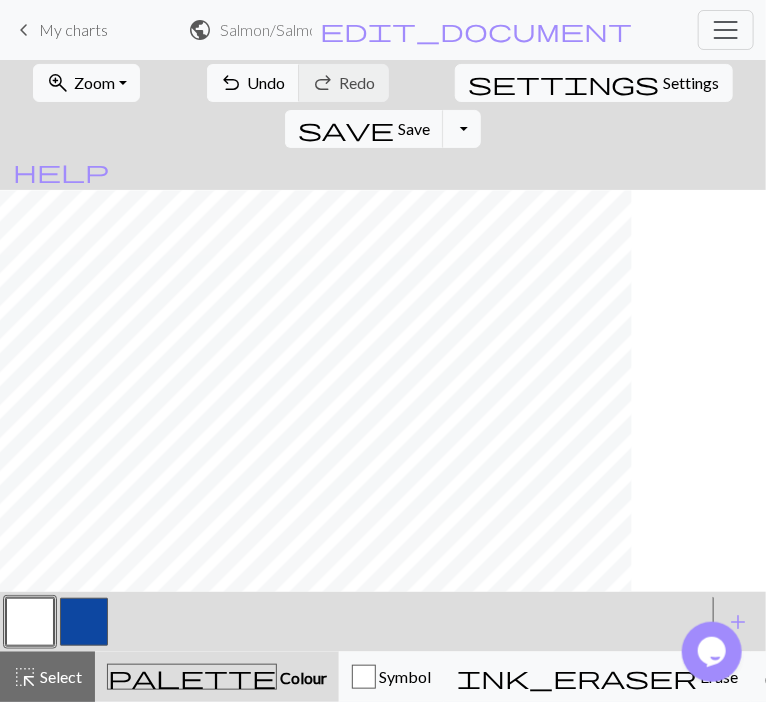 scroll, scrollTop: 297, scrollLeft: 936, axis: both 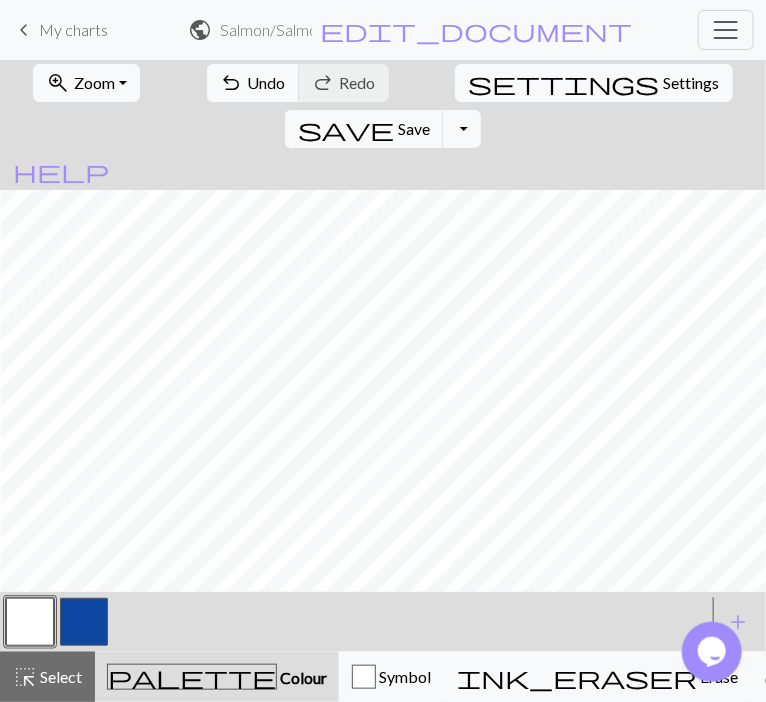 click at bounding box center (84, 622) 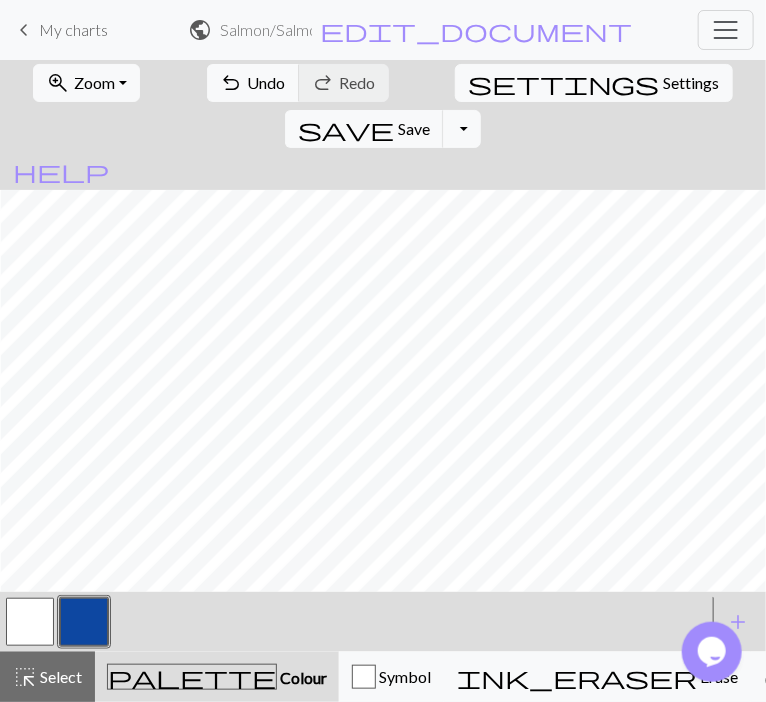 click at bounding box center [30, 622] 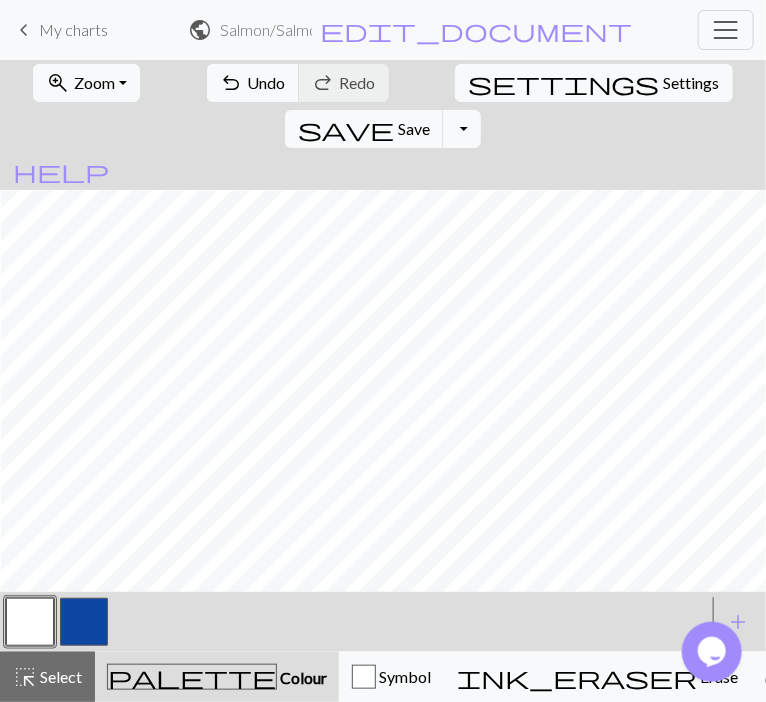 click at bounding box center [84, 622] 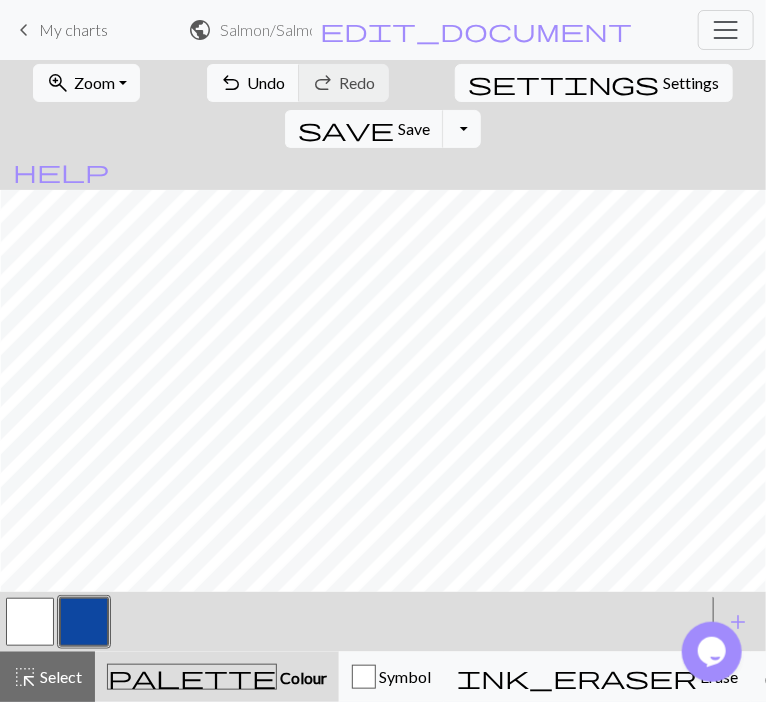 click at bounding box center (30, 622) 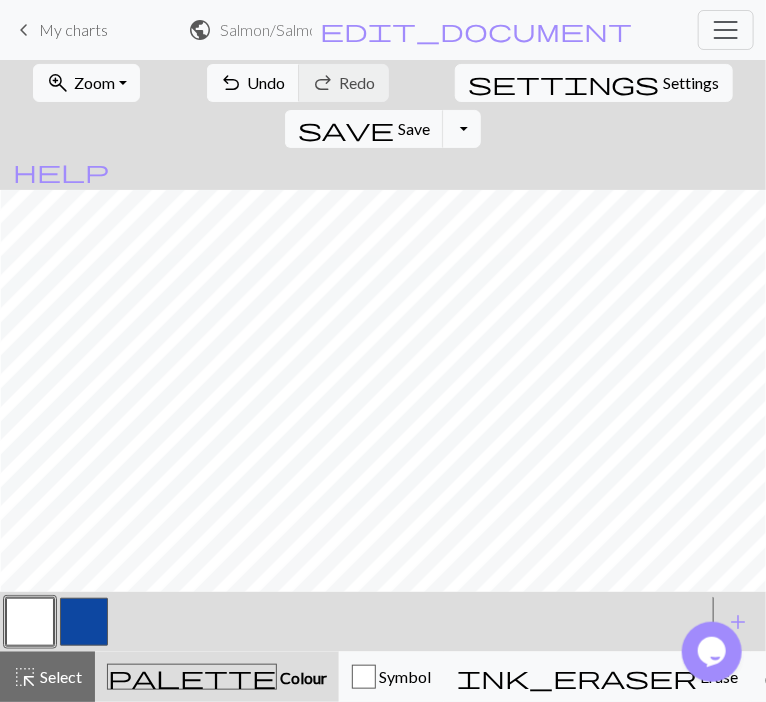 scroll, scrollTop: 203, scrollLeft: 448, axis: both 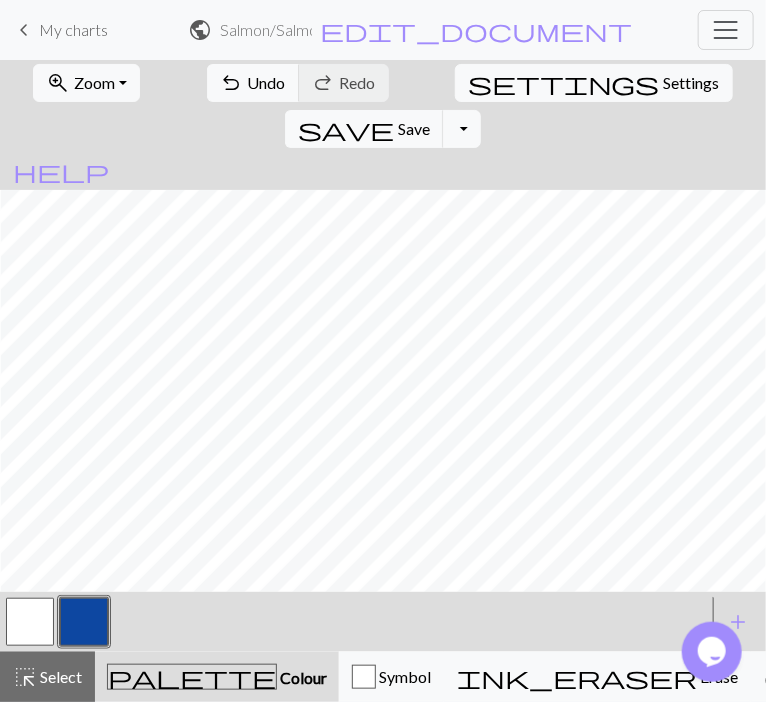 click at bounding box center (30, 622) 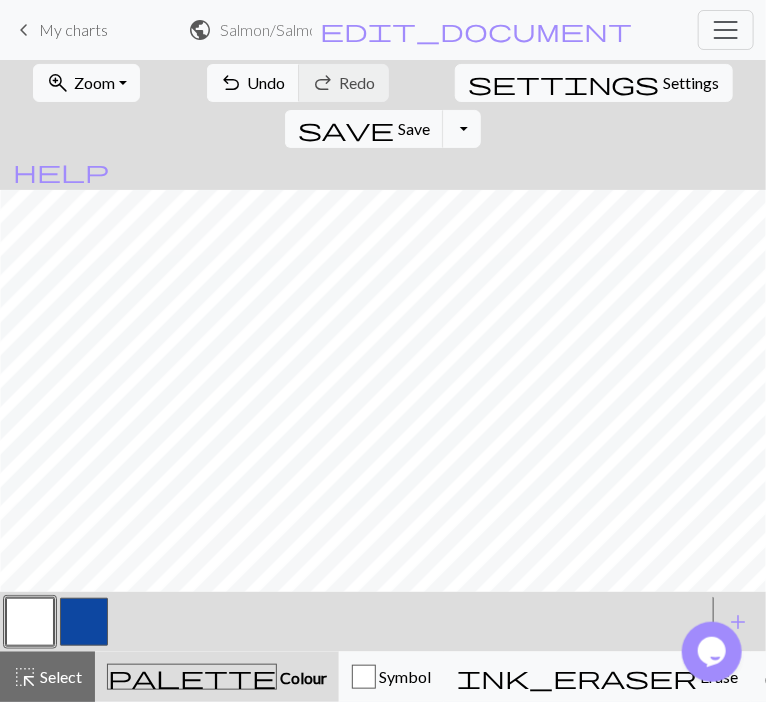 scroll, scrollTop: 203, scrollLeft: 907, axis: both 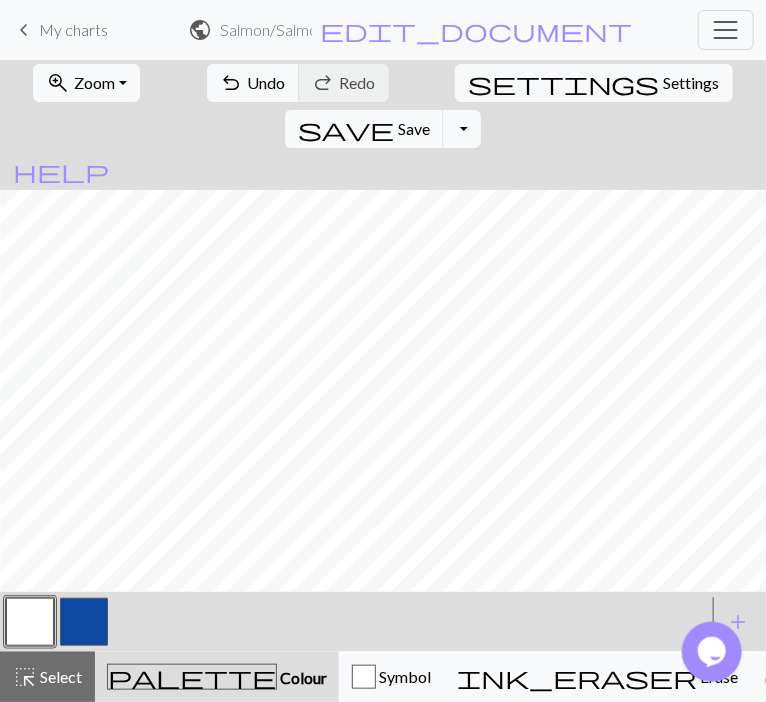 click at bounding box center [84, 622] 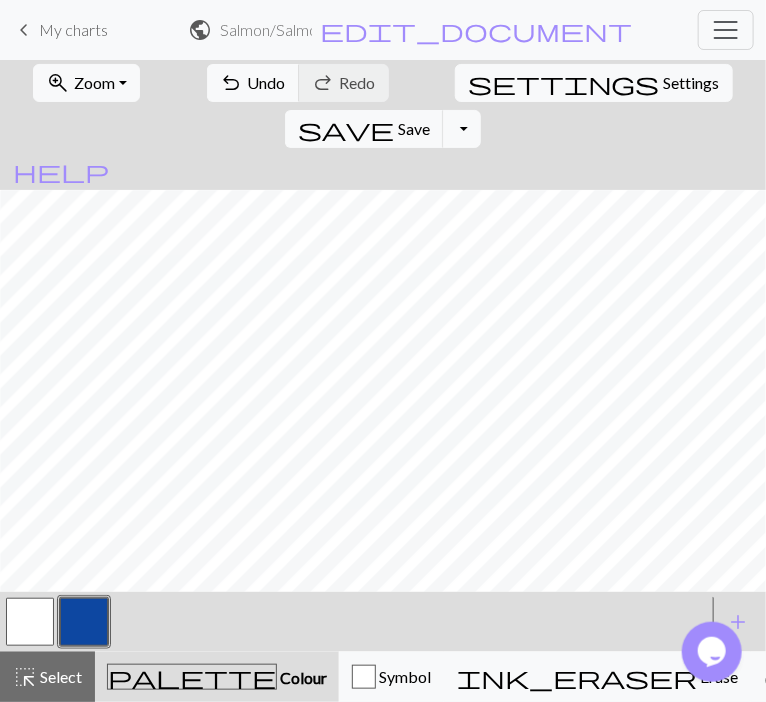 click at bounding box center (30, 622) 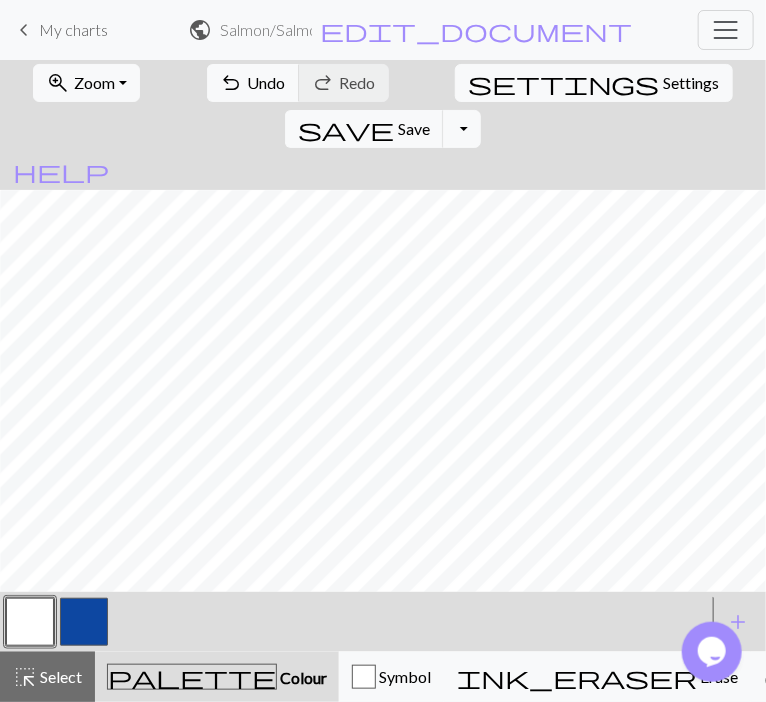 click at bounding box center (84, 622) 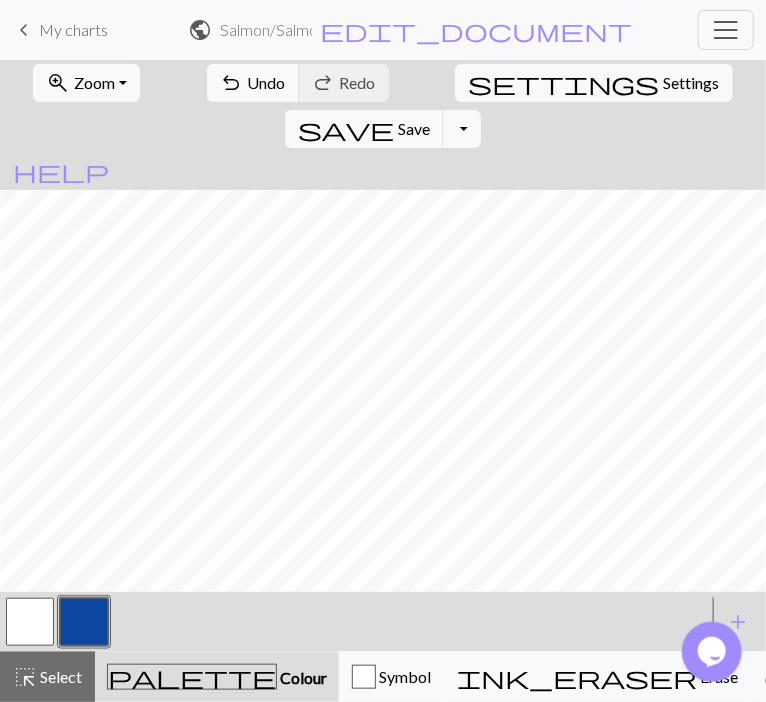 click at bounding box center (30, 622) 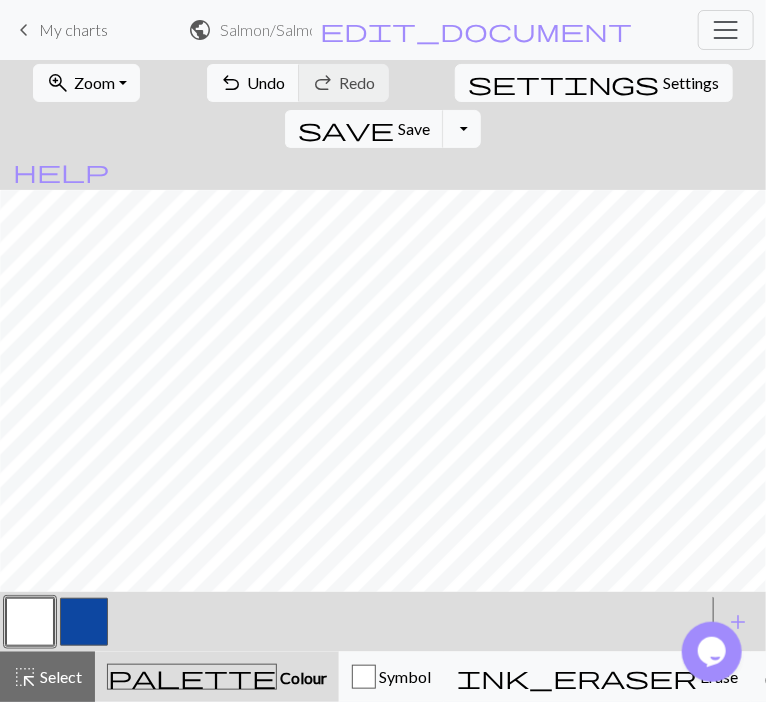 click at bounding box center (84, 622) 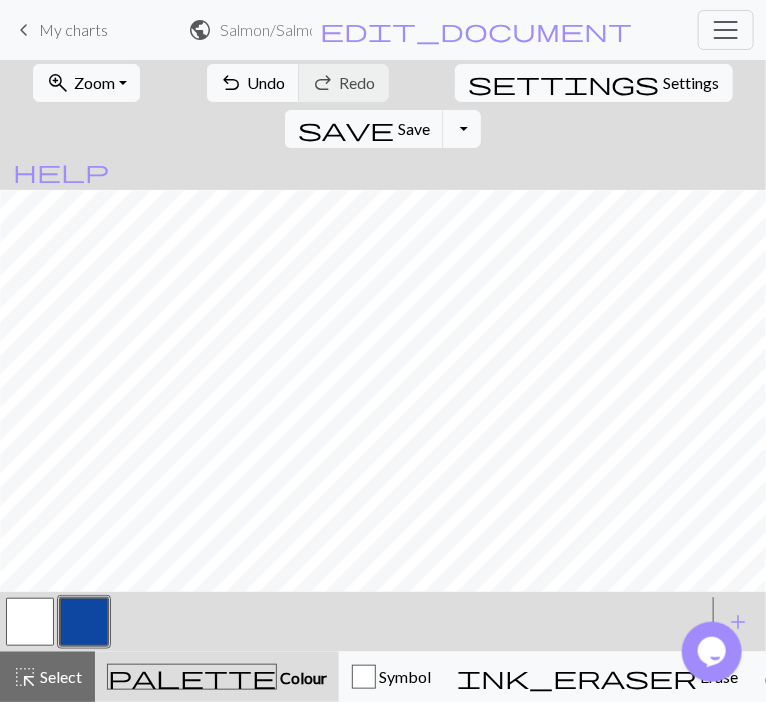 click at bounding box center (84, 622) 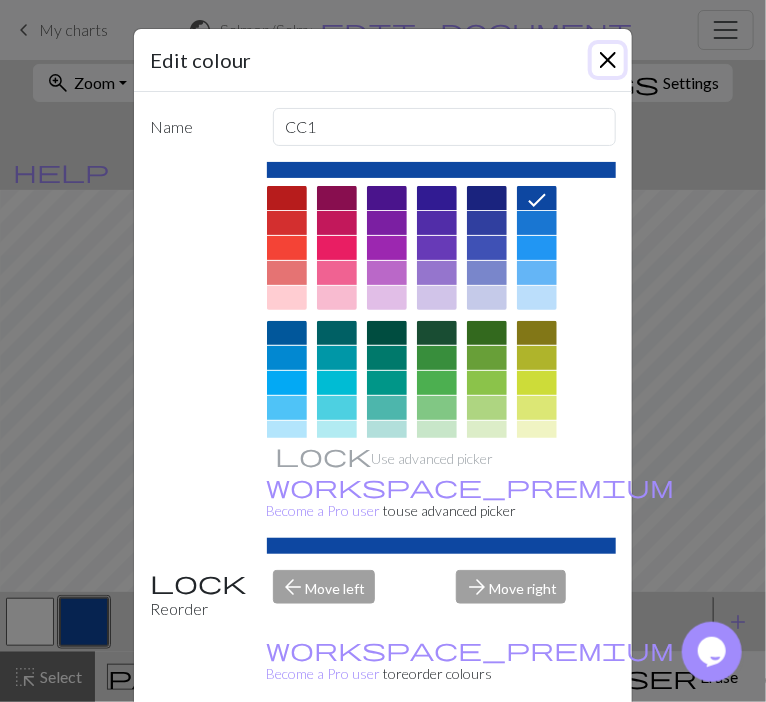 click at bounding box center (608, 60) 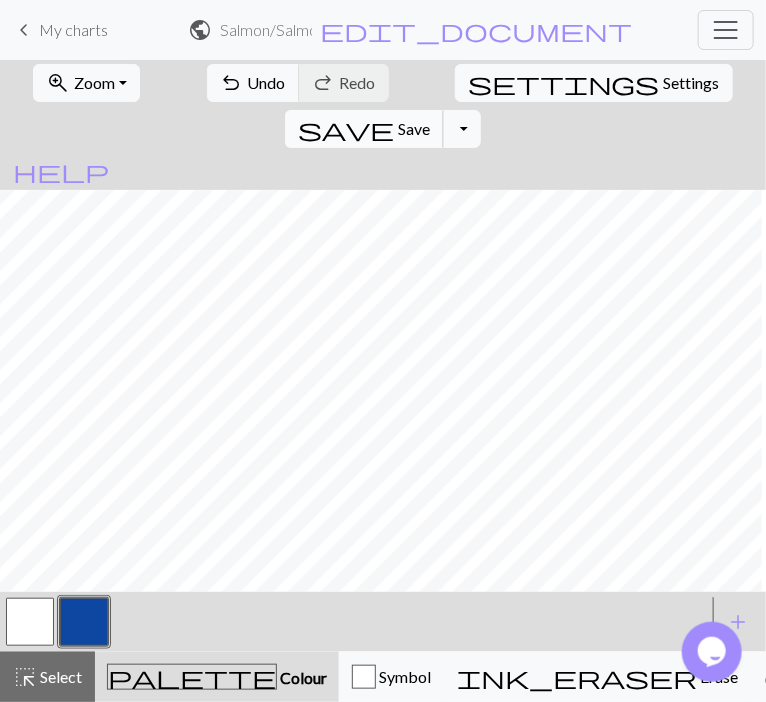 scroll, scrollTop: 110, scrollLeft: 720, axis: both 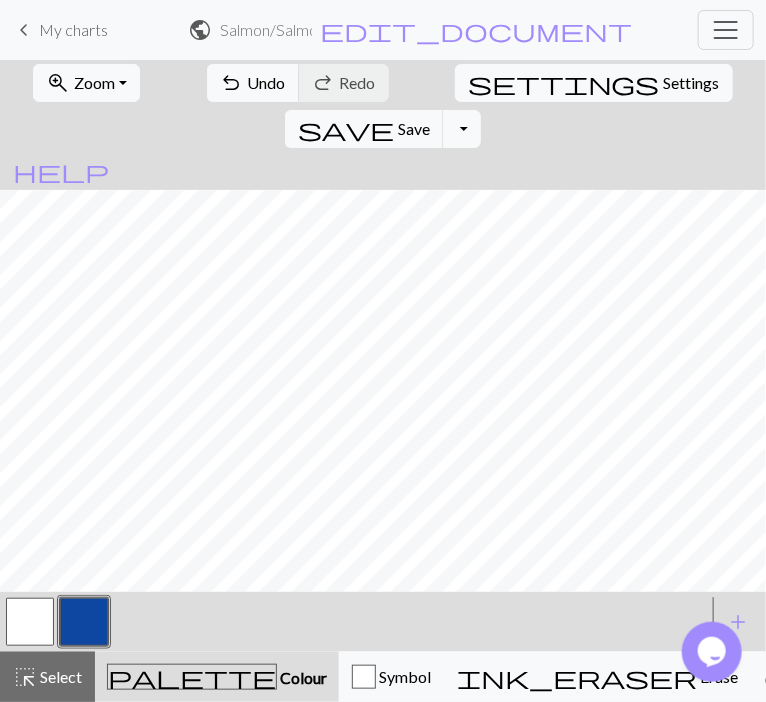 click at bounding box center (30, 622) 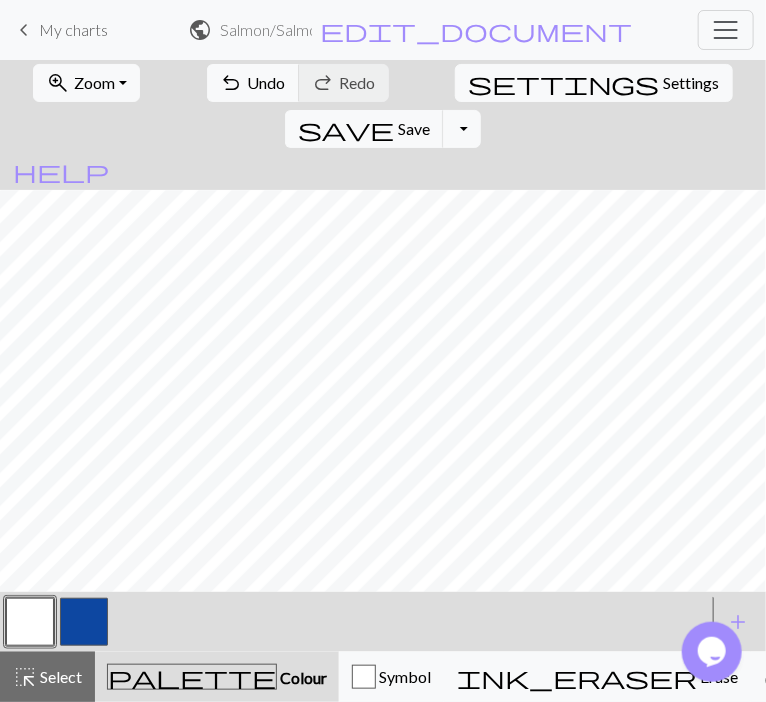 click at bounding box center [84, 622] 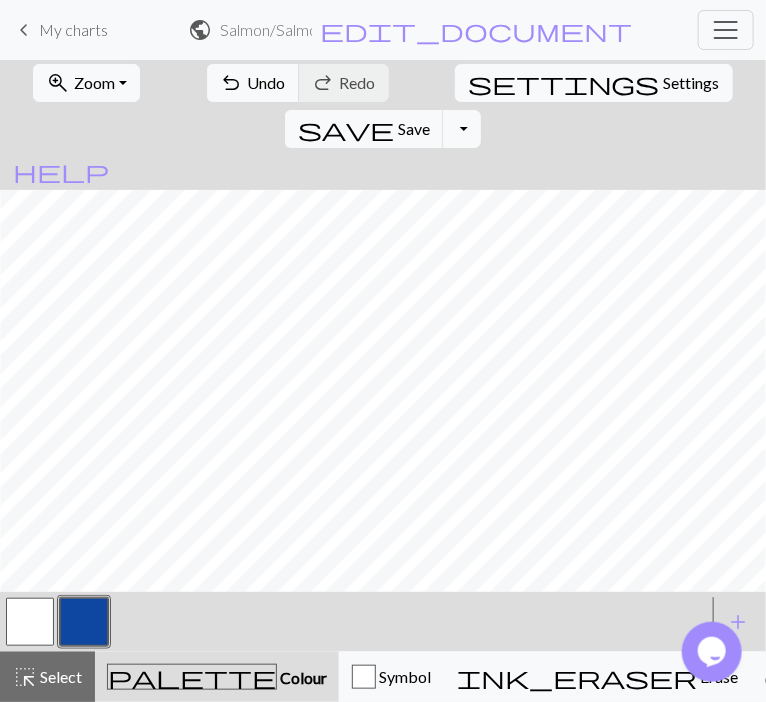 scroll, scrollTop: 263, scrollLeft: 265, axis: both 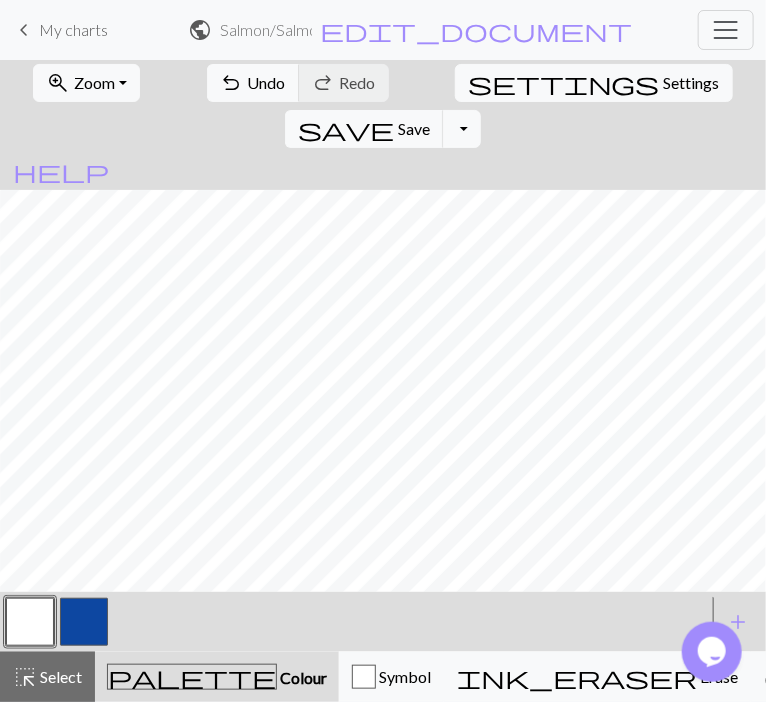 click at bounding box center (84, 622) 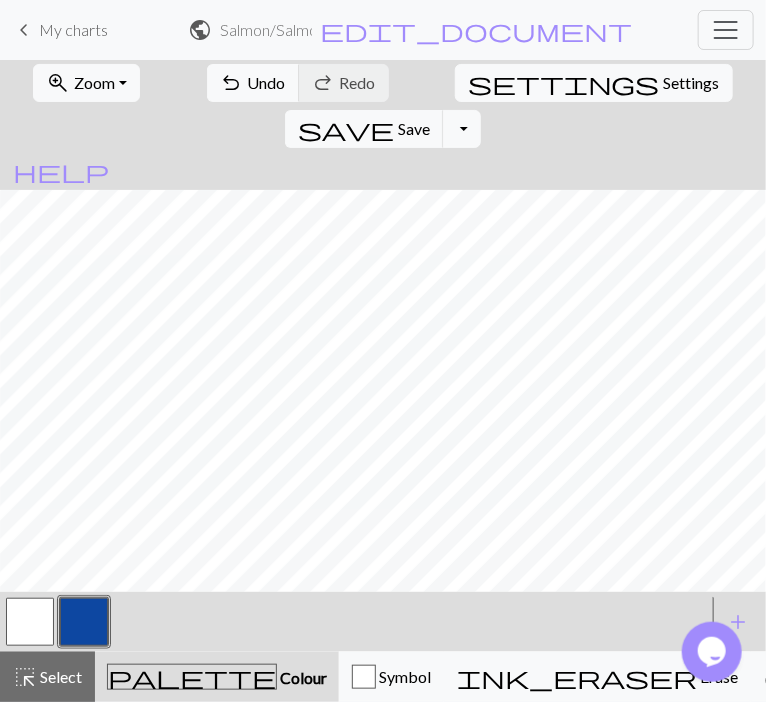 click at bounding box center (30, 622) 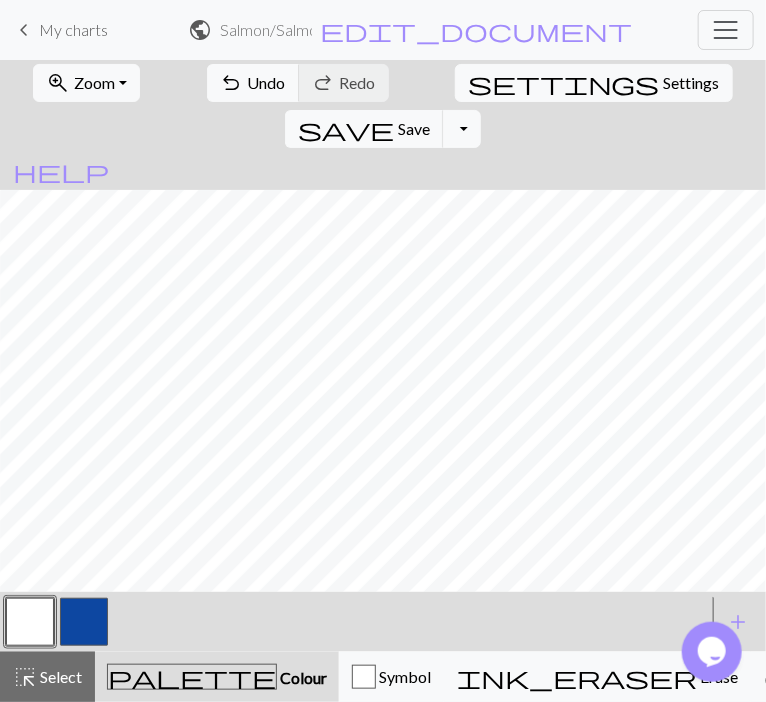 click at bounding box center (84, 622) 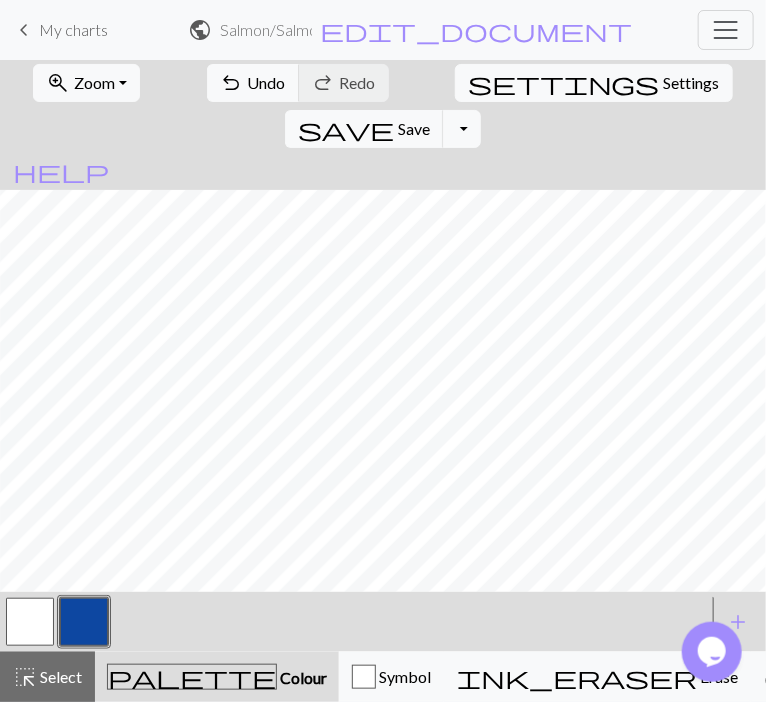 scroll, scrollTop: 148, scrollLeft: 451, axis: both 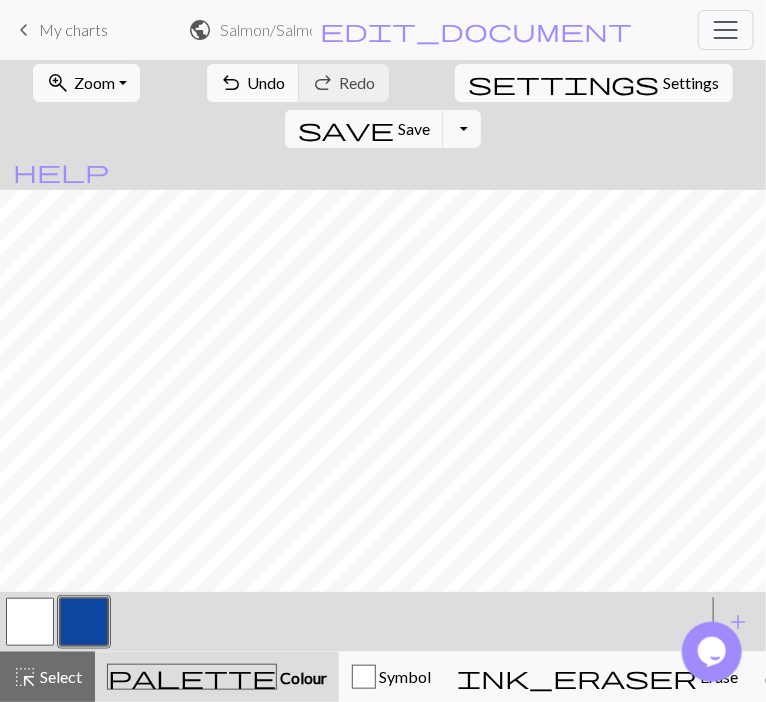 click at bounding box center (30, 622) 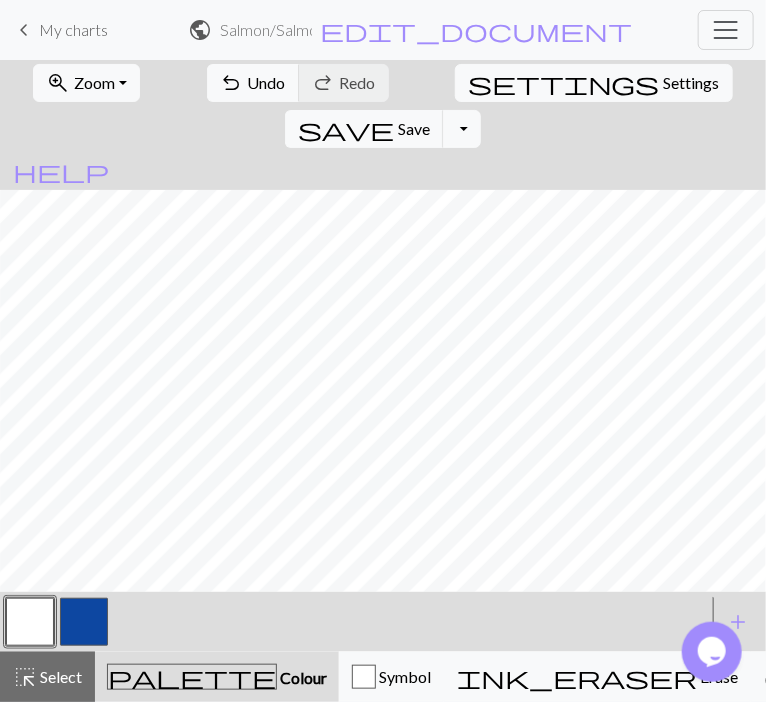 click at bounding box center [84, 622] 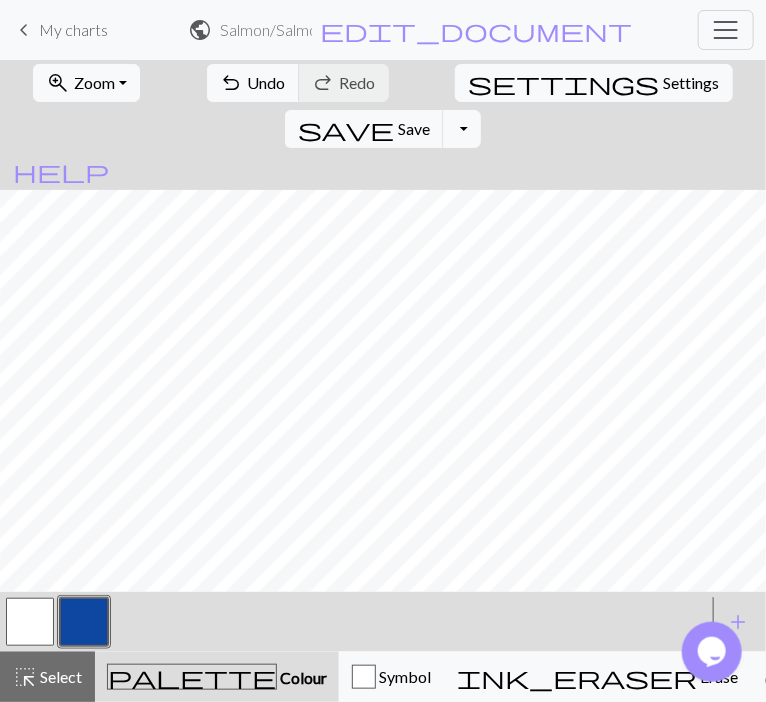click at bounding box center (30, 622) 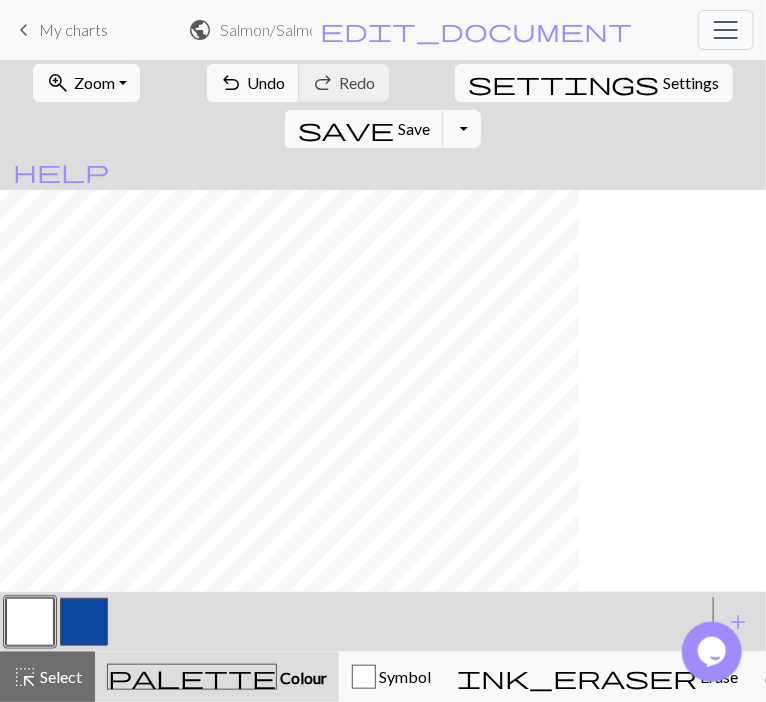 scroll, scrollTop: 148, scrollLeft: 724, axis: both 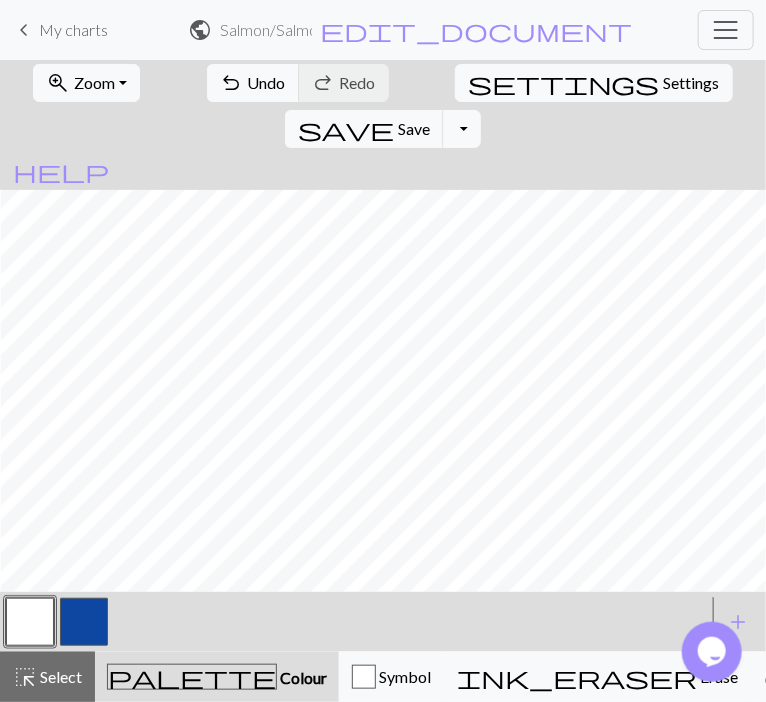 click at bounding box center (84, 622) 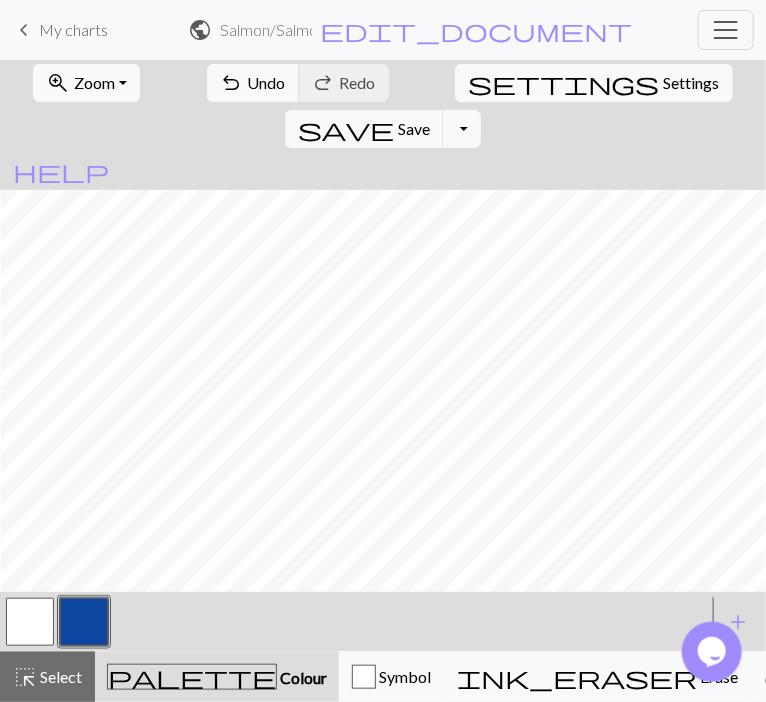 click on "< > add Add a  colour" at bounding box center [383, 622] 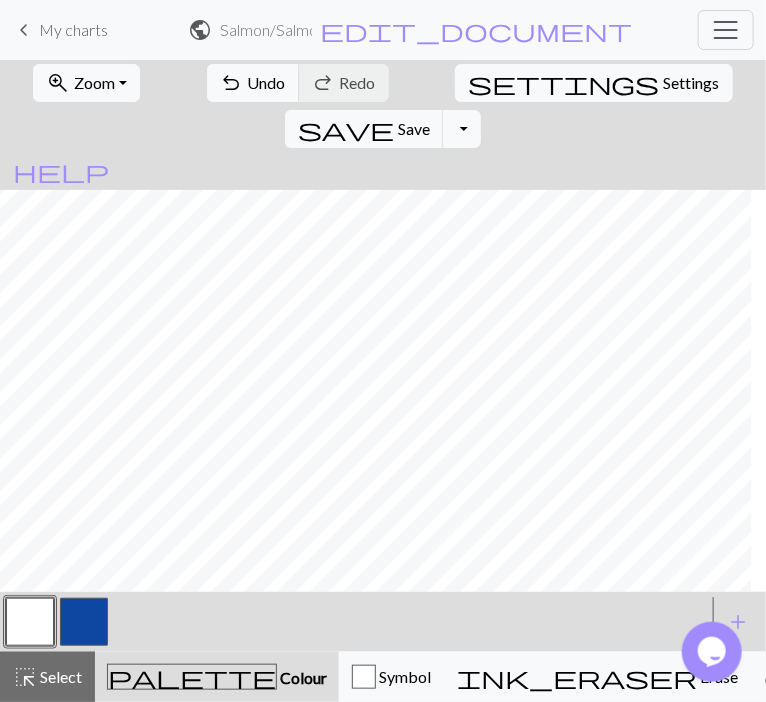 scroll, scrollTop: 148, scrollLeft: 364, axis: both 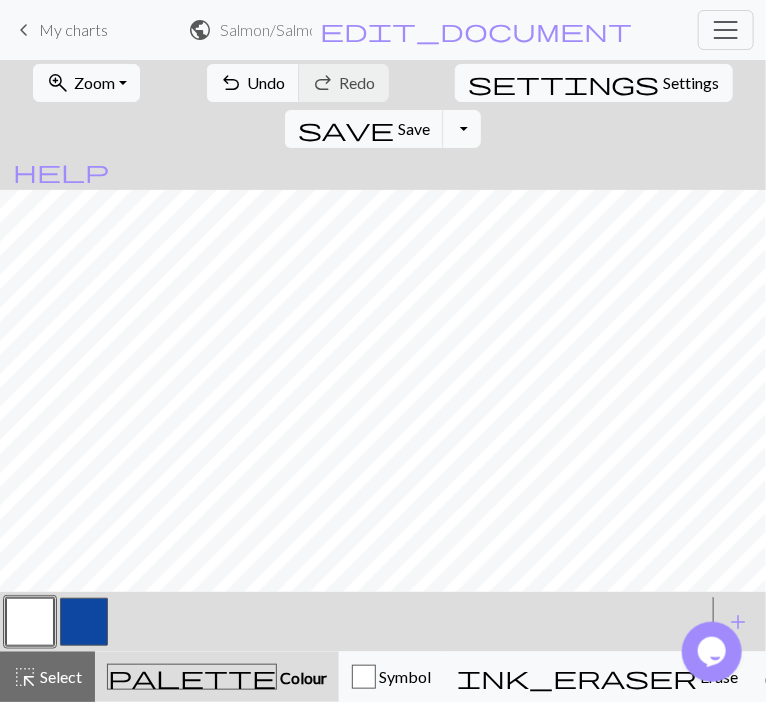 click at bounding box center (84, 622) 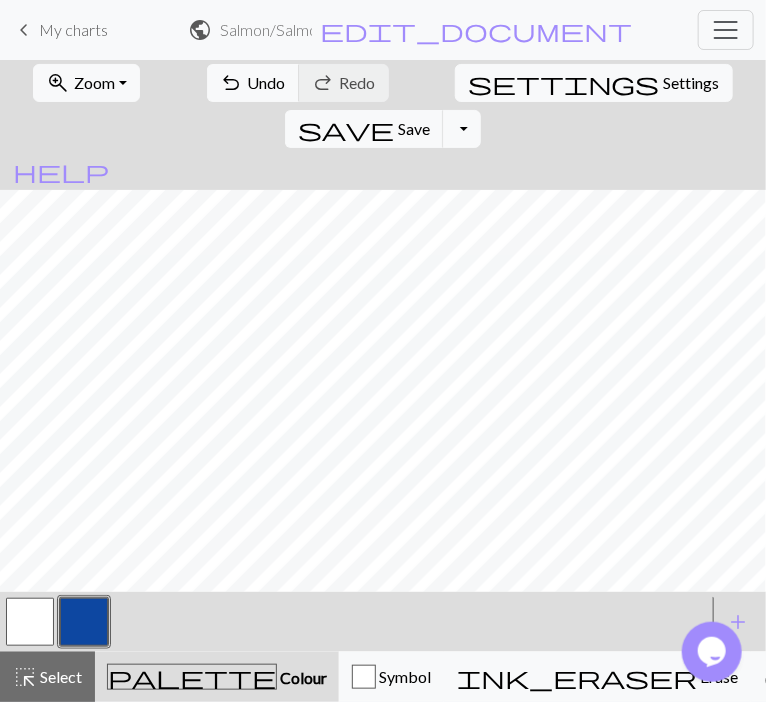 click at bounding box center (30, 622) 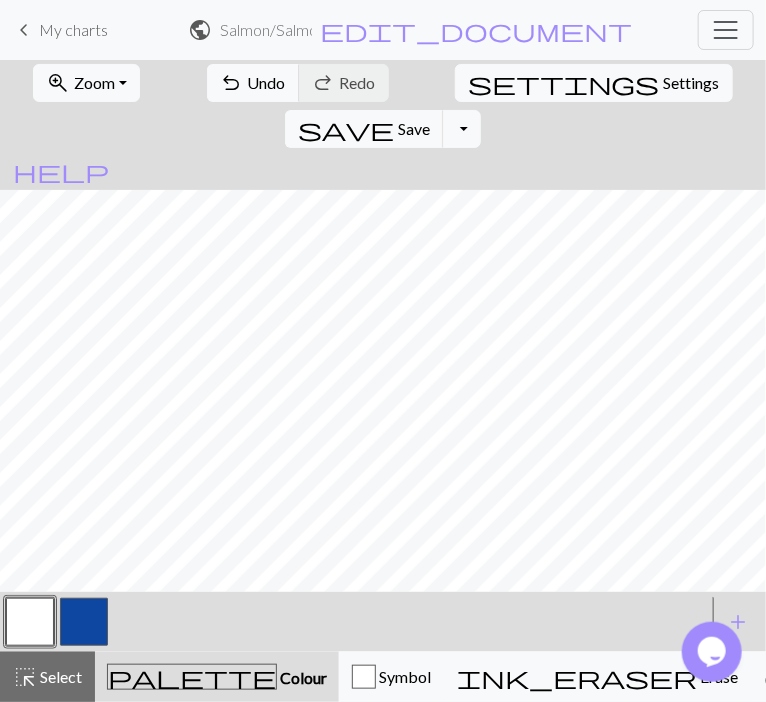 click at bounding box center (84, 622) 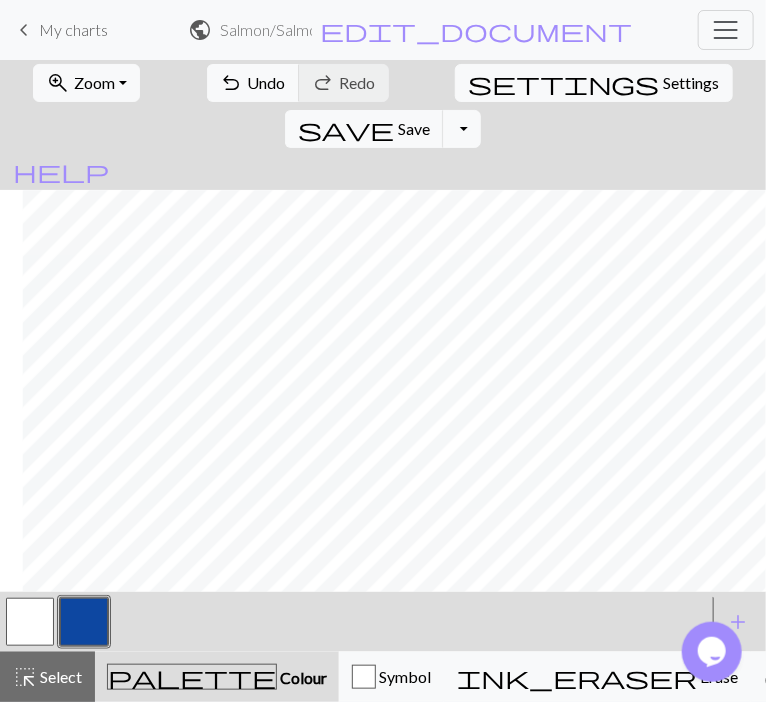 scroll, scrollTop: 274, scrollLeft: 936, axis: both 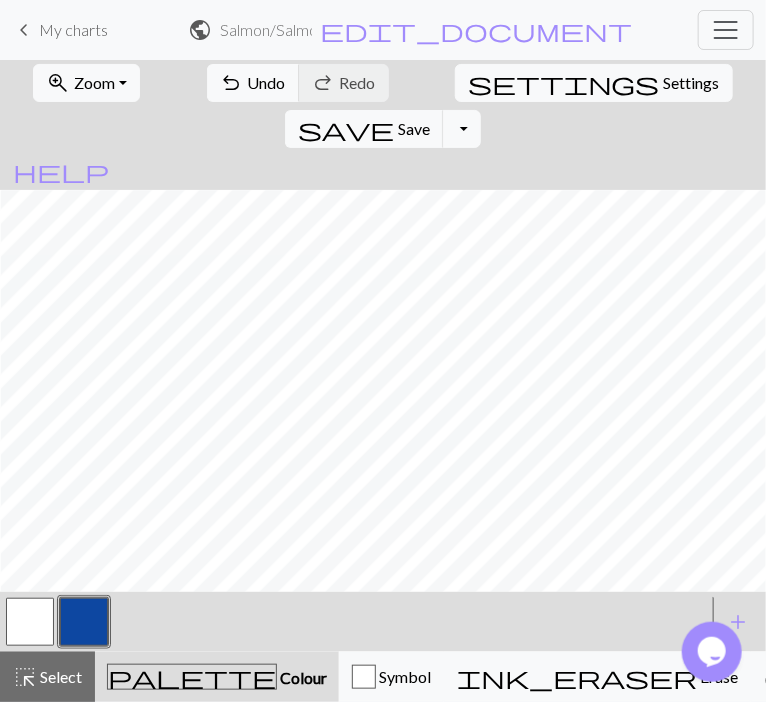 click at bounding box center [30, 622] 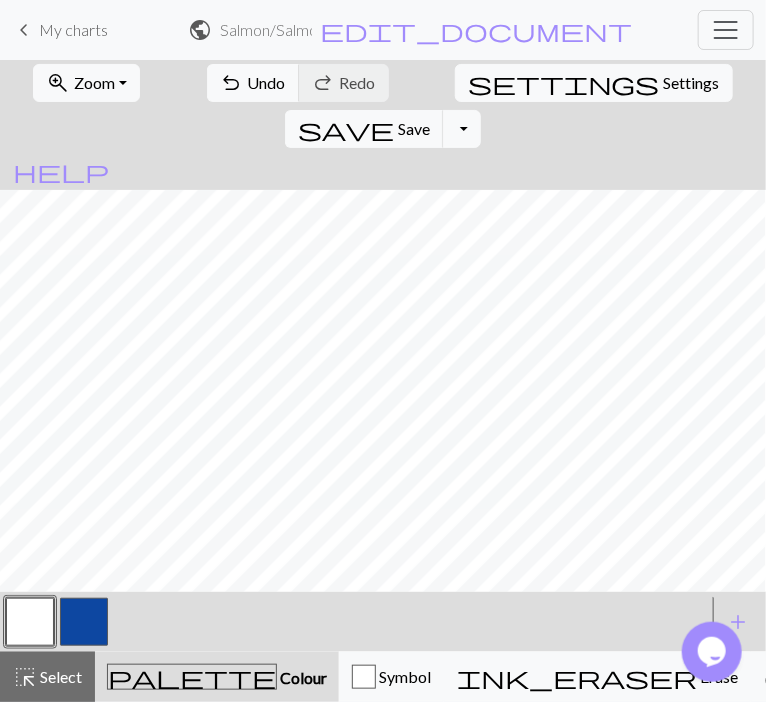 scroll, scrollTop: 403, scrollLeft: 765, axis: both 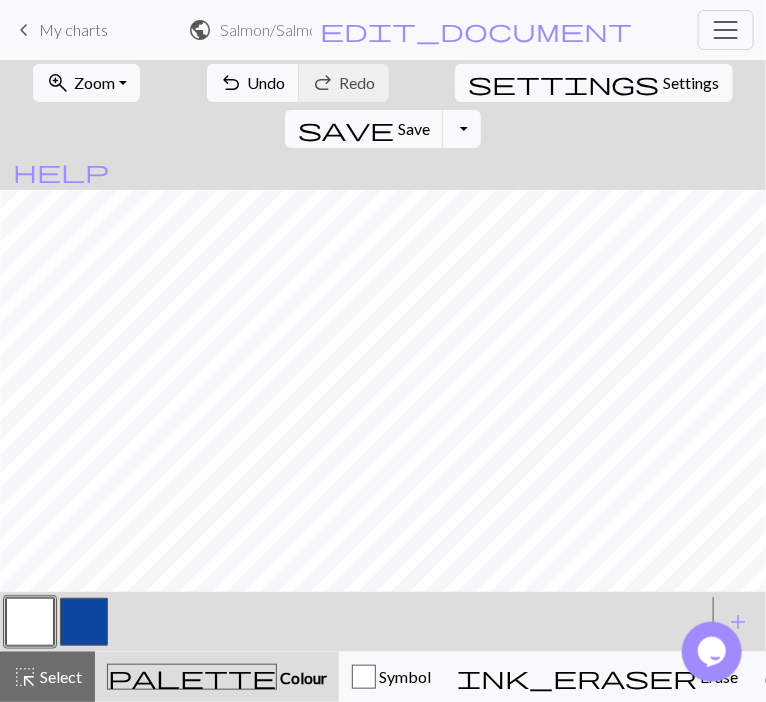click at bounding box center (84, 622) 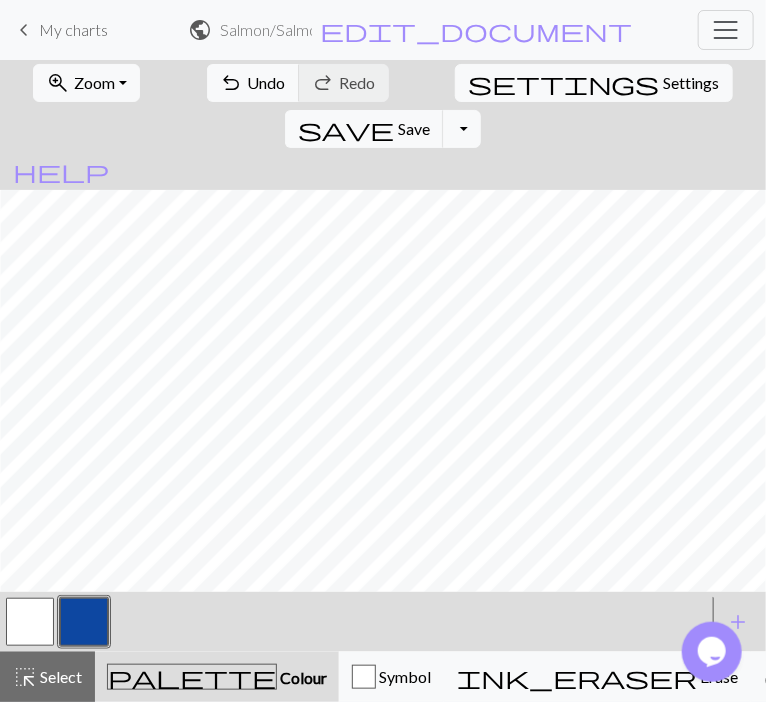 click at bounding box center [30, 622] 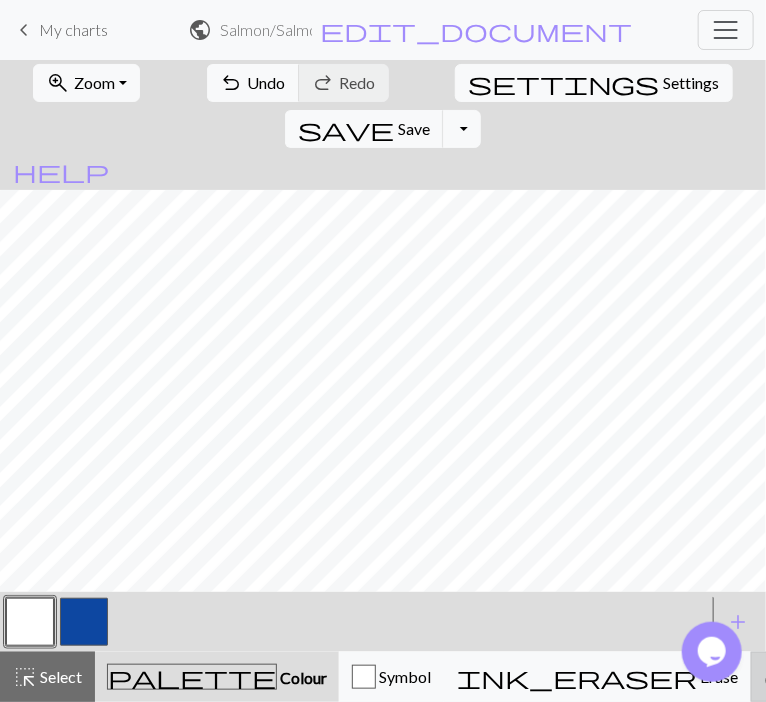 scroll, scrollTop: 403, scrollLeft: 761, axis: both 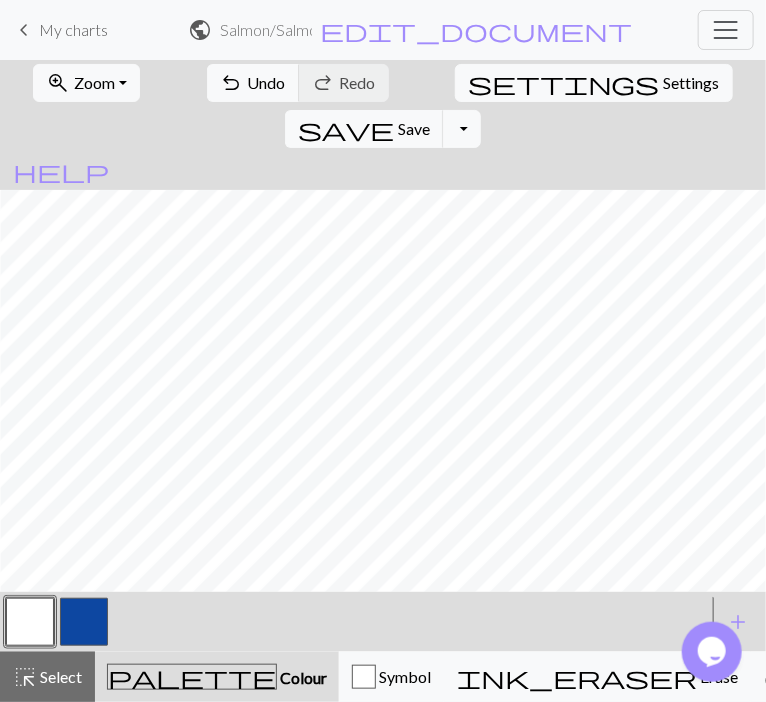 click at bounding box center (84, 622) 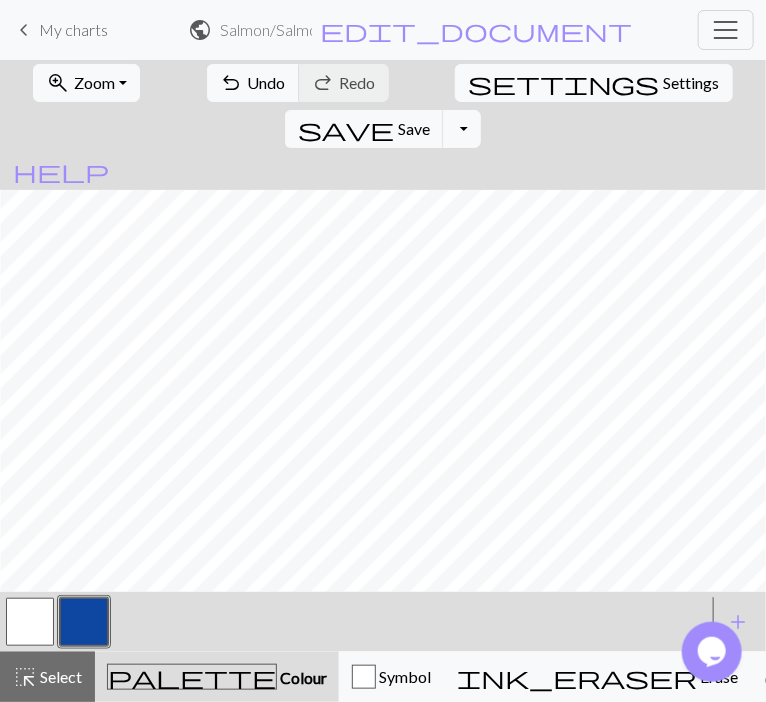 click at bounding box center (30, 622) 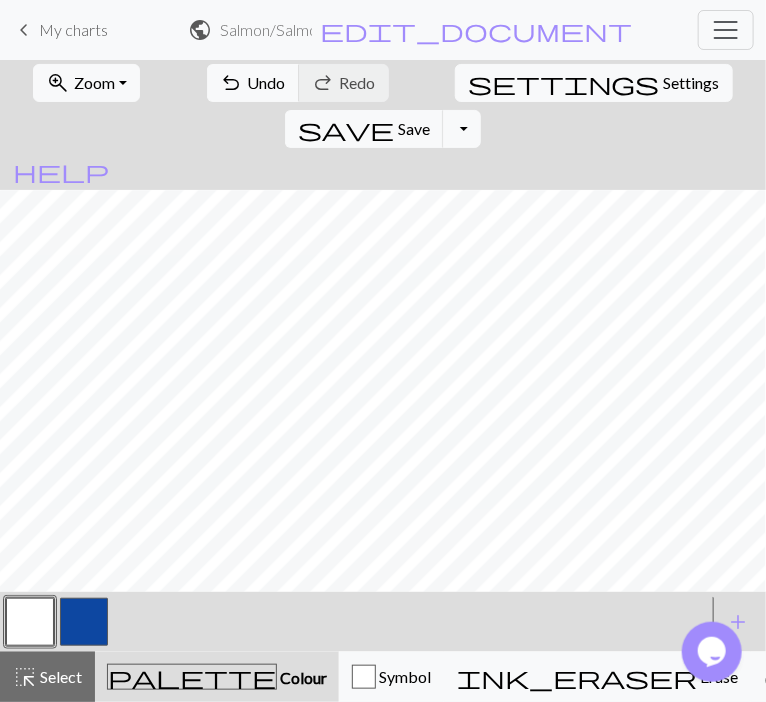 scroll, scrollTop: 330, scrollLeft: 544, axis: both 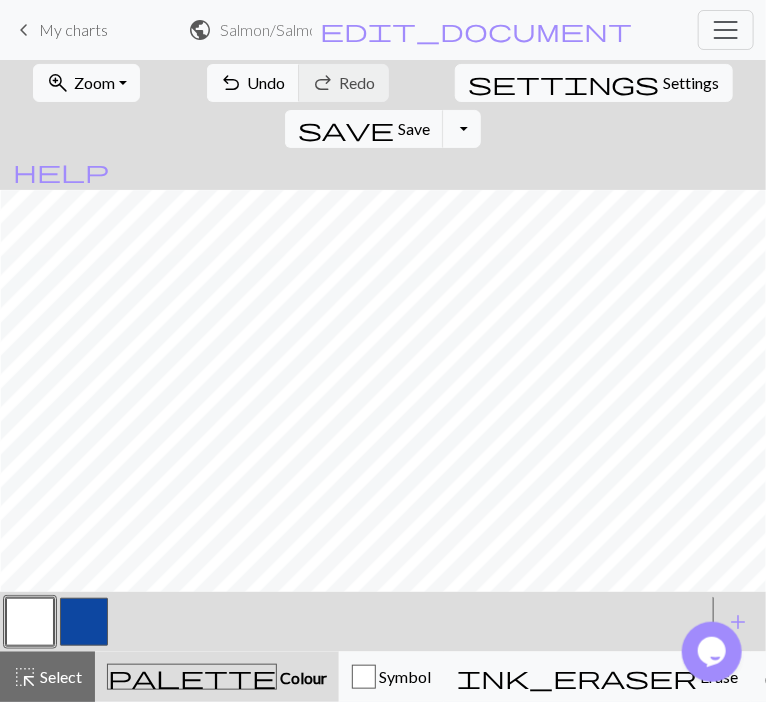 click at bounding box center (84, 622) 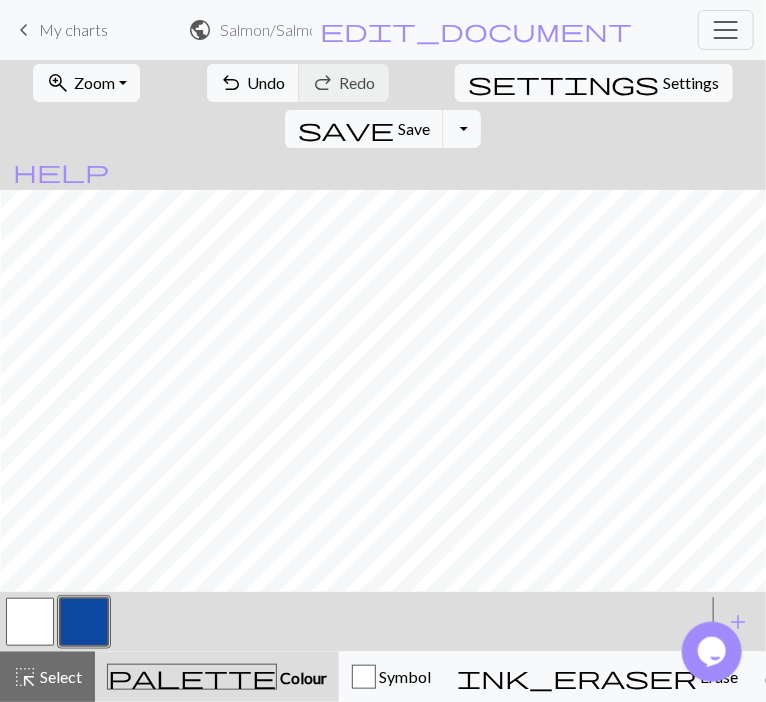 click at bounding box center (30, 622) 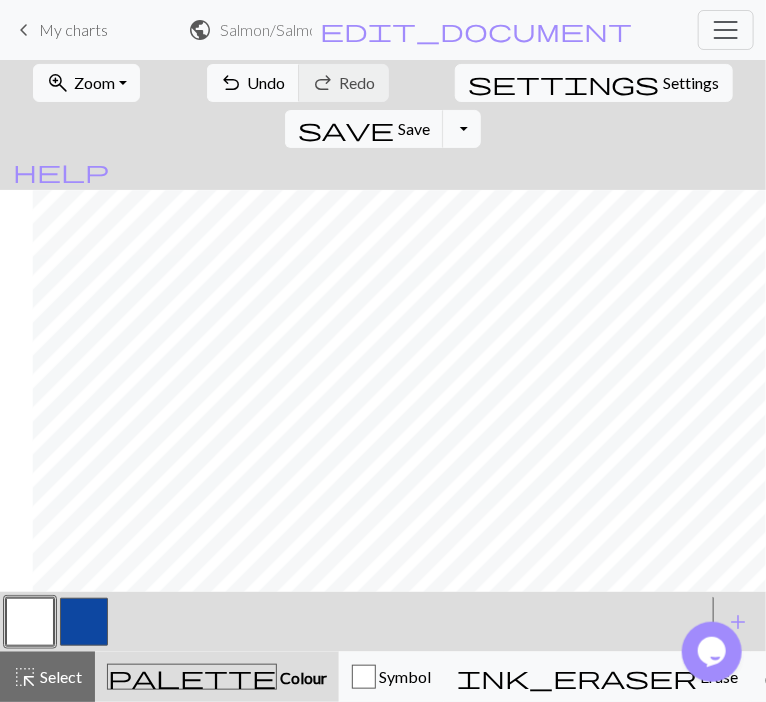 scroll, scrollTop: 330, scrollLeft: 741, axis: both 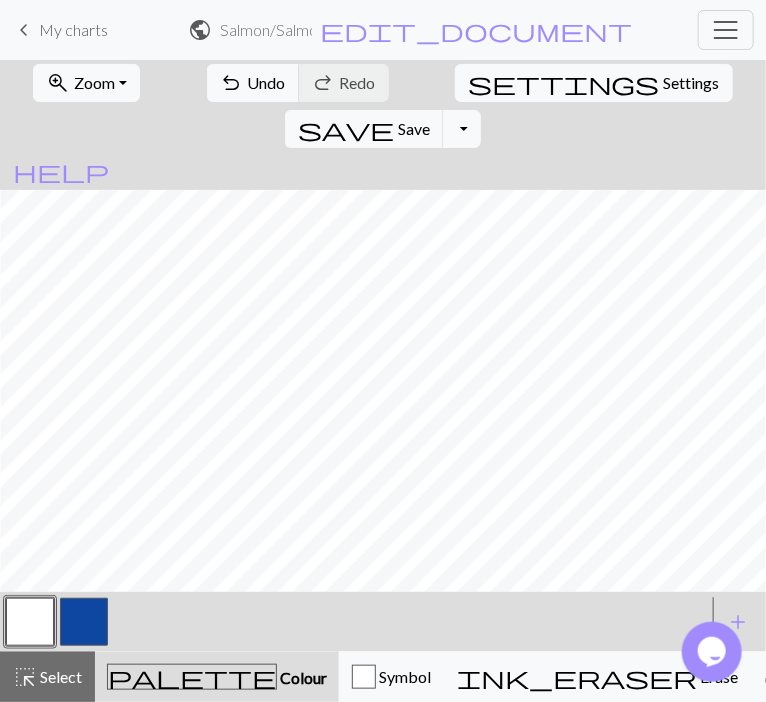 click at bounding box center [84, 622] 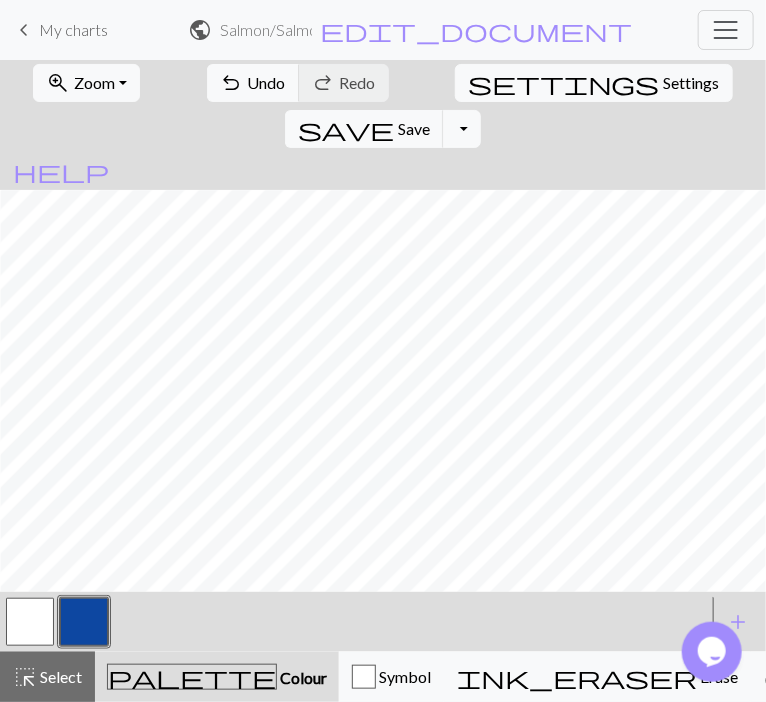 click at bounding box center [30, 622] 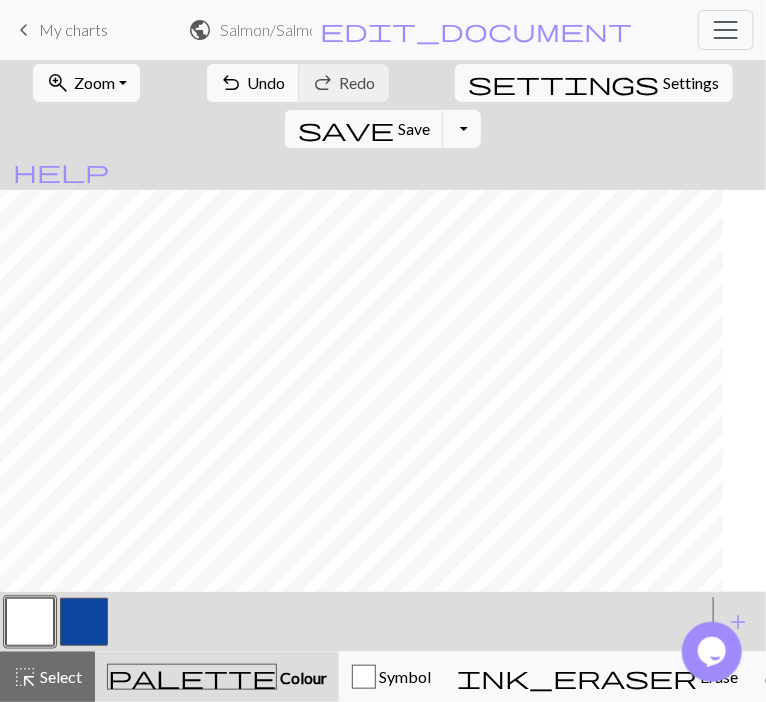 scroll, scrollTop: 191, scrollLeft: 248, axis: both 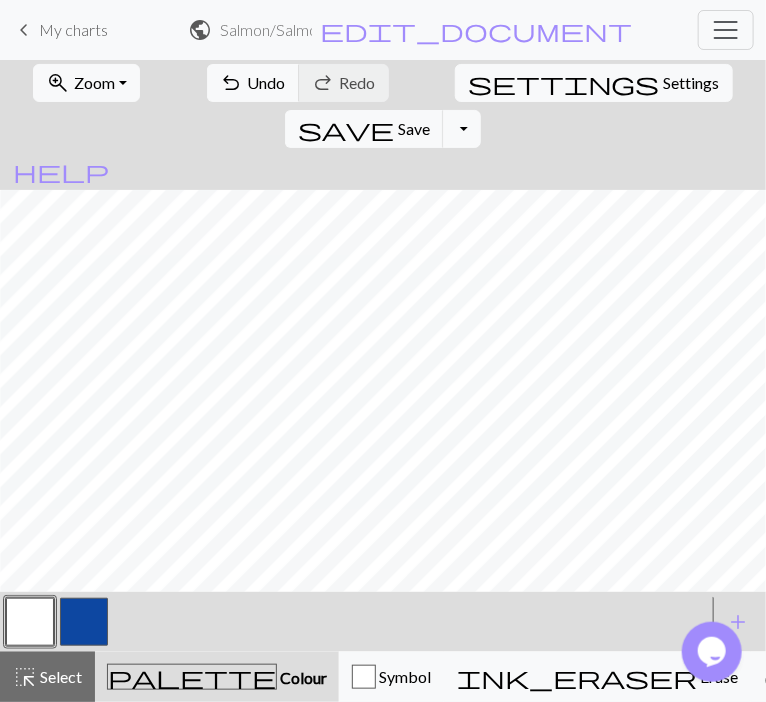 click at bounding box center (84, 622) 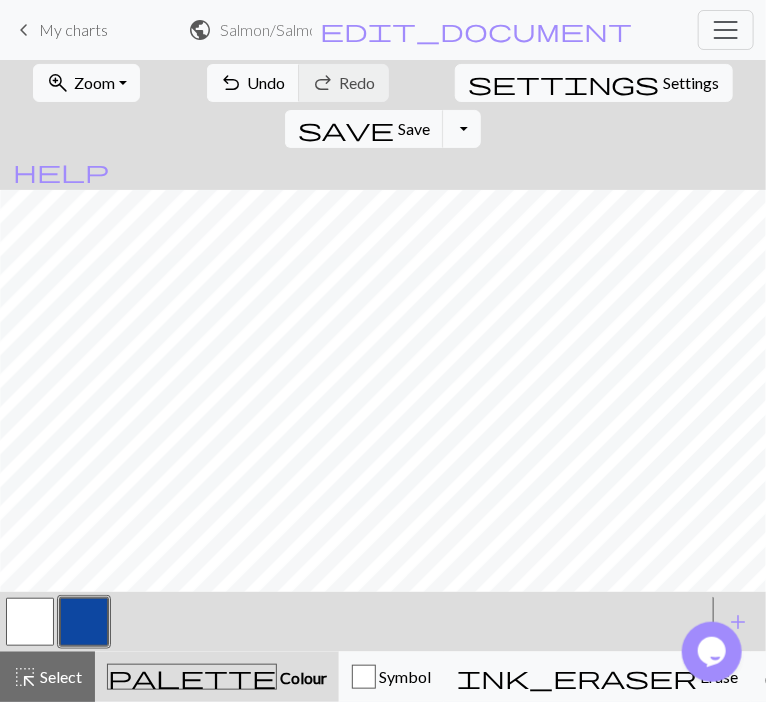click at bounding box center (30, 622) 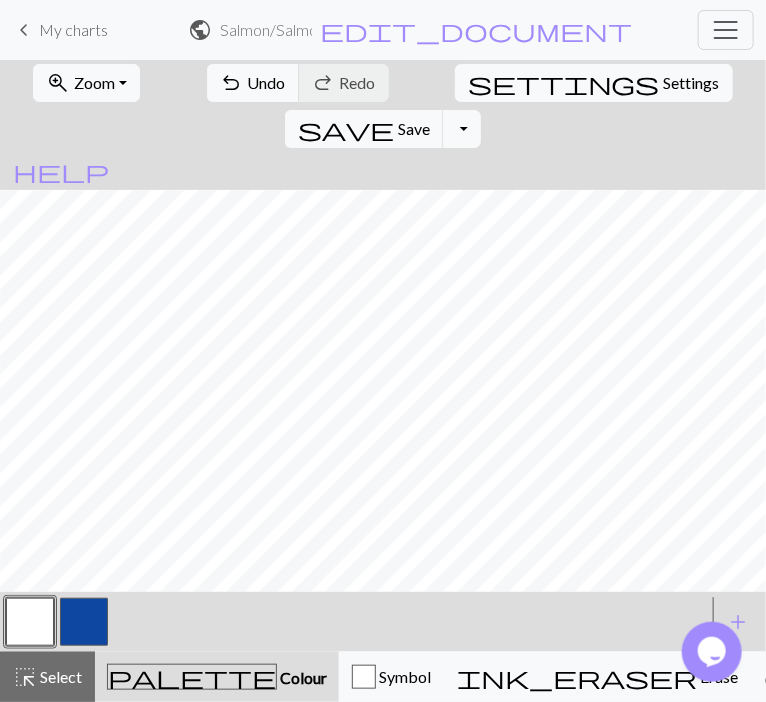 scroll, scrollTop: 258, scrollLeft: 680, axis: both 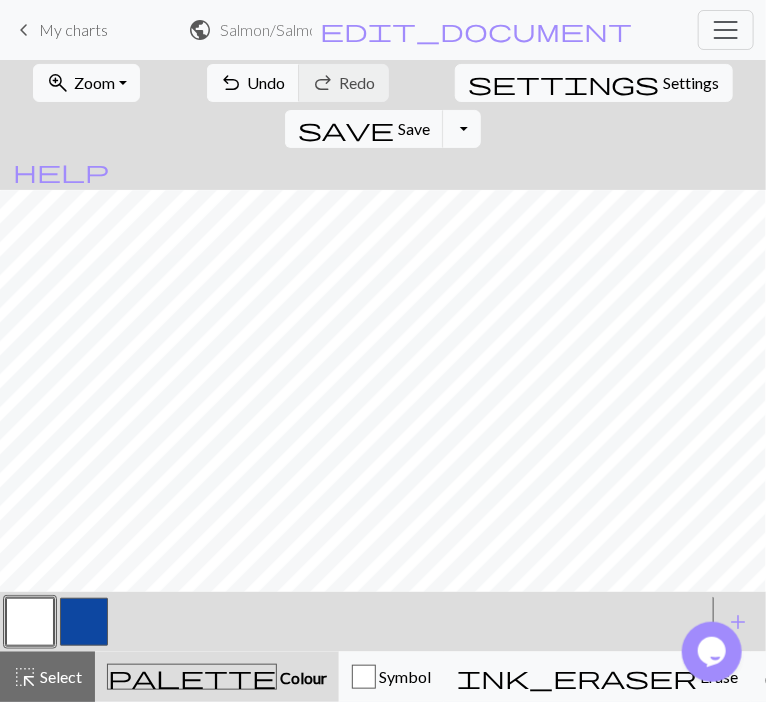 click at bounding box center (84, 622) 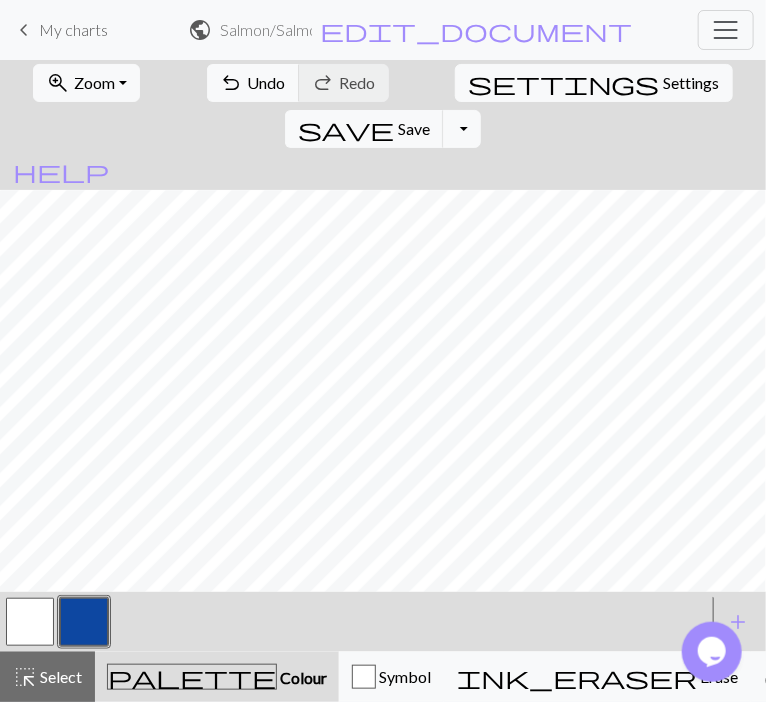 click at bounding box center (30, 622) 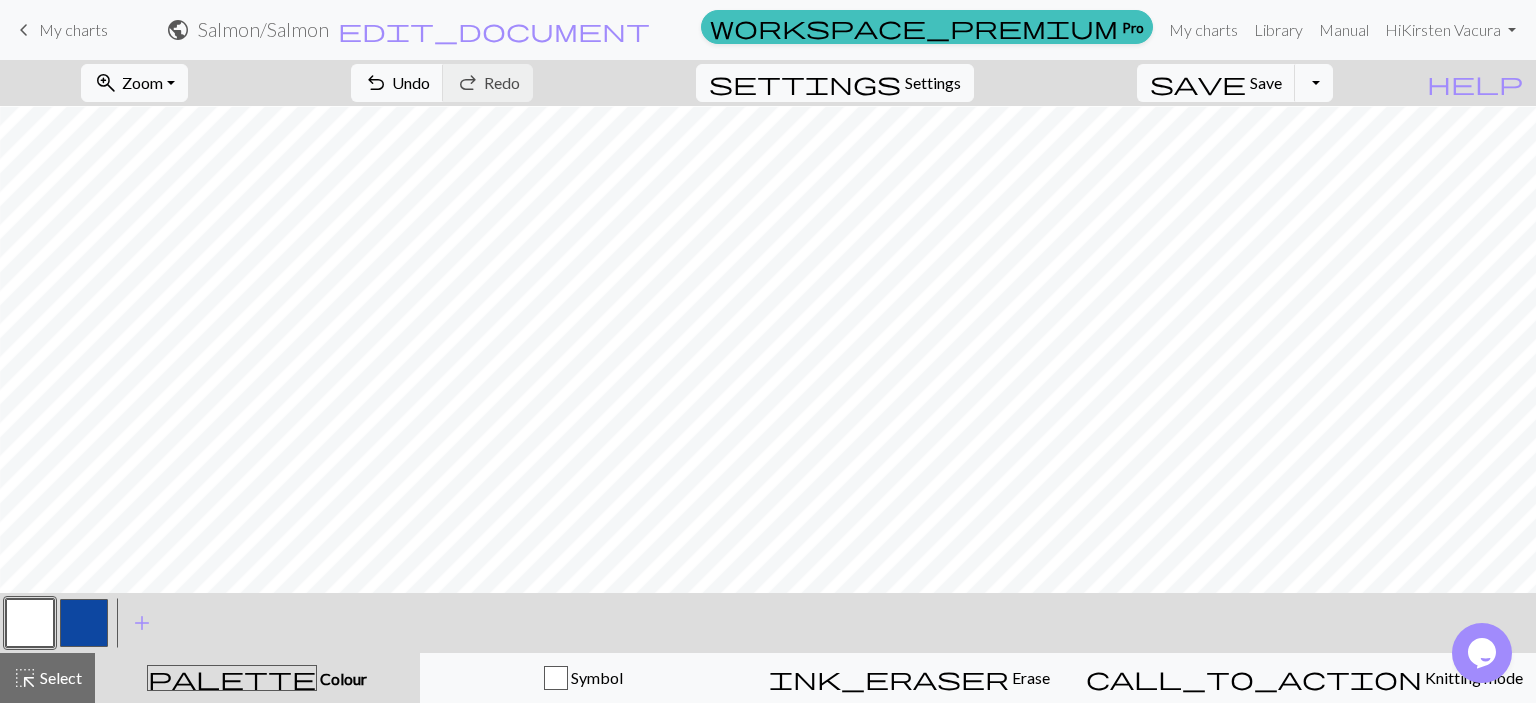 scroll, scrollTop: 218, scrollLeft: 167, axis: both 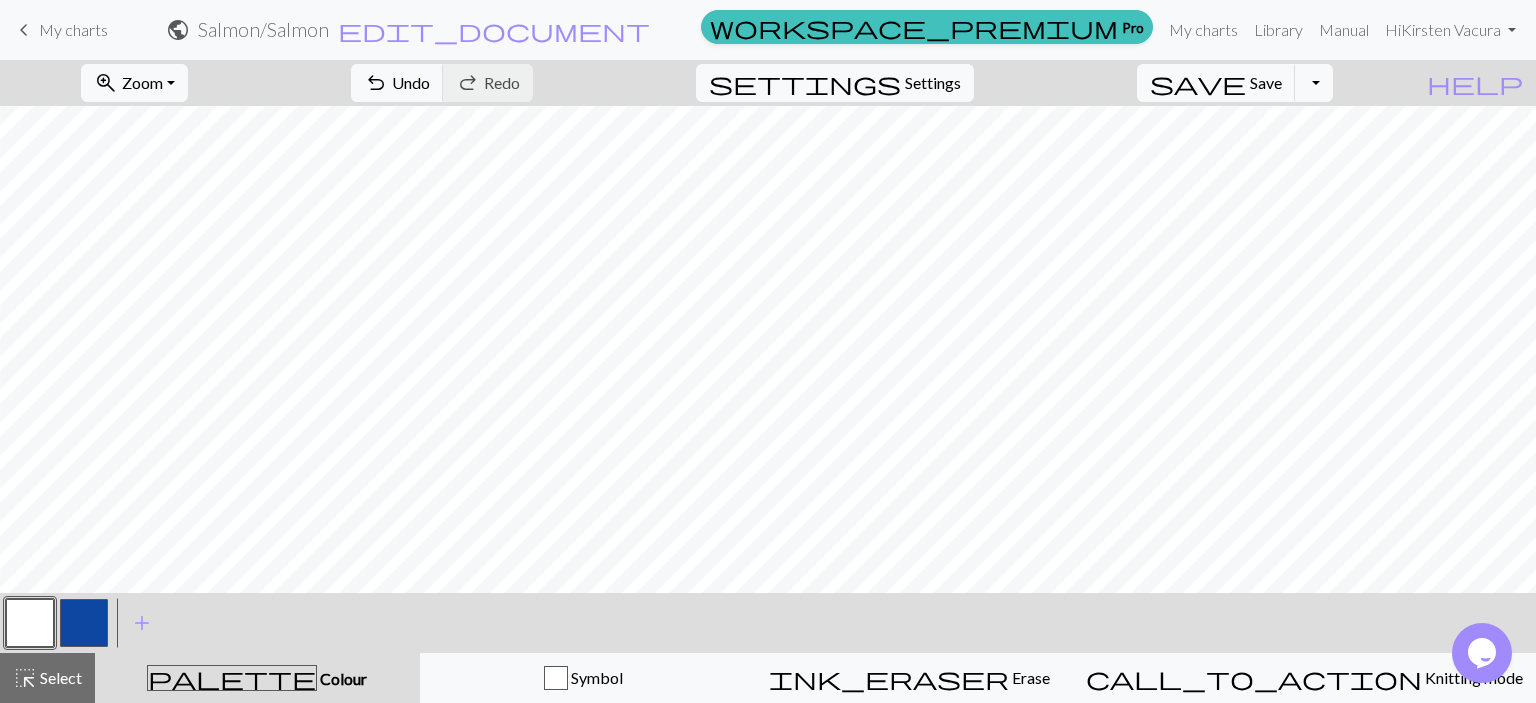 click at bounding box center [84, 623] 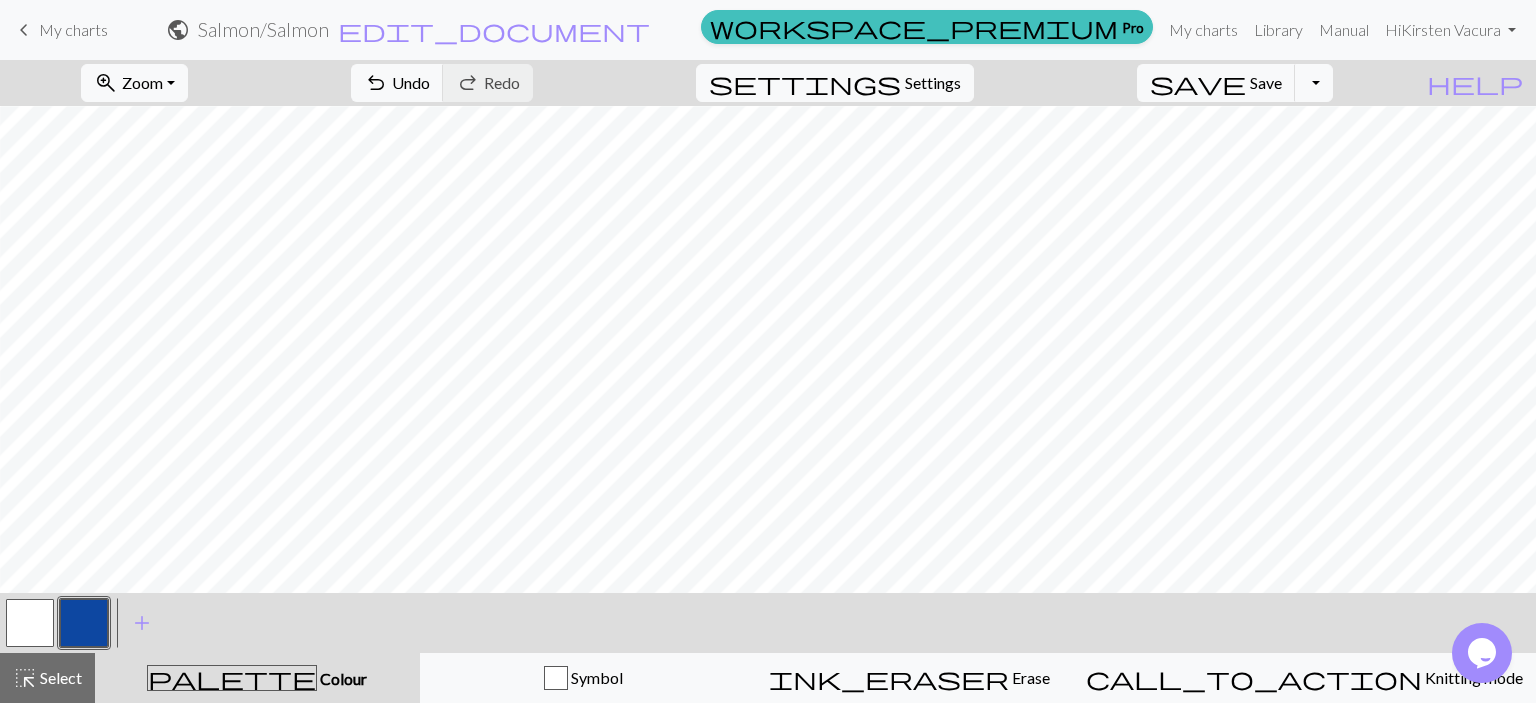 click at bounding box center (84, 623) 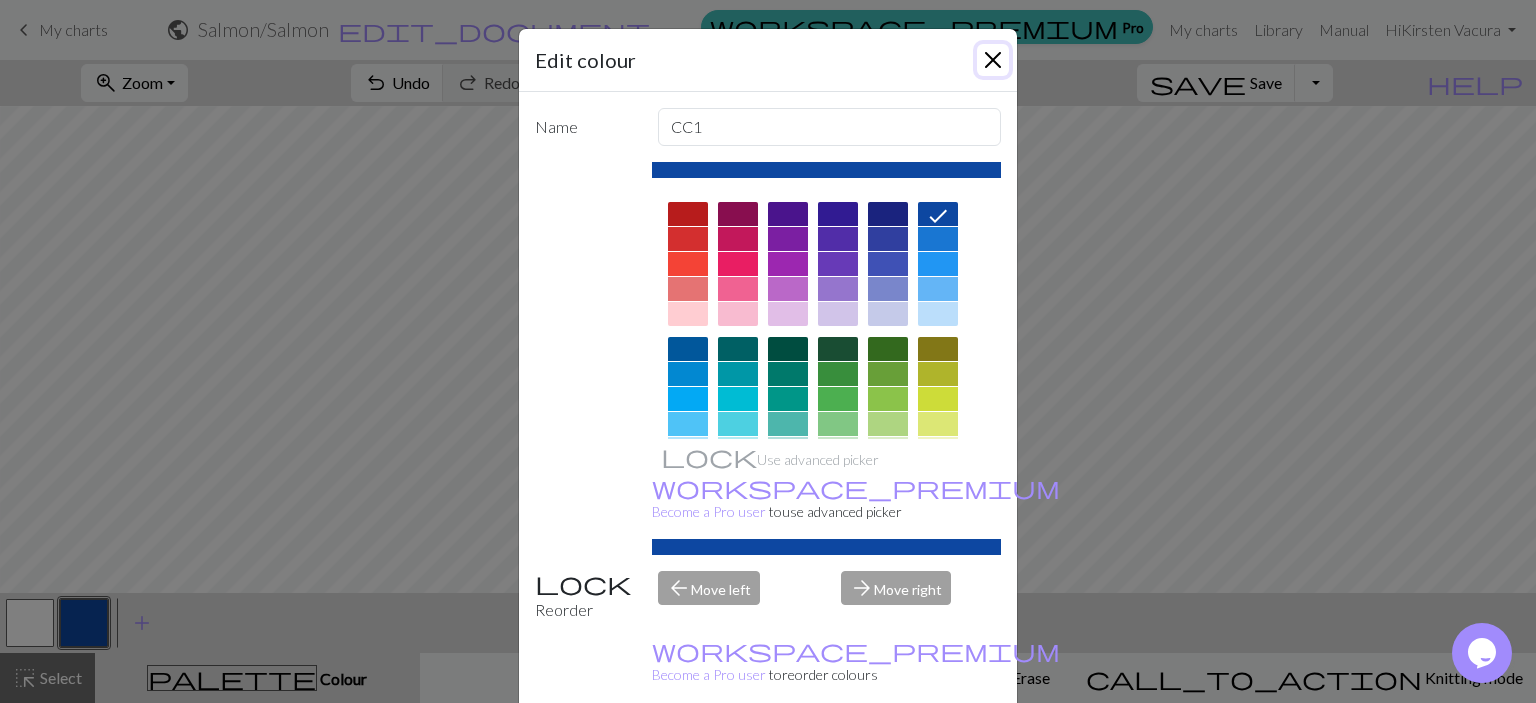 click at bounding box center (993, 60) 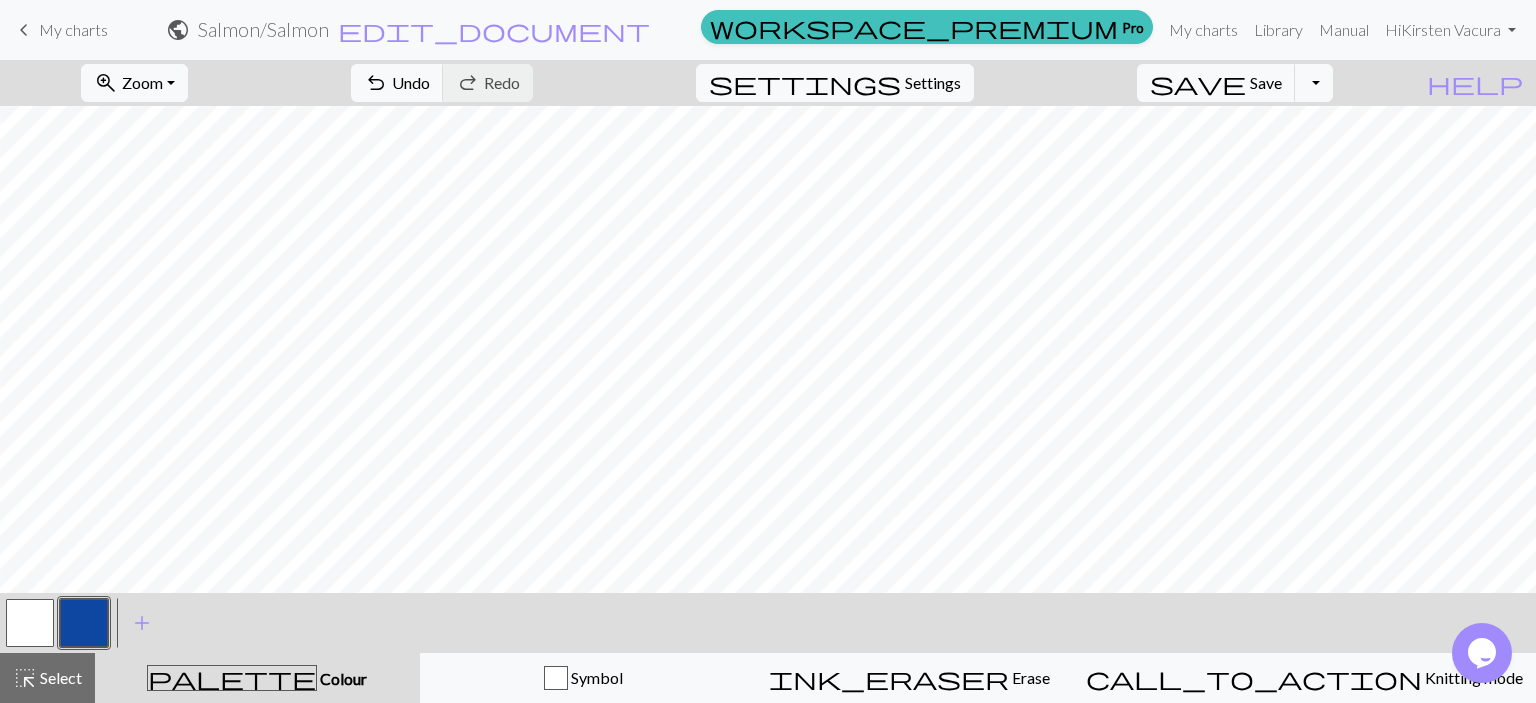 click at bounding box center (30, 623) 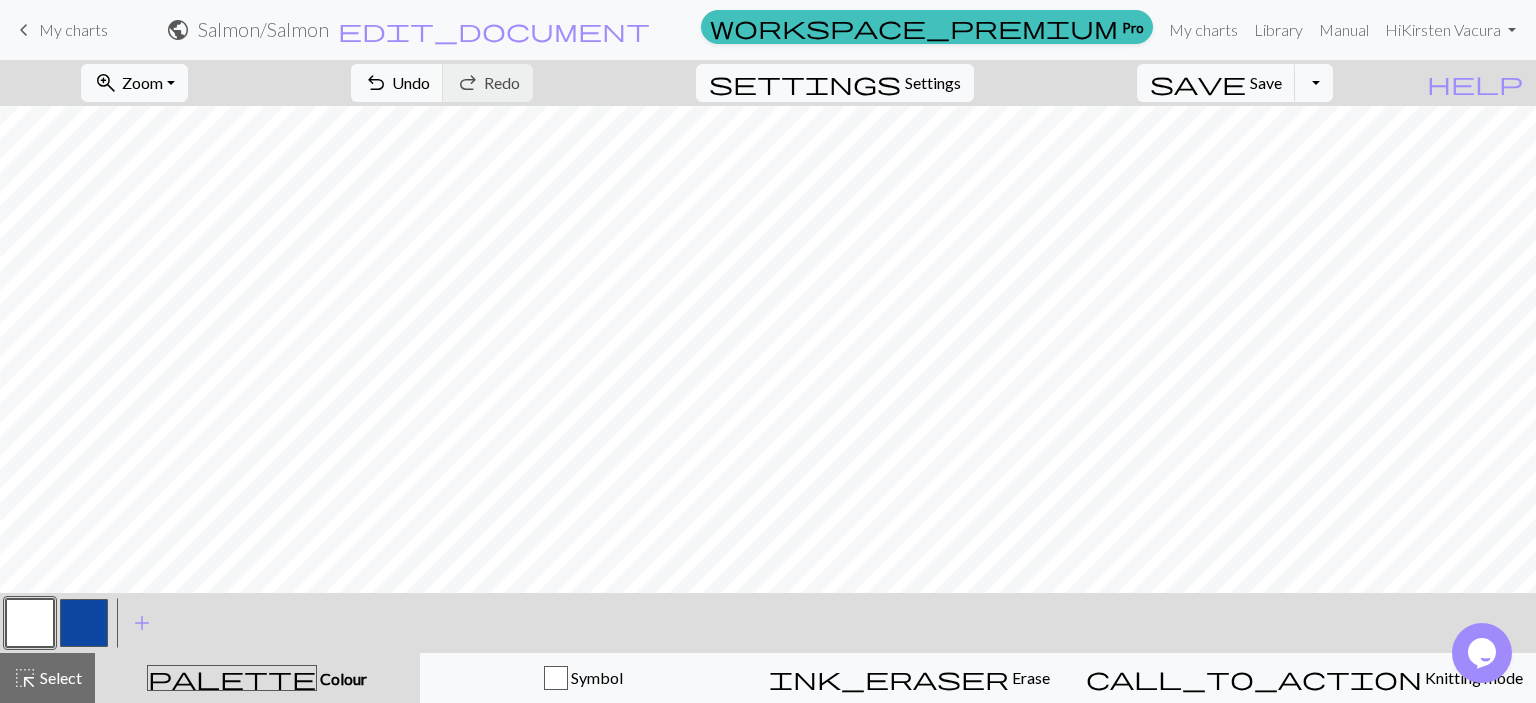 scroll, scrollTop: 234, scrollLeft: 167, axis: both 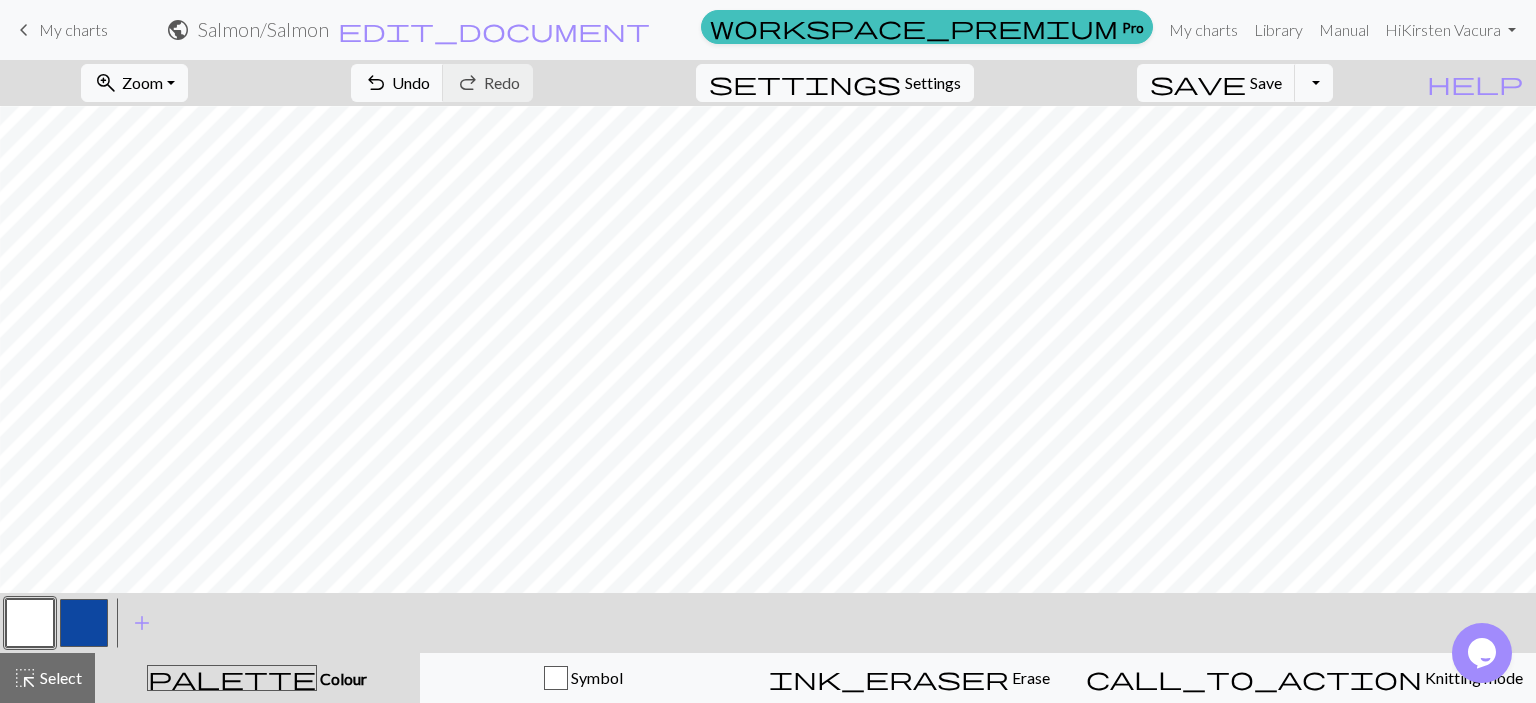 click at bounding box center [84, 623] 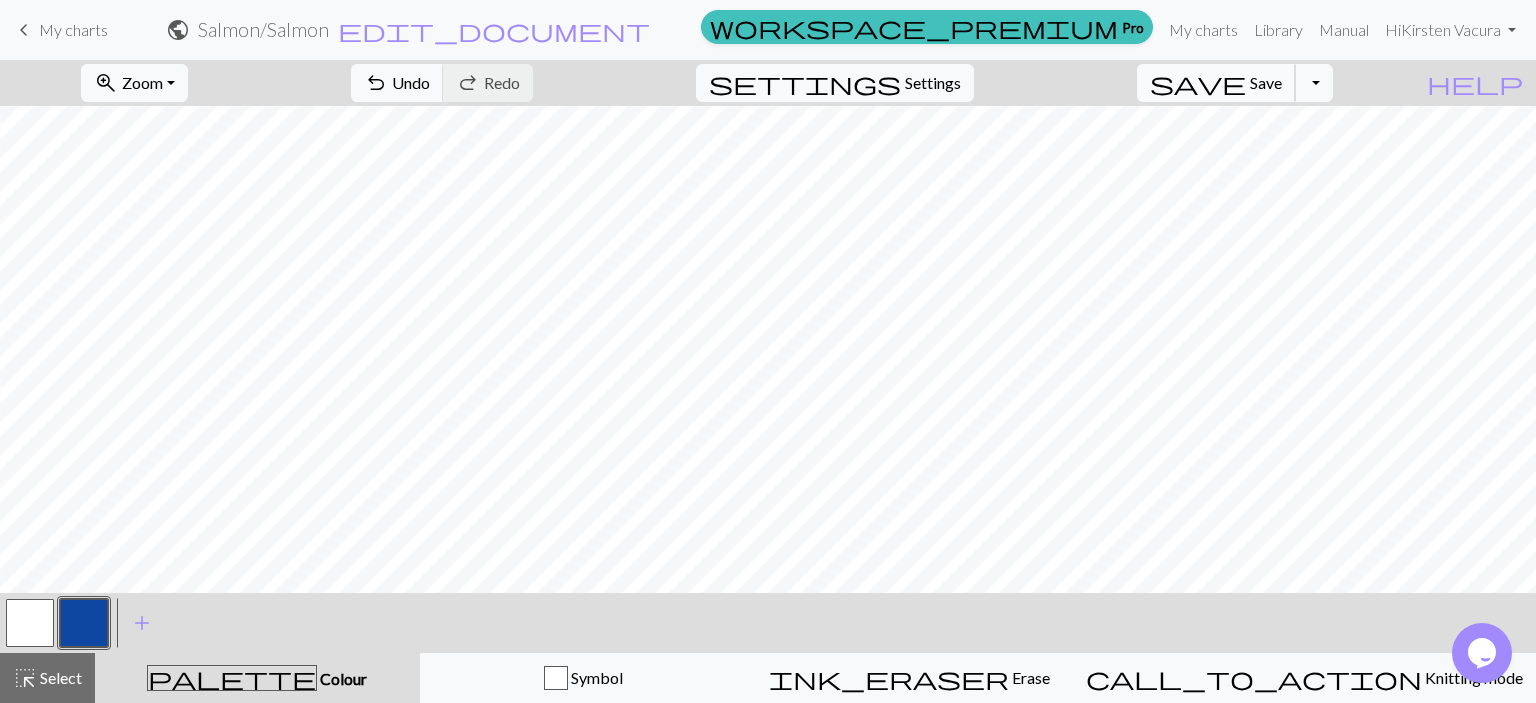 click on "save" at bounding box center (1198, 83) 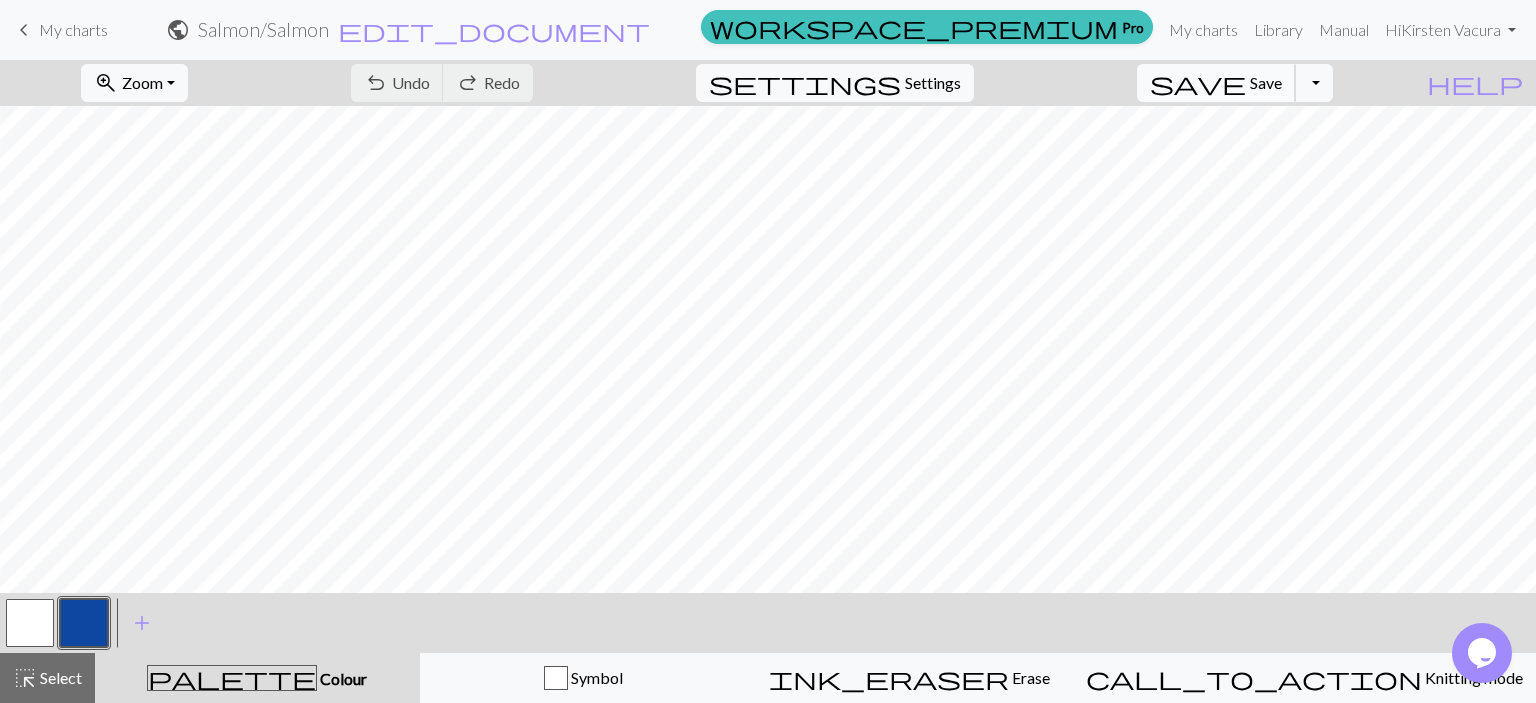 scroll, scrollTop: 332, scrollLeft: 167, axis: both 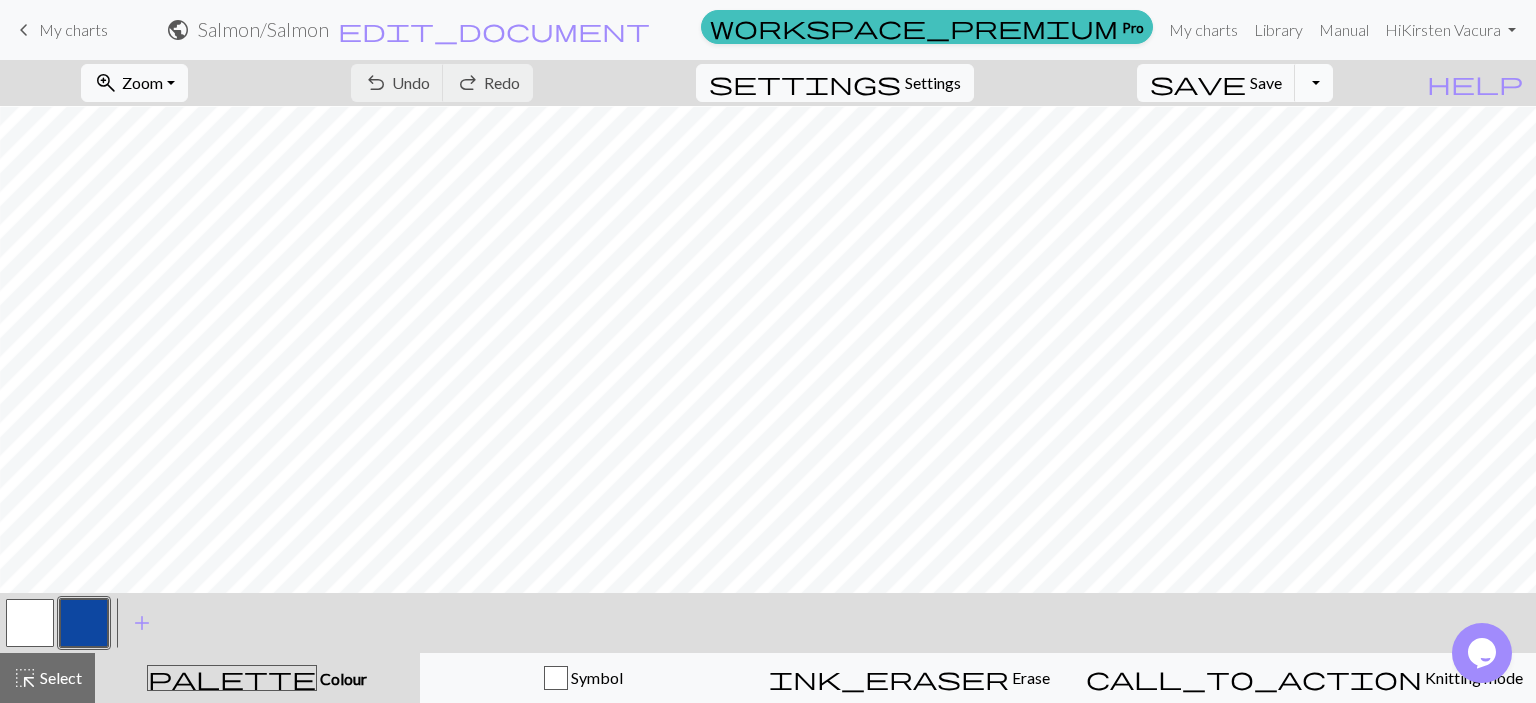 click on "Toggle Dropdown" at bounding box center (1314, 83) 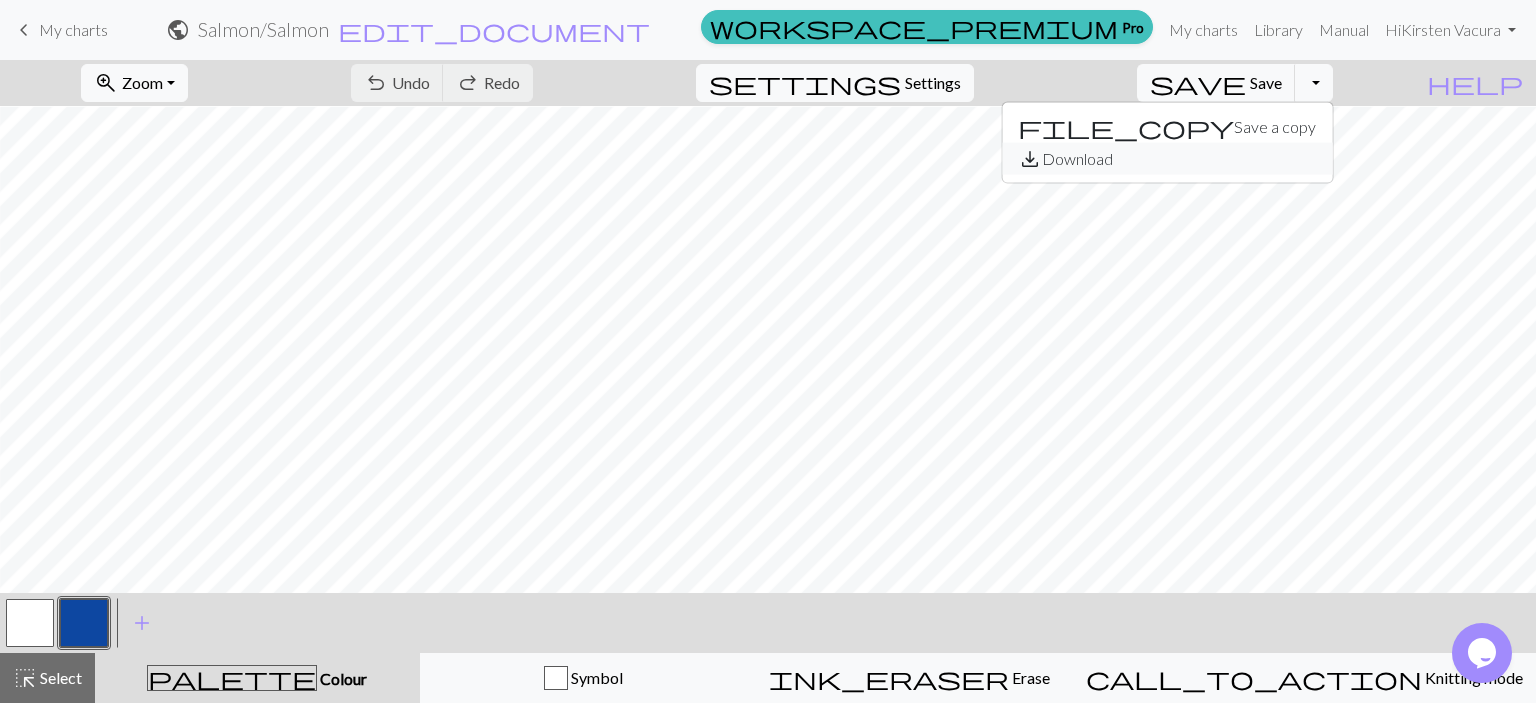 click on "save_alt  Download" at bounding box center (1167, 159) 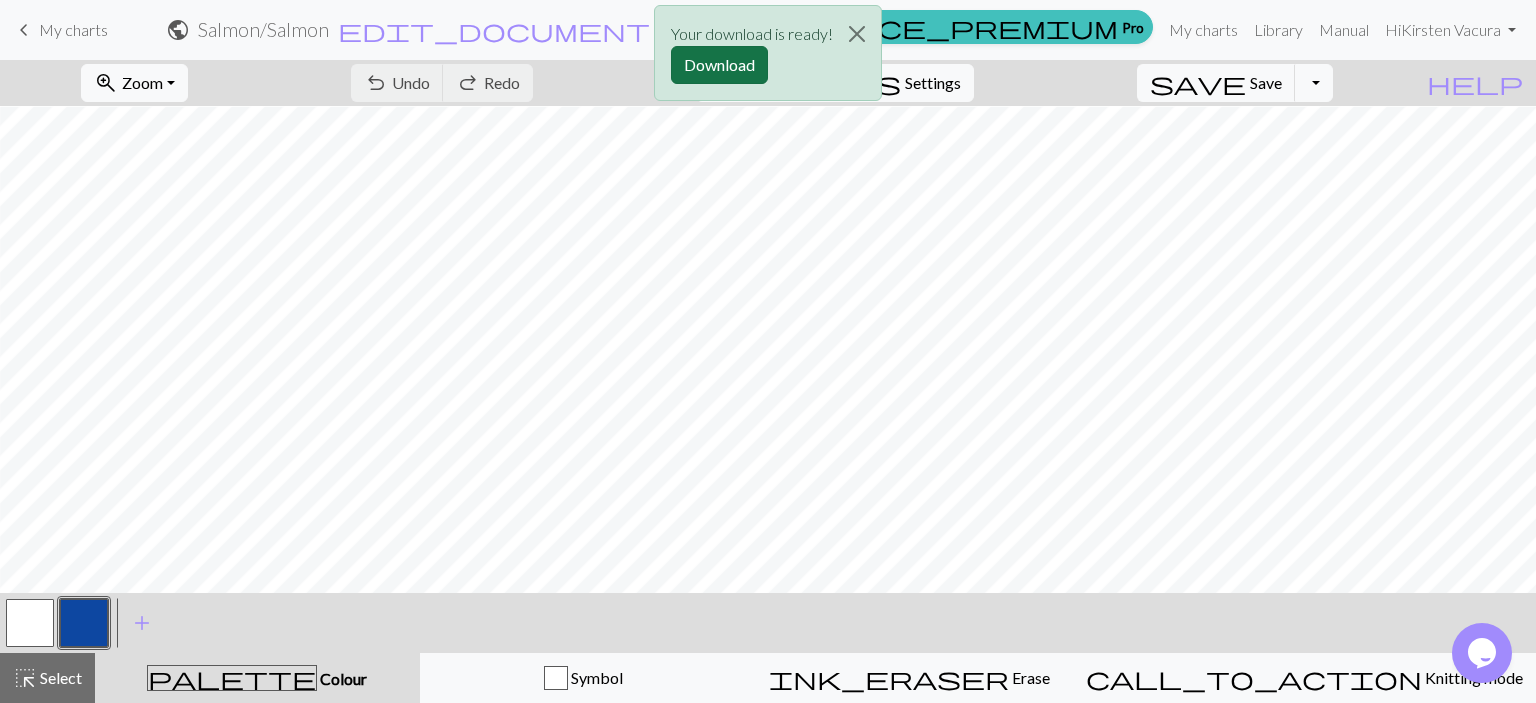 click on "Download" at bounding box center (719, 65) 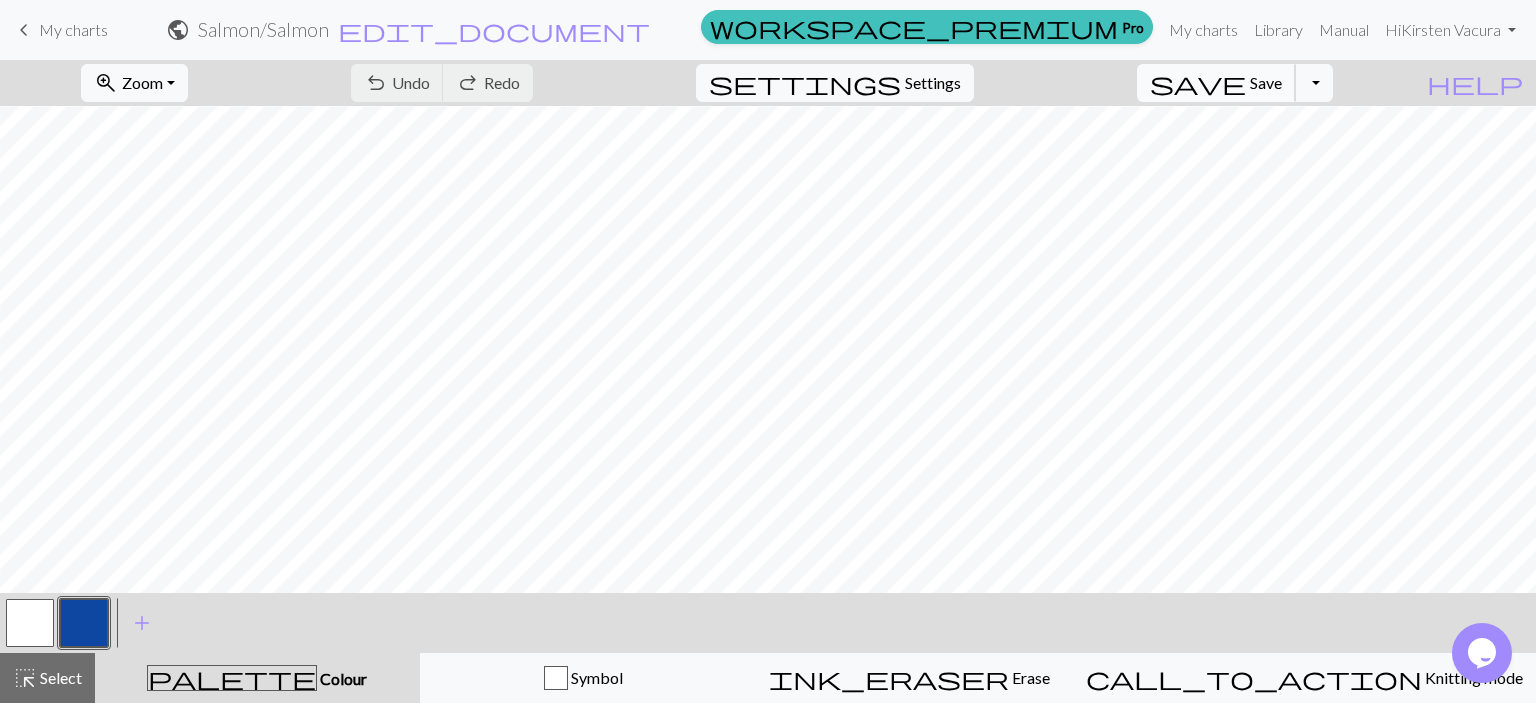 scroll, scrollTop: 270, scrollLeft: 167, axis: both 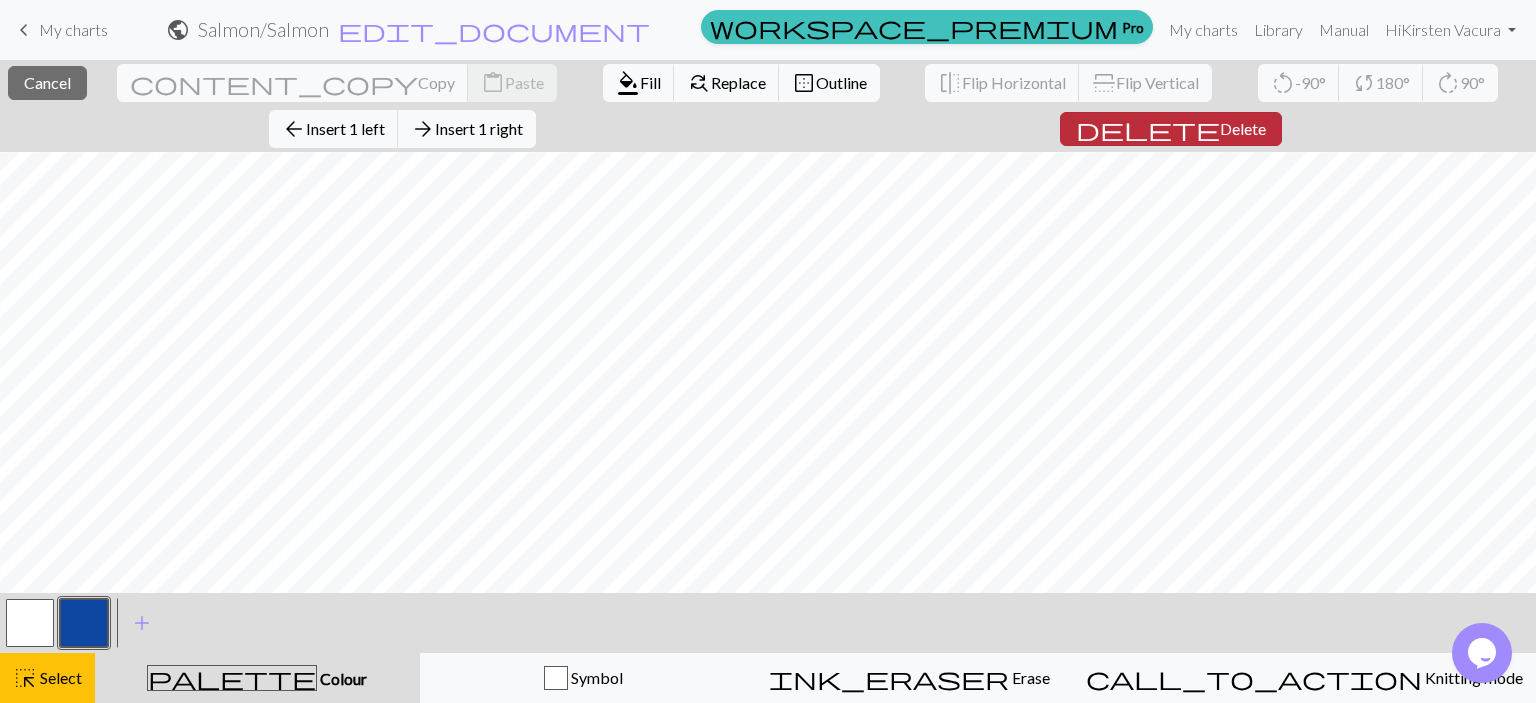 click on "Delete" at bounding box center (1243, 128) 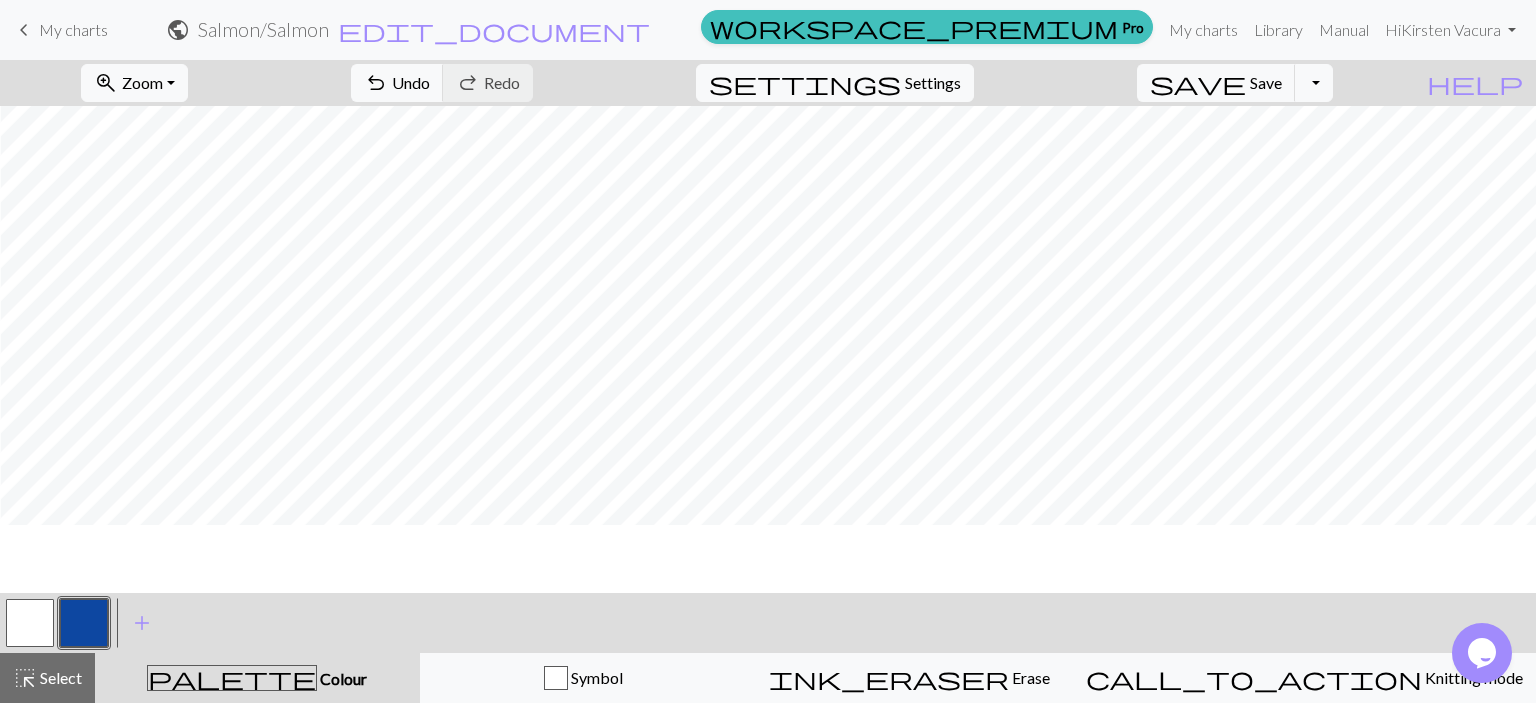 scroll, scrollTop: 263, scrollLeft: 140, axis: both 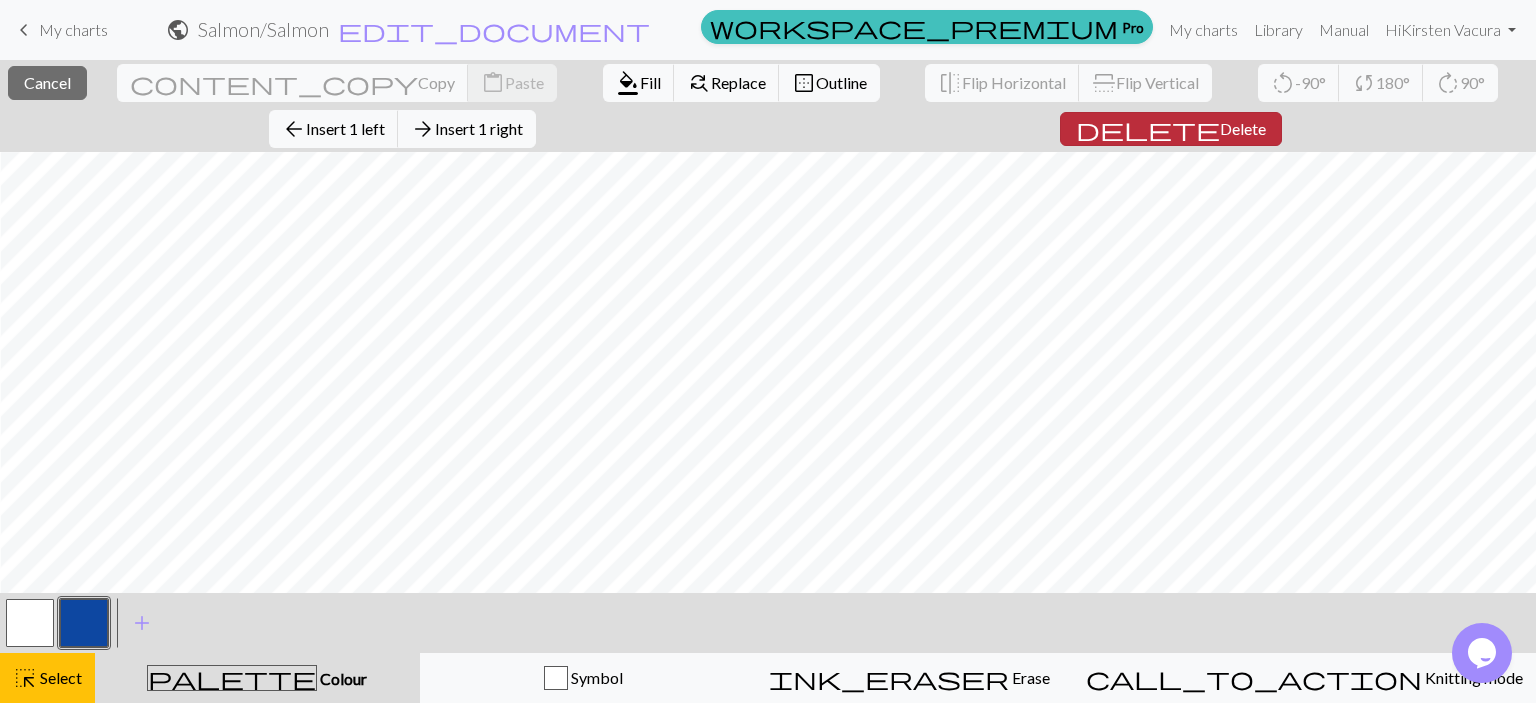 click on "delete" at bounding box center (1148, 129) 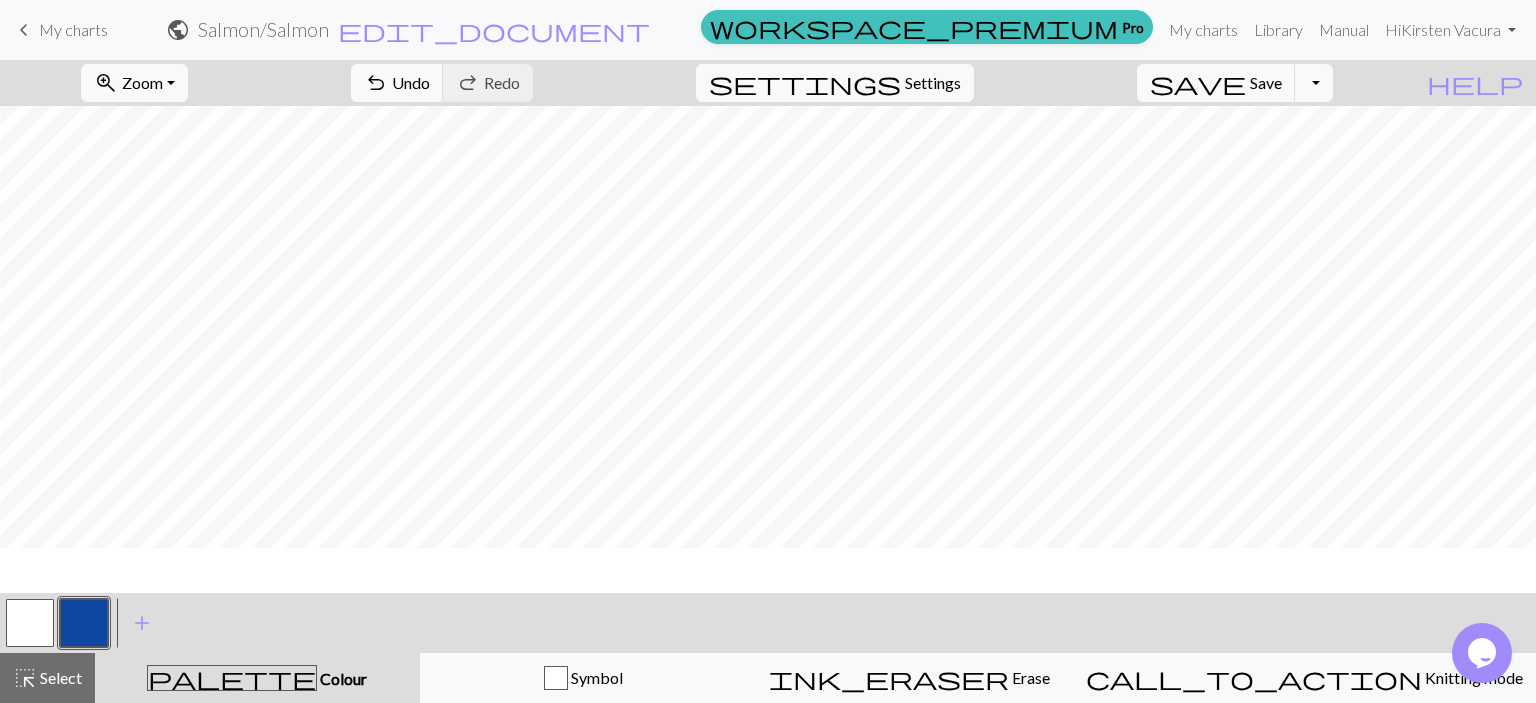 scroll, scrollTop: 263, scrollLeft: 114, axis: both 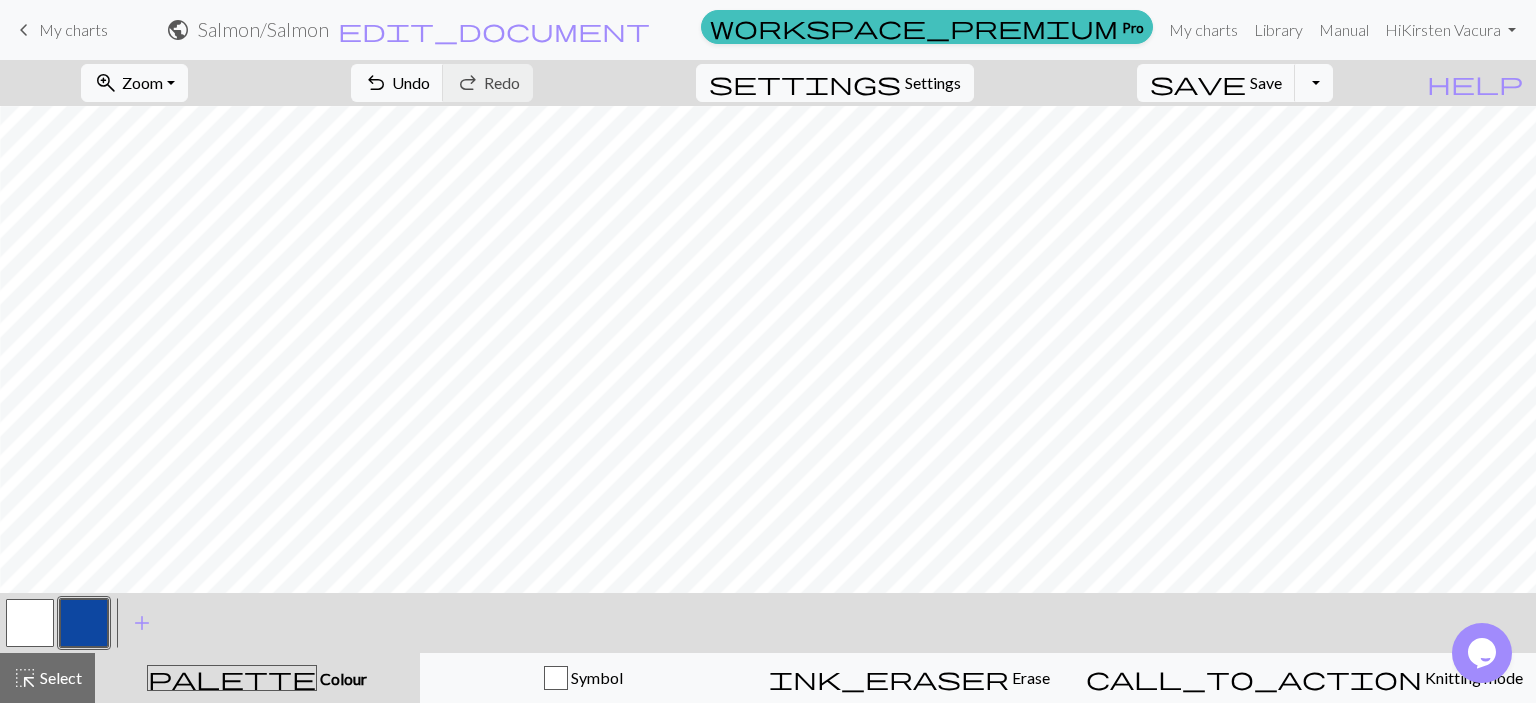 click at bounding box center (30, 623) 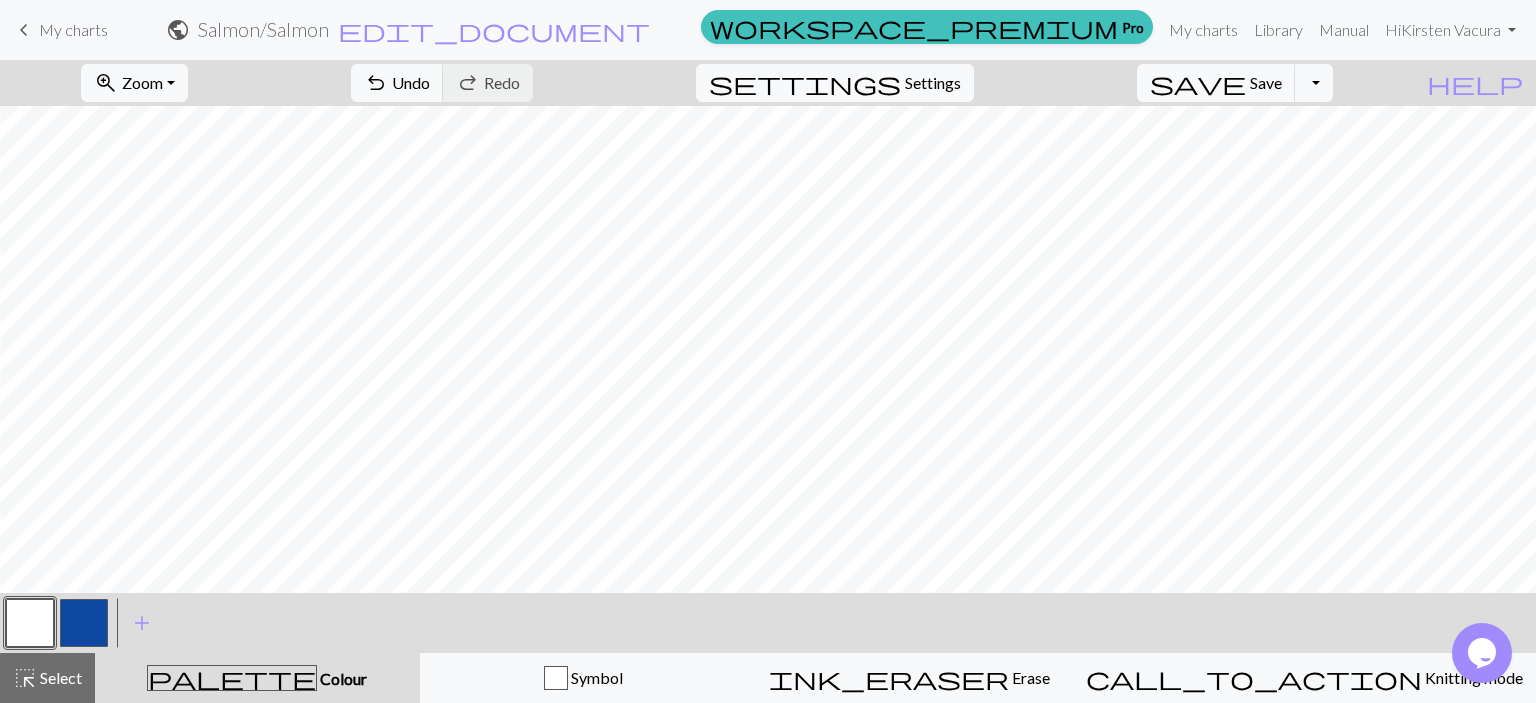 click at bounding box center (84, 623) 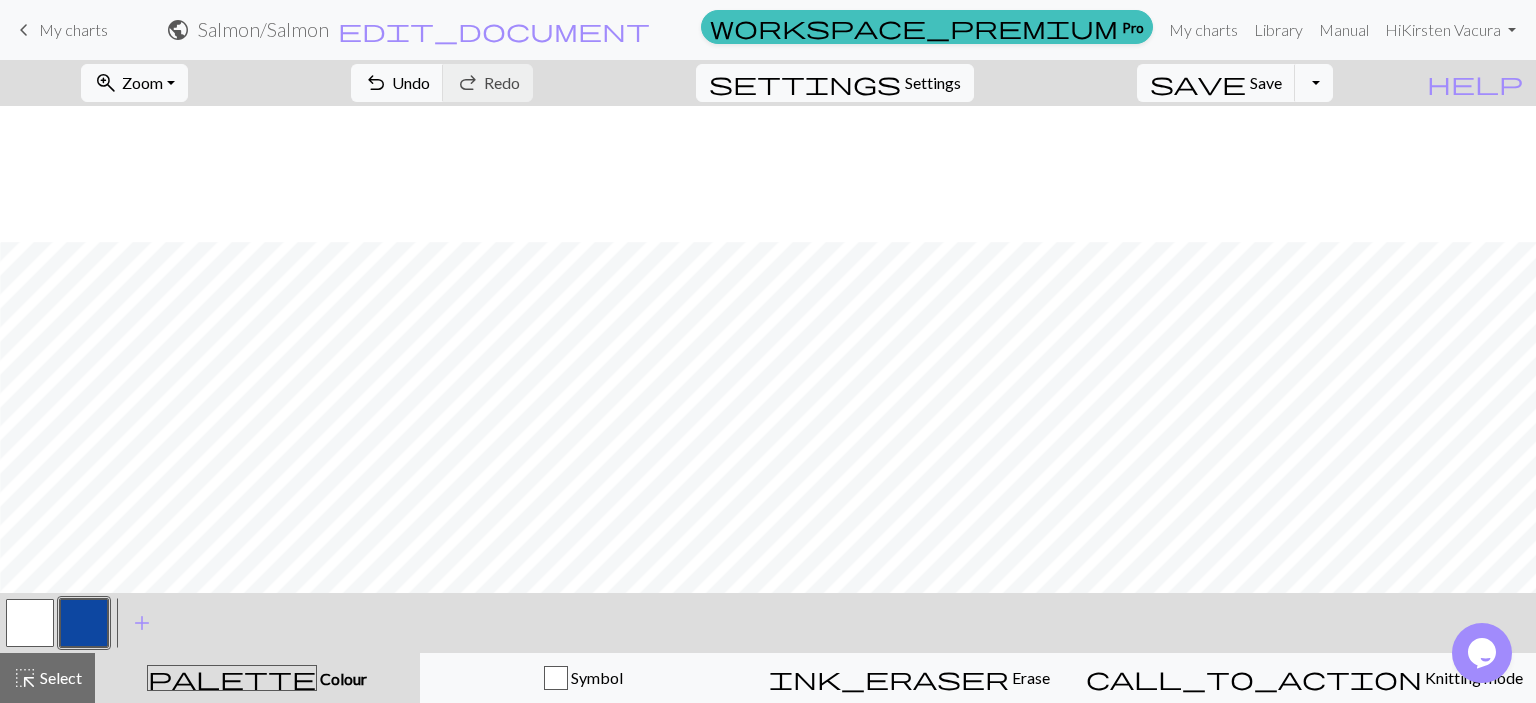 scroll, scrollTop: 402, scrollLeft: 114, axis: both 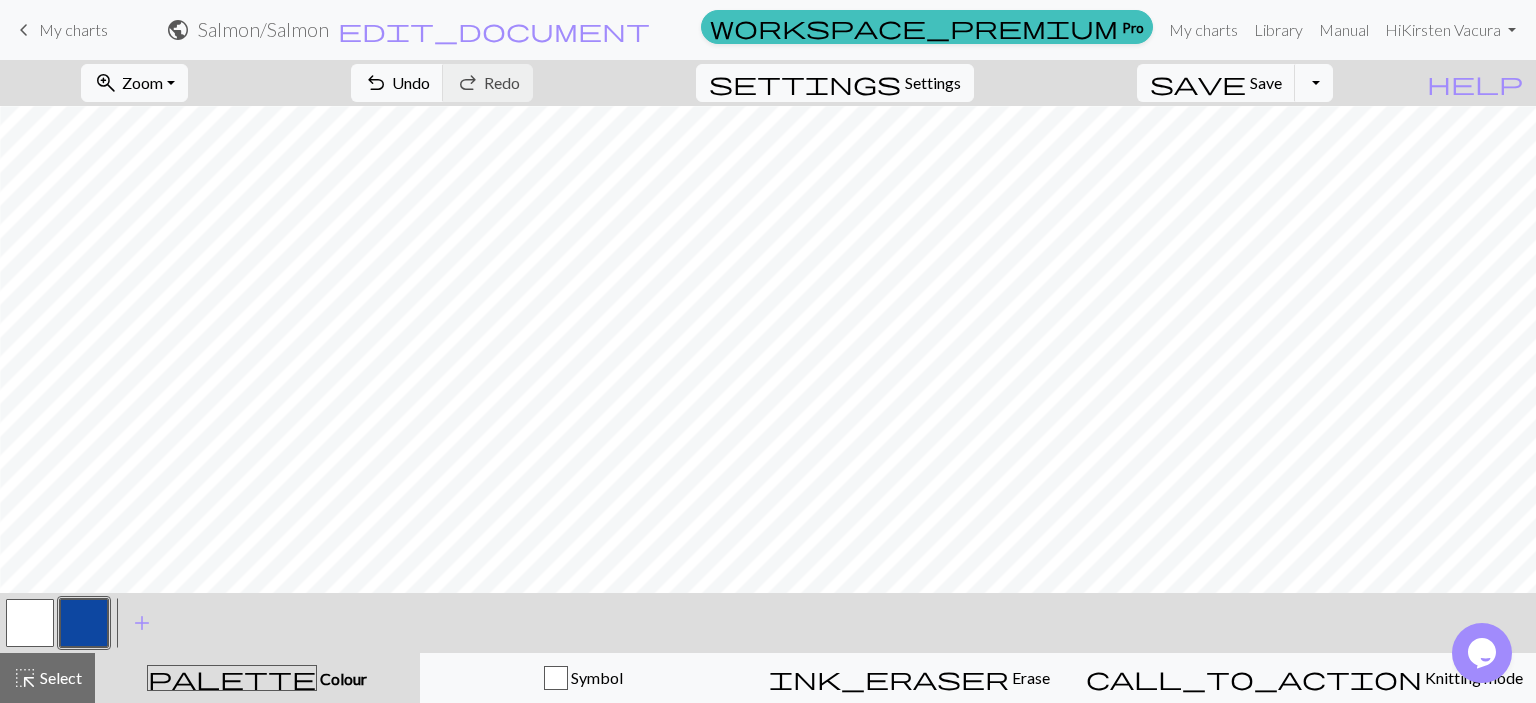 click at bounding box center (30, 623) 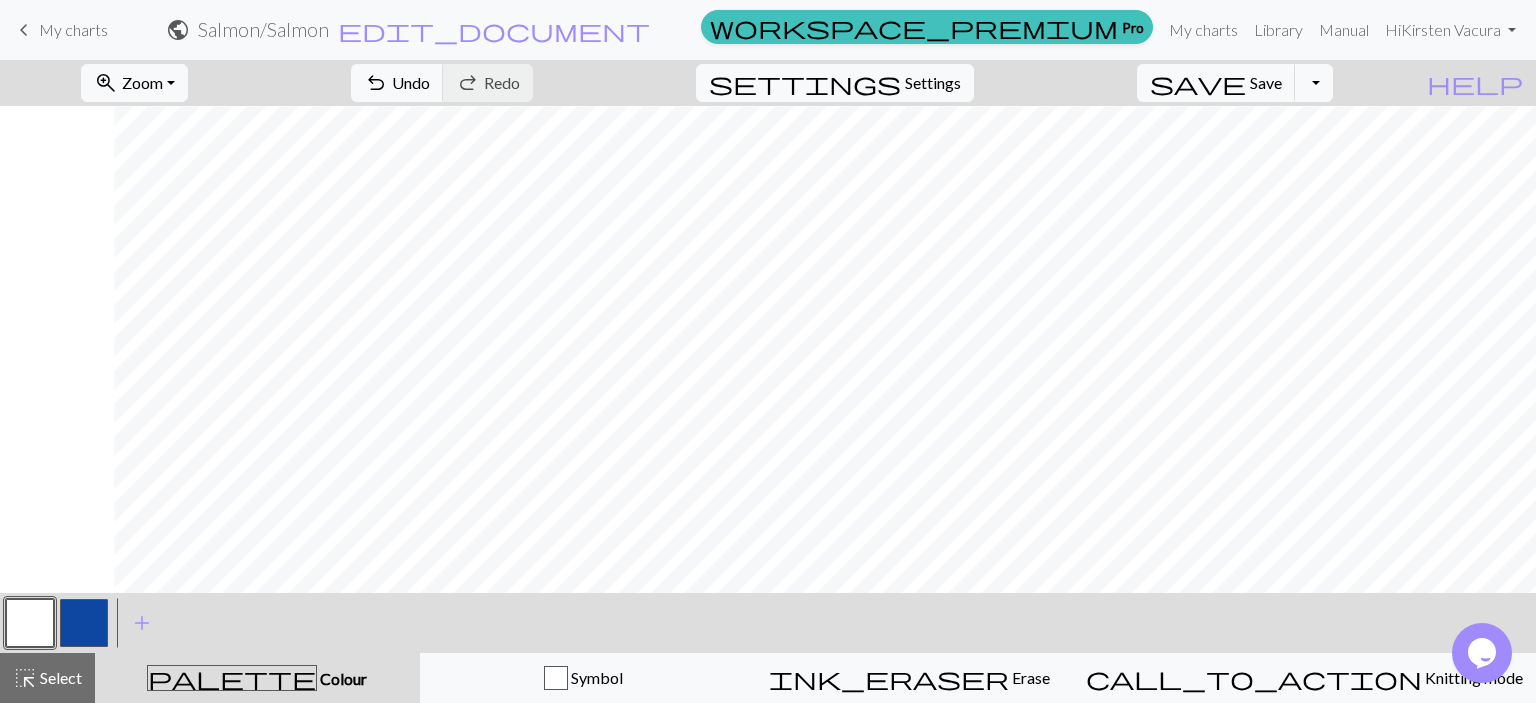 scroll, scrollTop: 313, scrollLeft: 114, axis: both 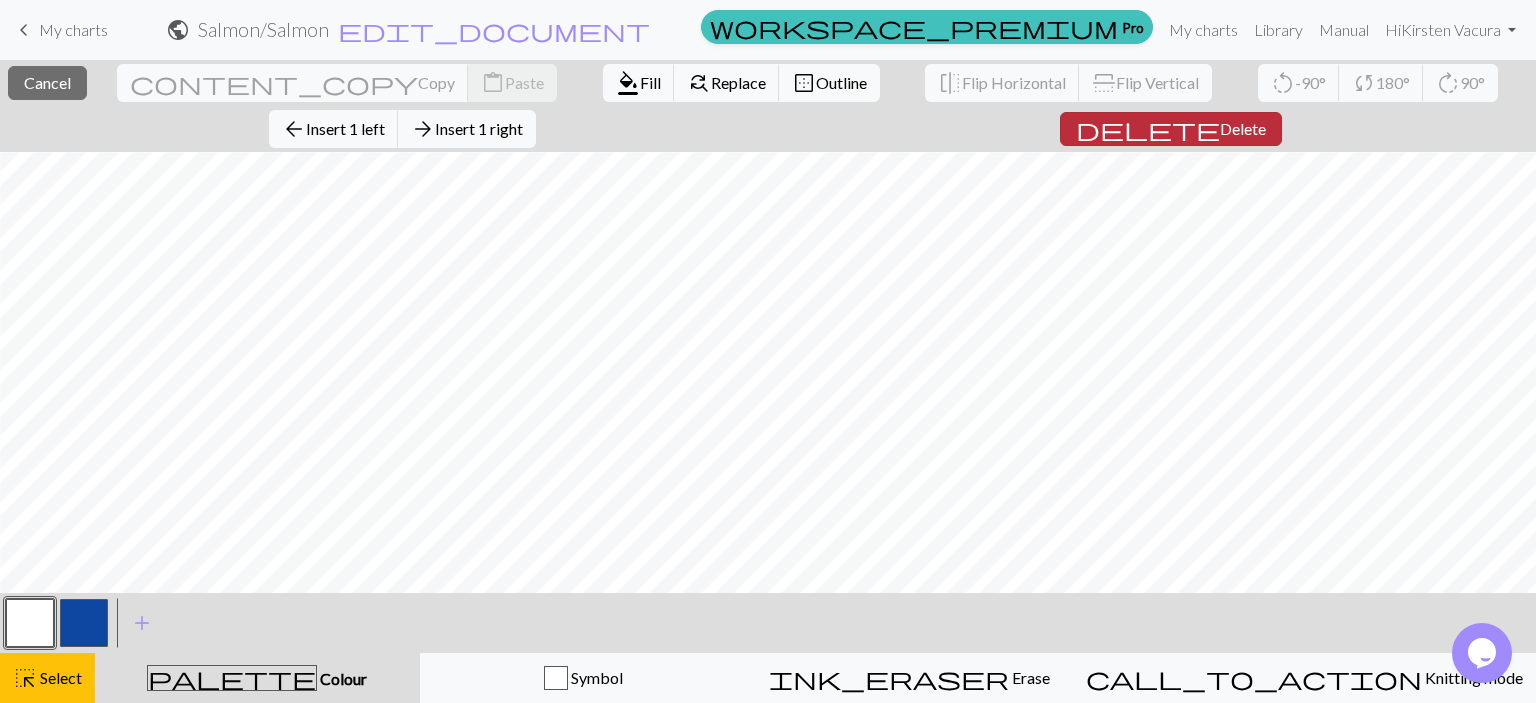 click on "Delete" at bounding box center [1243, 128] 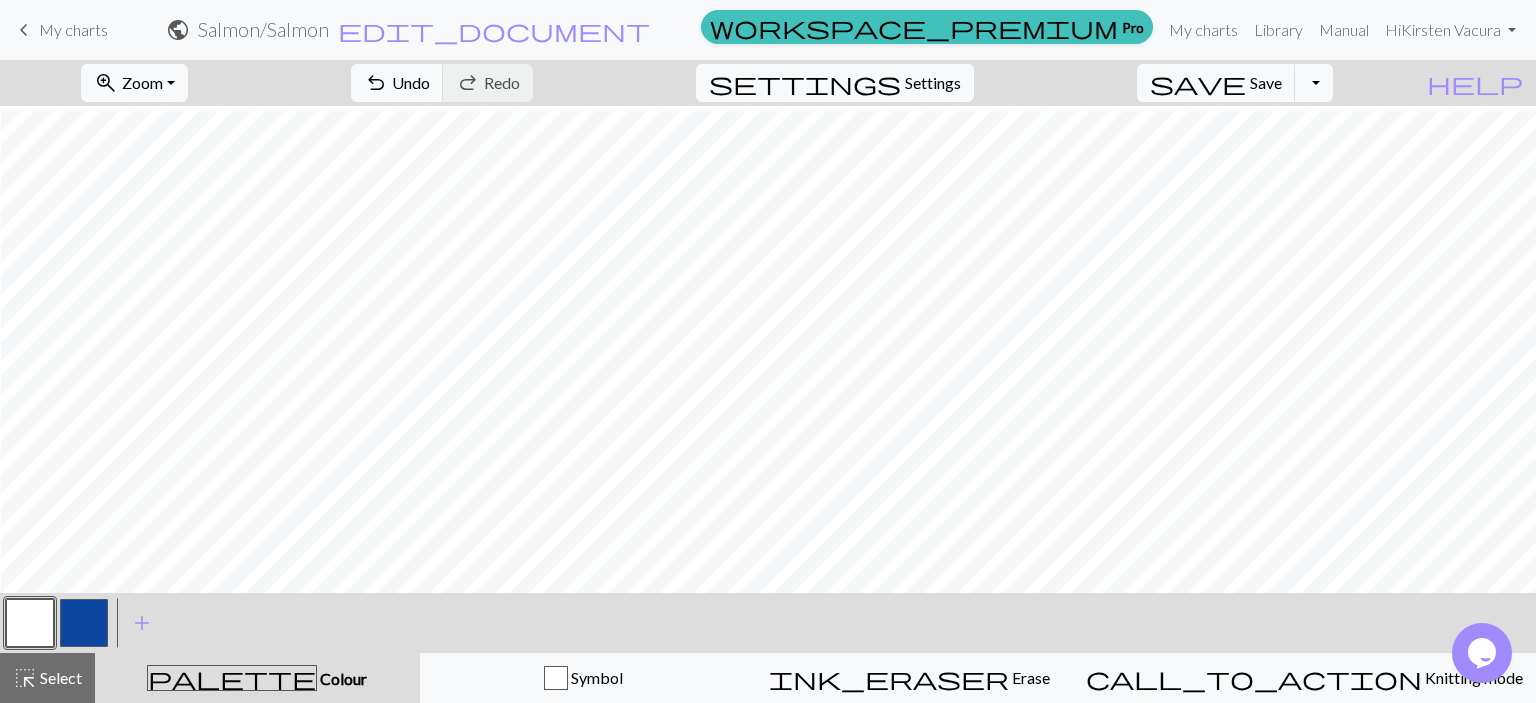 scroll, scrollTop: 378, scrollLeft: 52, axis: both 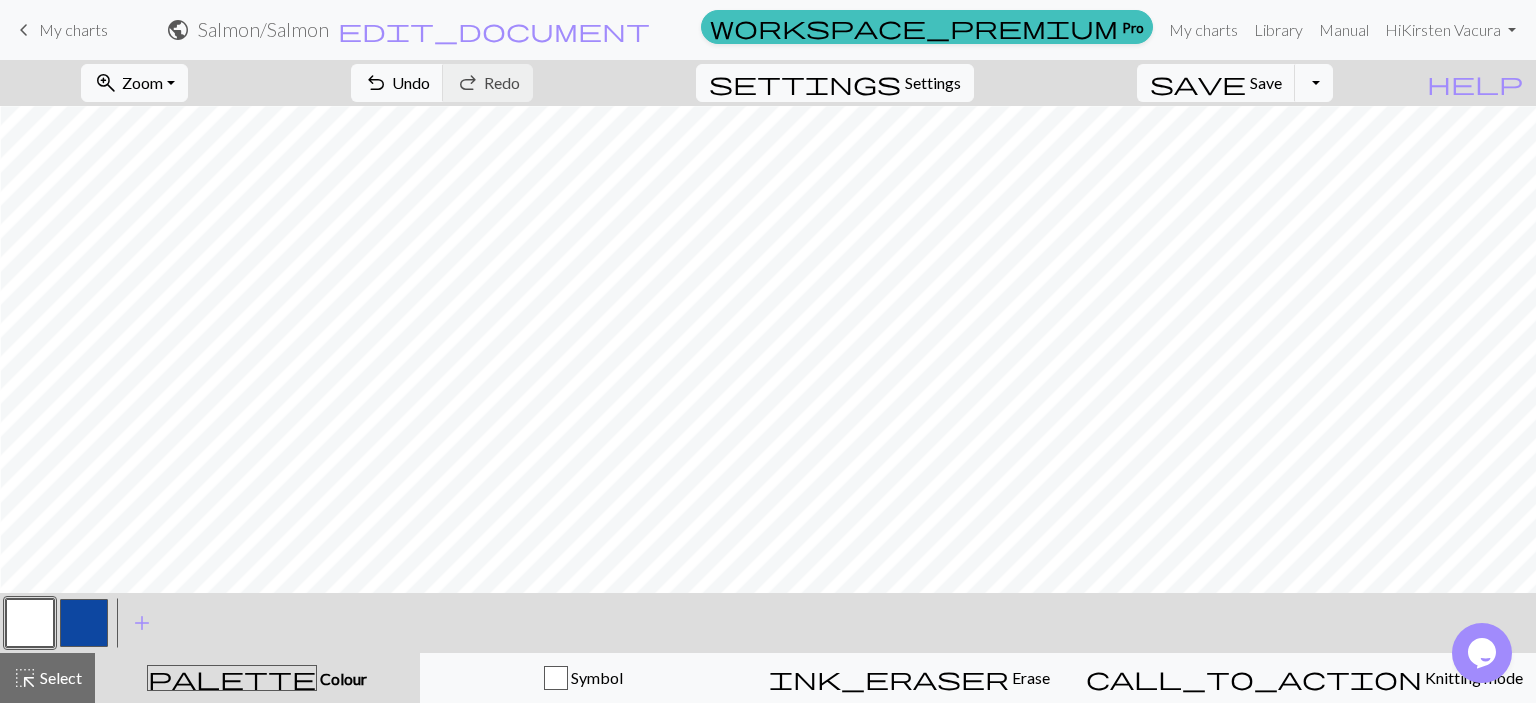 click at bounding box center [84, 623] 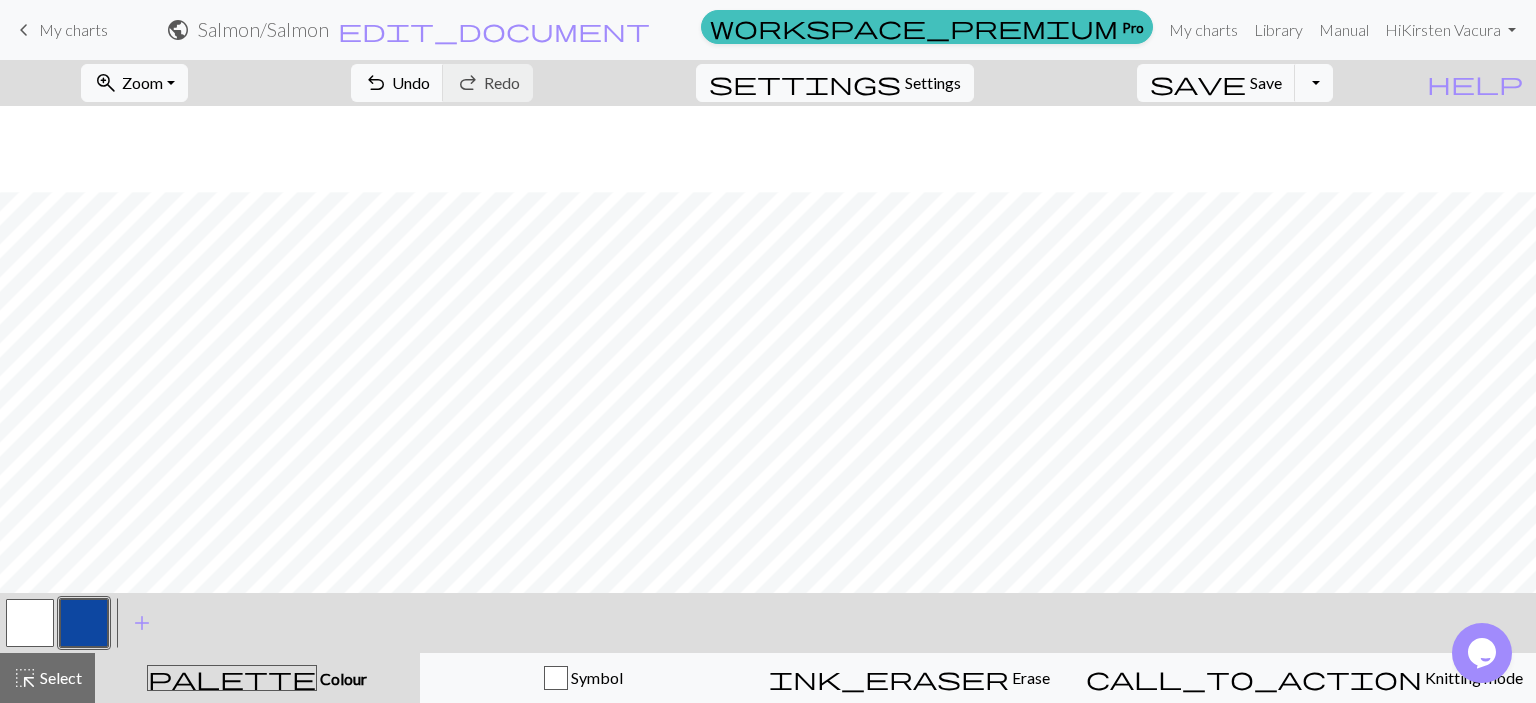 scroll, scrollTop: 340, scrollLeft: 0, axis: vertical 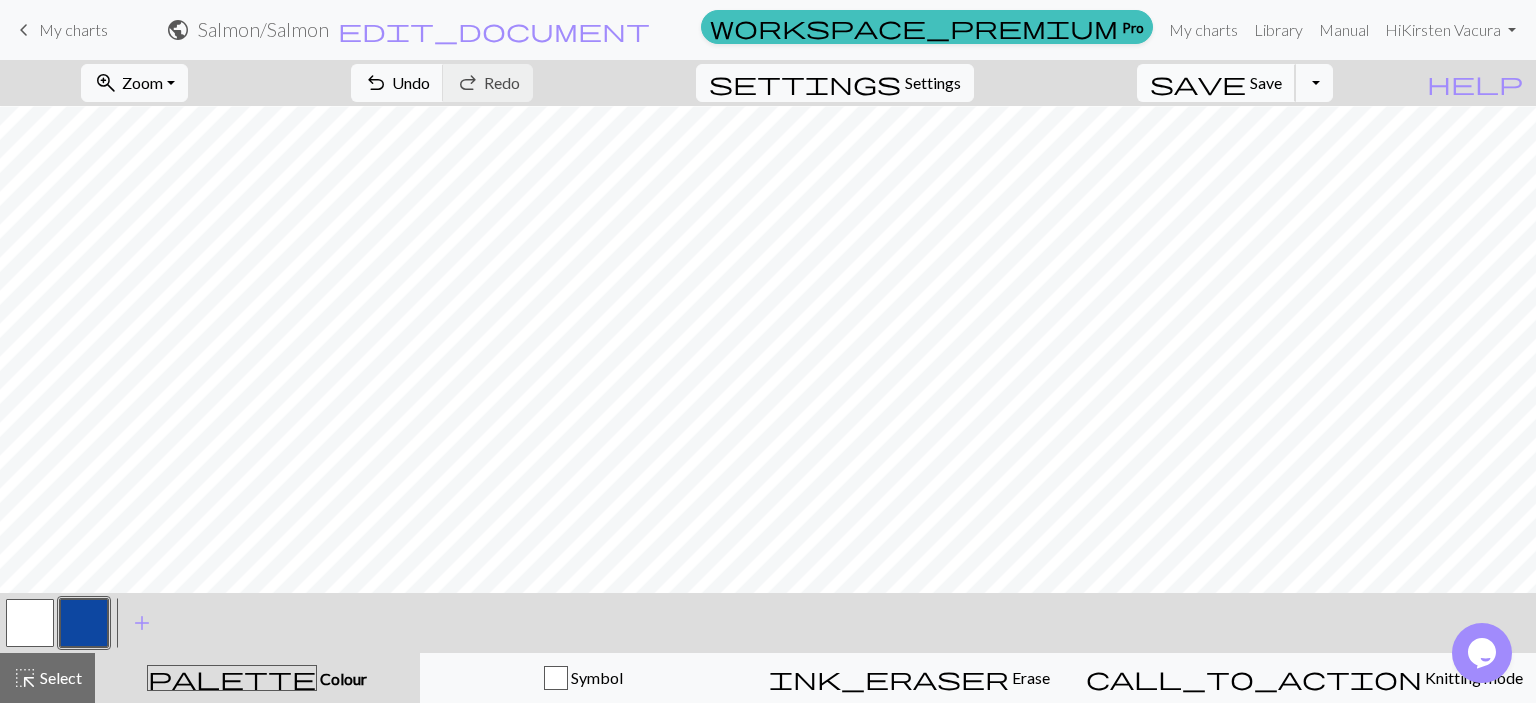 click on "save" at bounding box center (1198, 83) 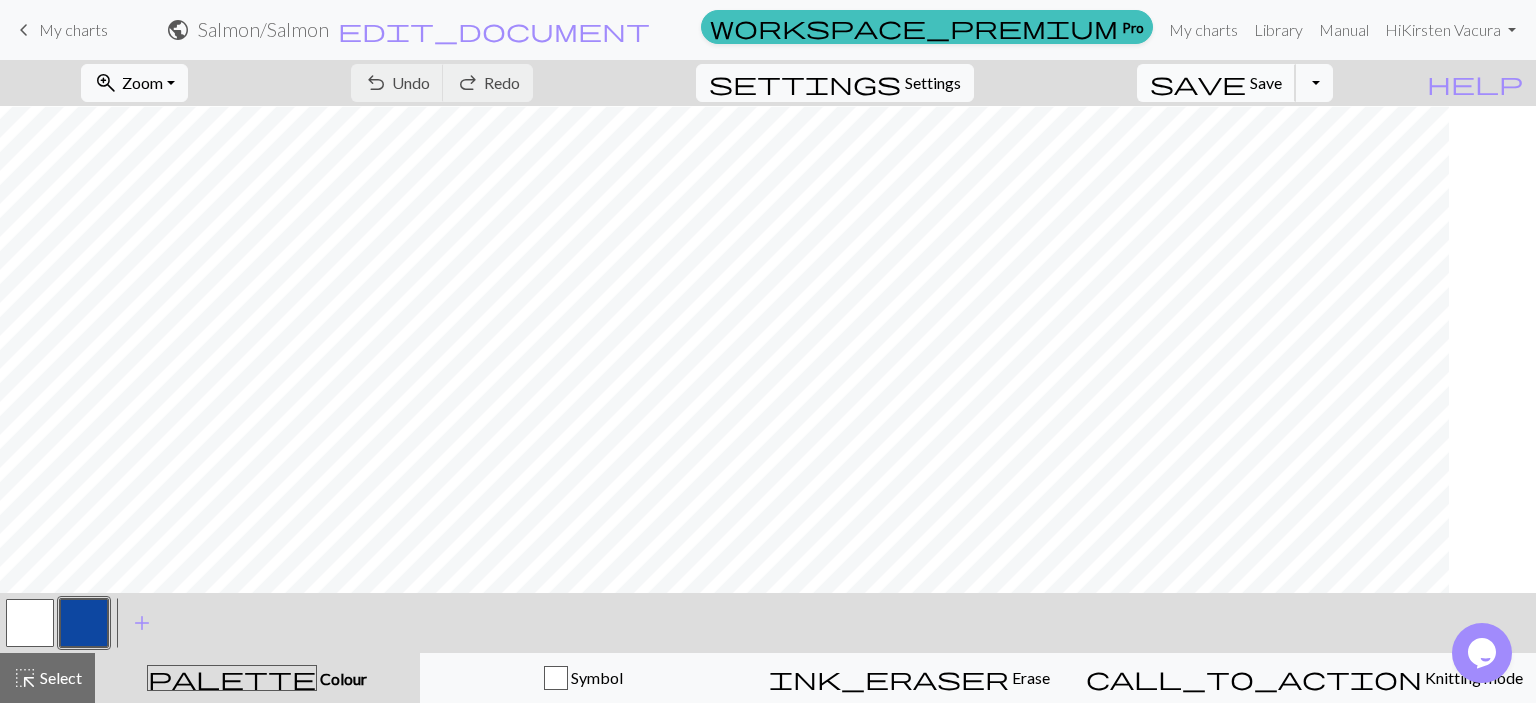 scroll, scrollTop: 356, scrollLeft: 0, axis: vertical 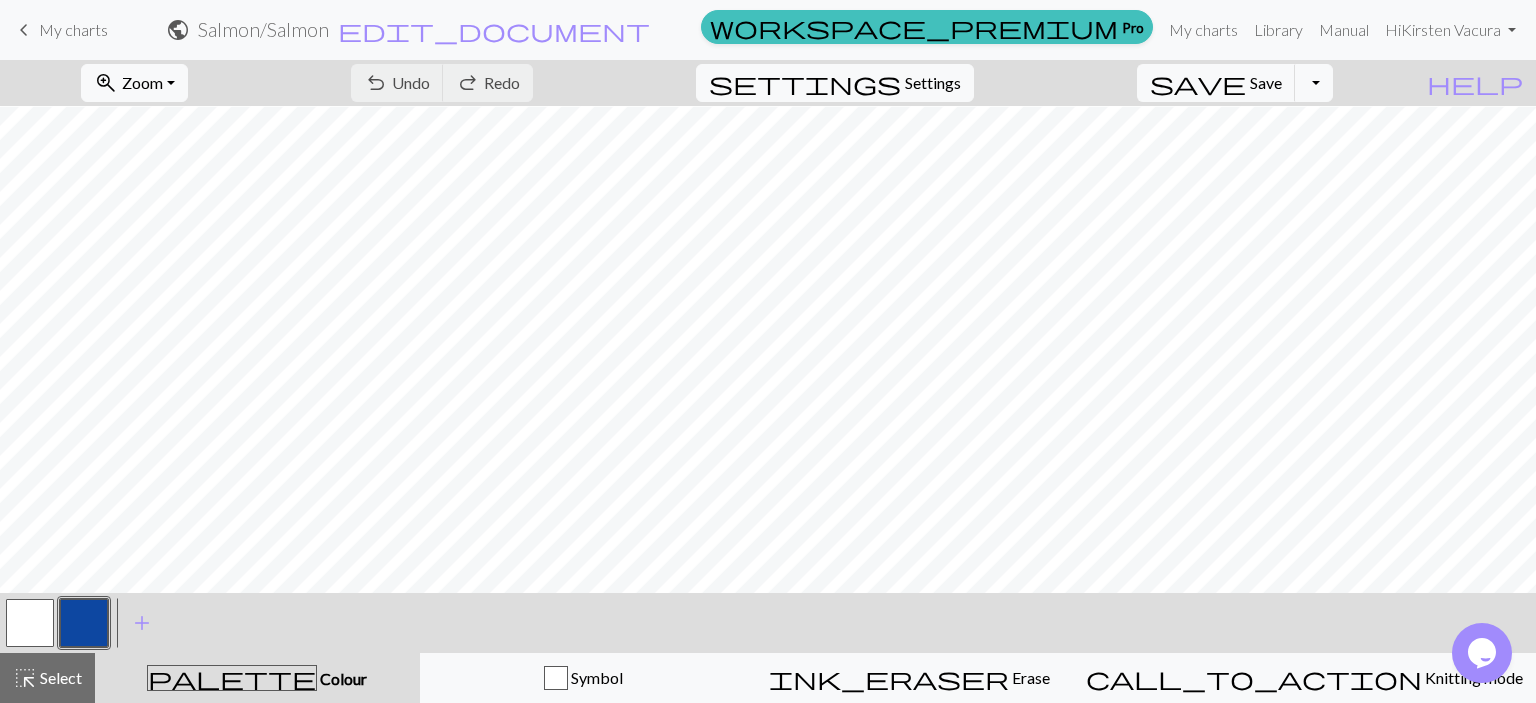 click at bounding box center (84, 623) 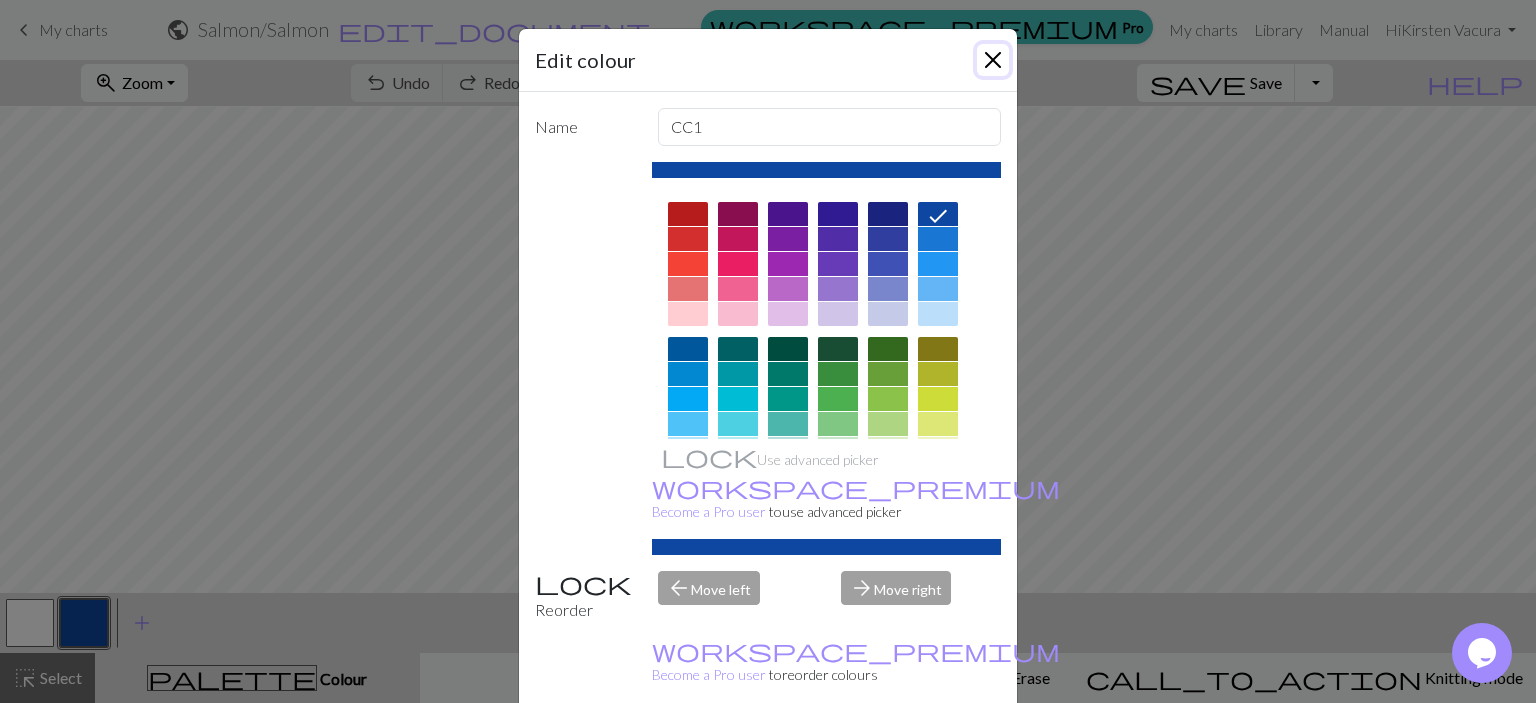 click at bounding box center [993, 60] 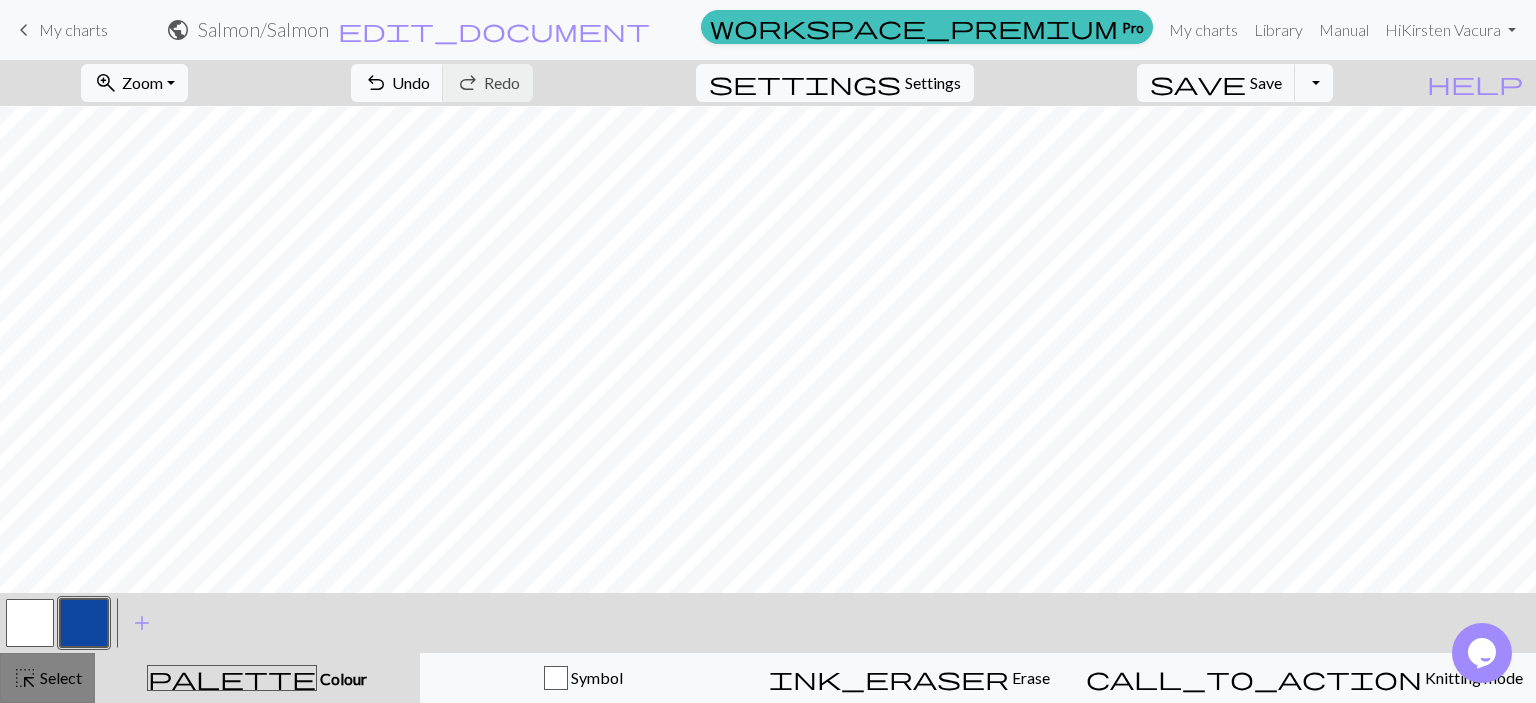 click on "highlight_alt   Select   Select" at bounding box center (47, 678) 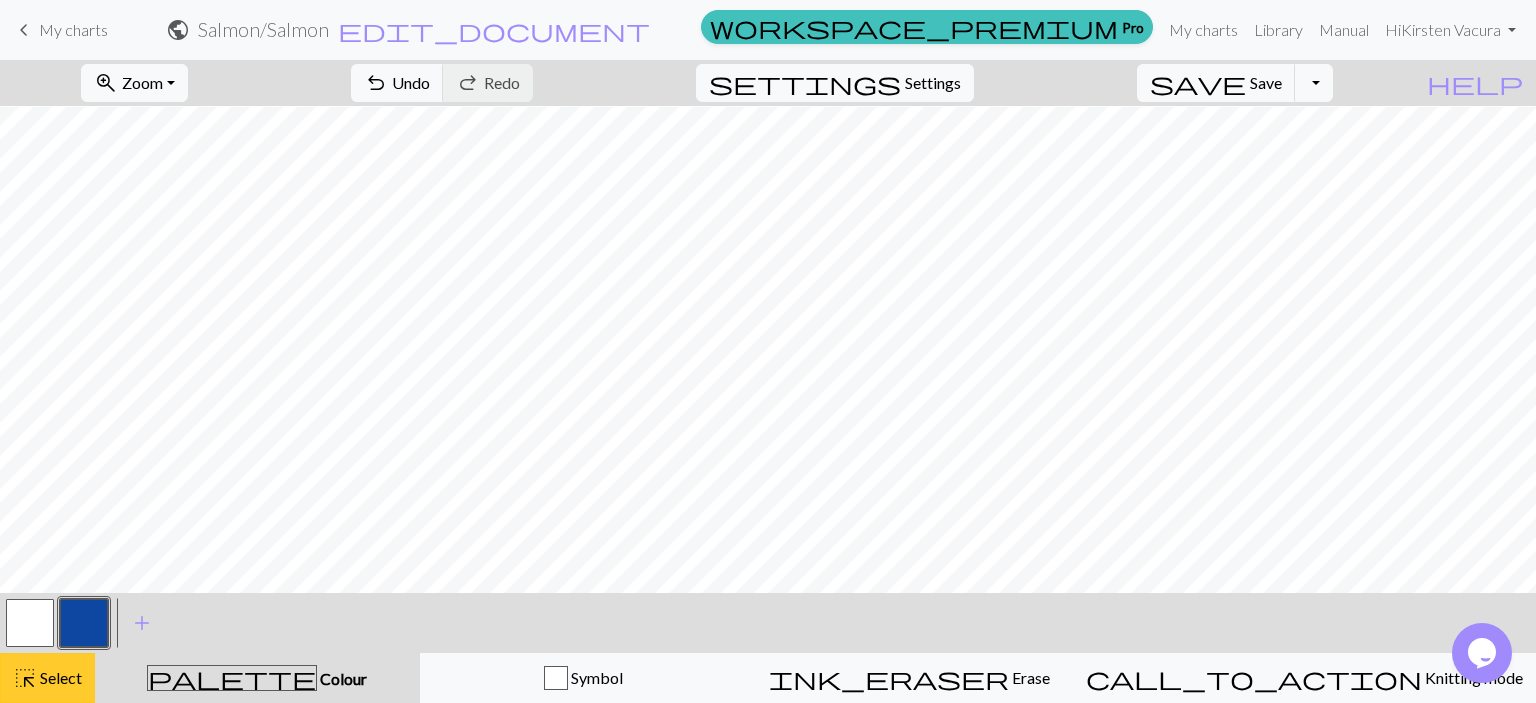click on "highlight_alt" at bounding box center [25, 678] 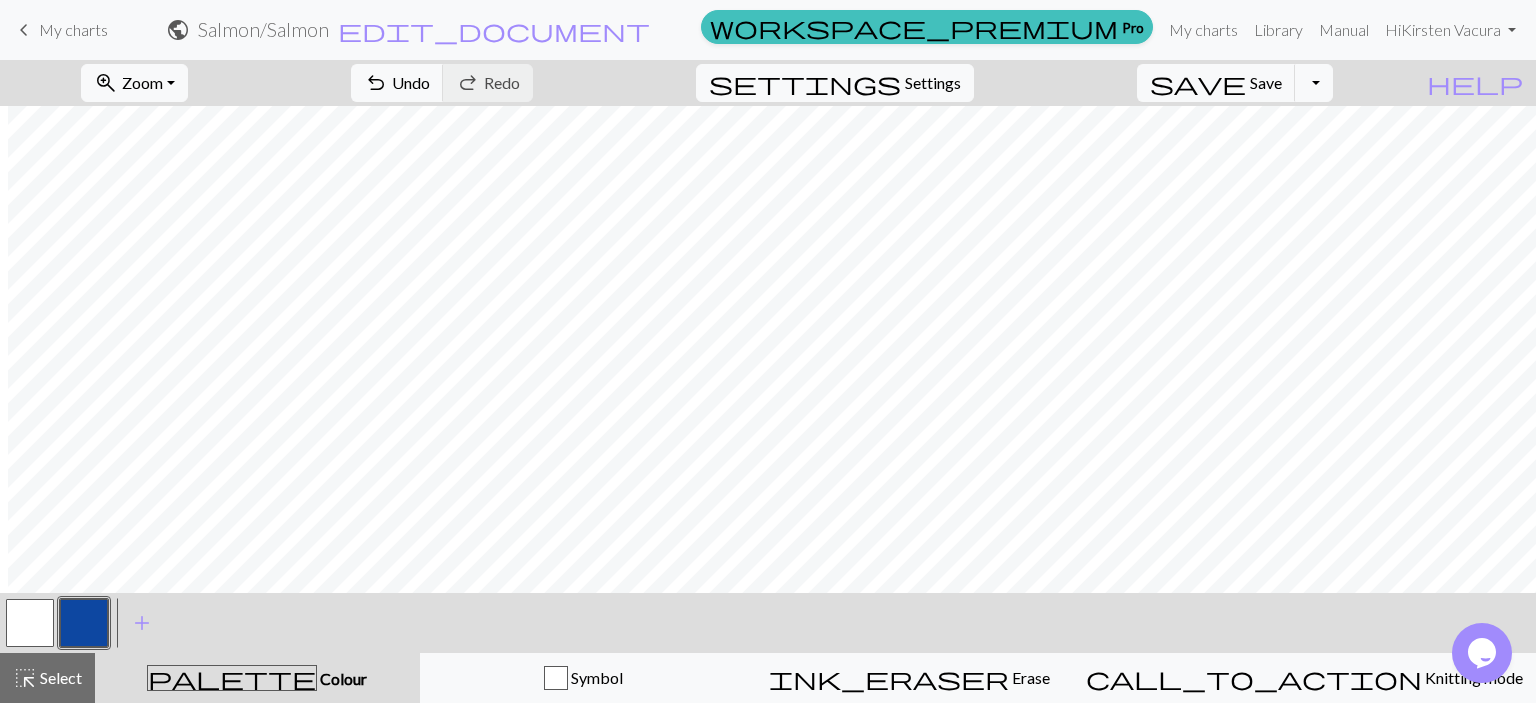 scroll, scrollTop: 292, scrollLeft: 36, axis: both 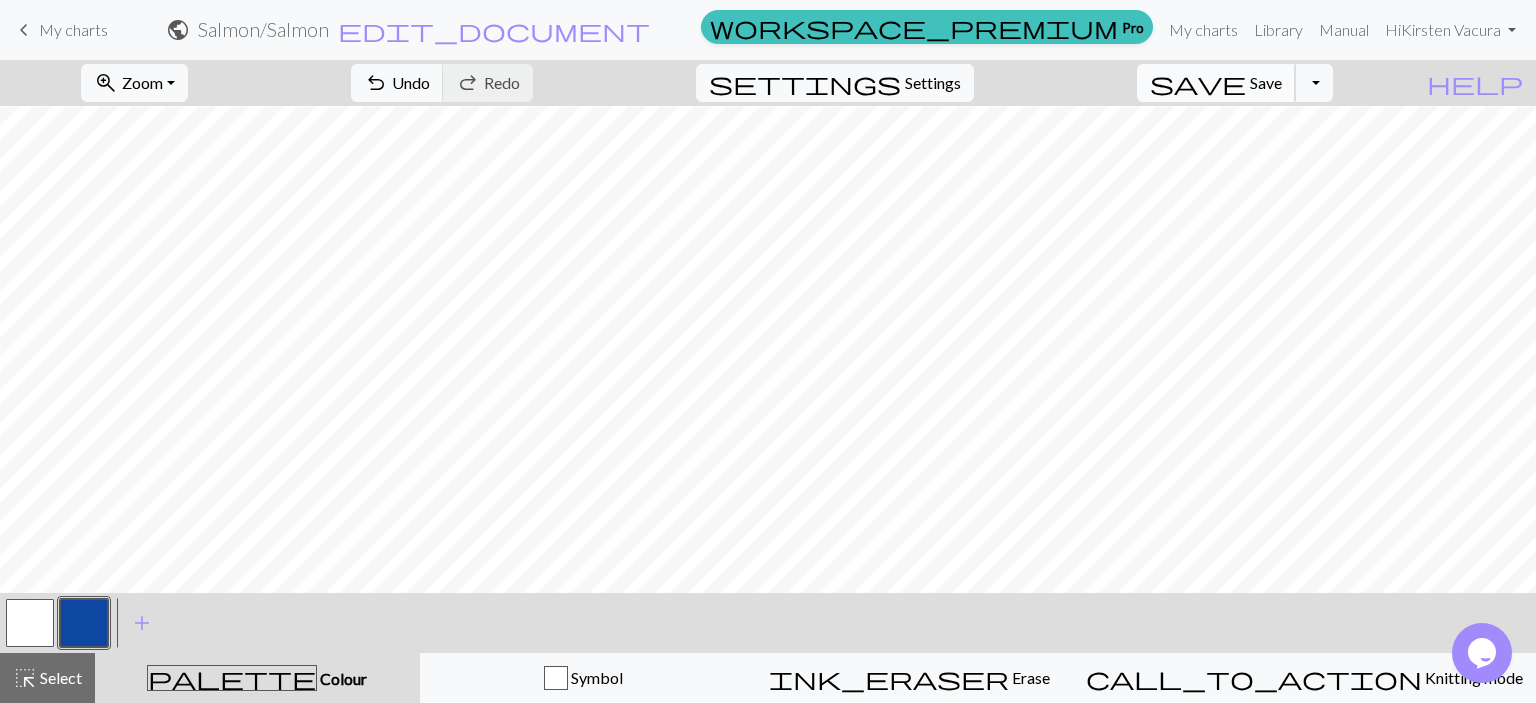 click on "save" at bounding box center (1198, 83) 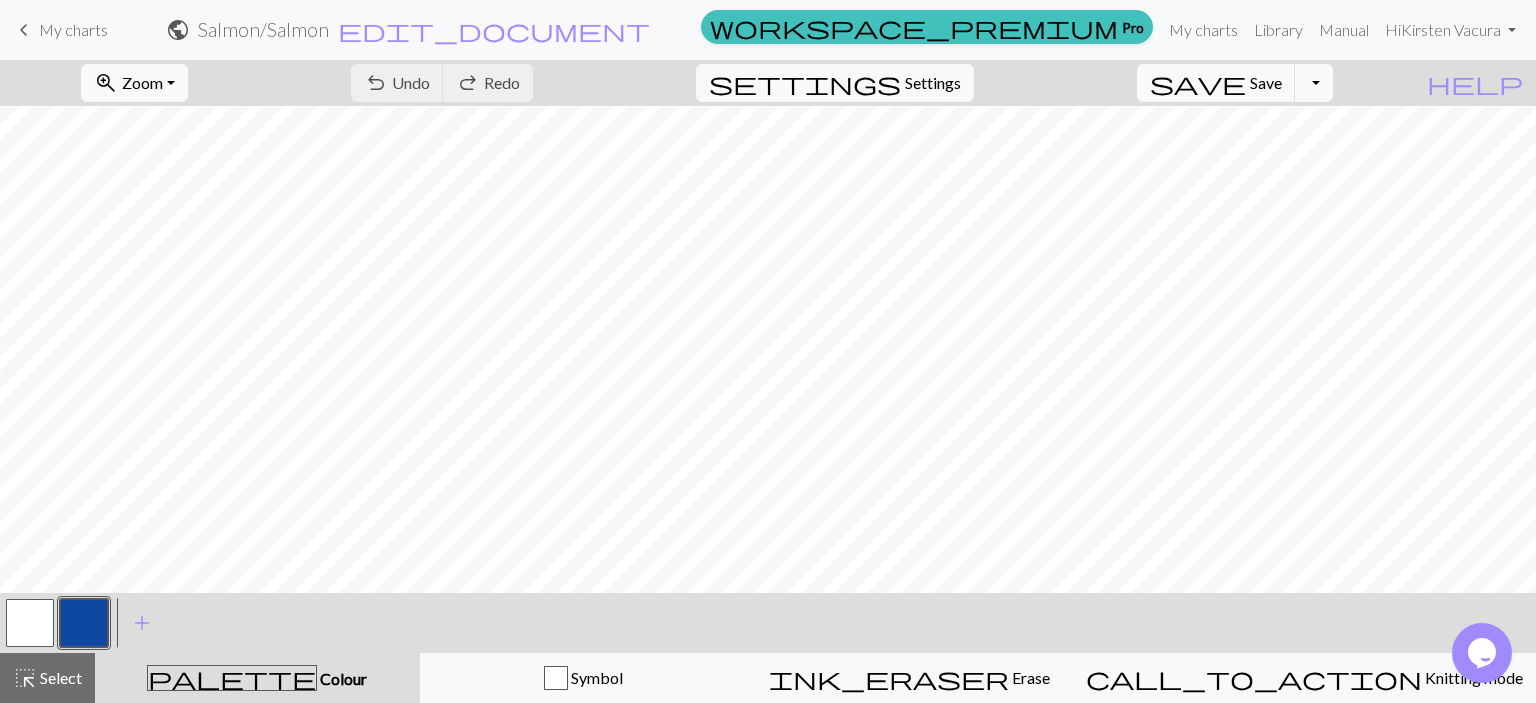 click on "Toggle Dropdown" at bounding box center [1314, 83] 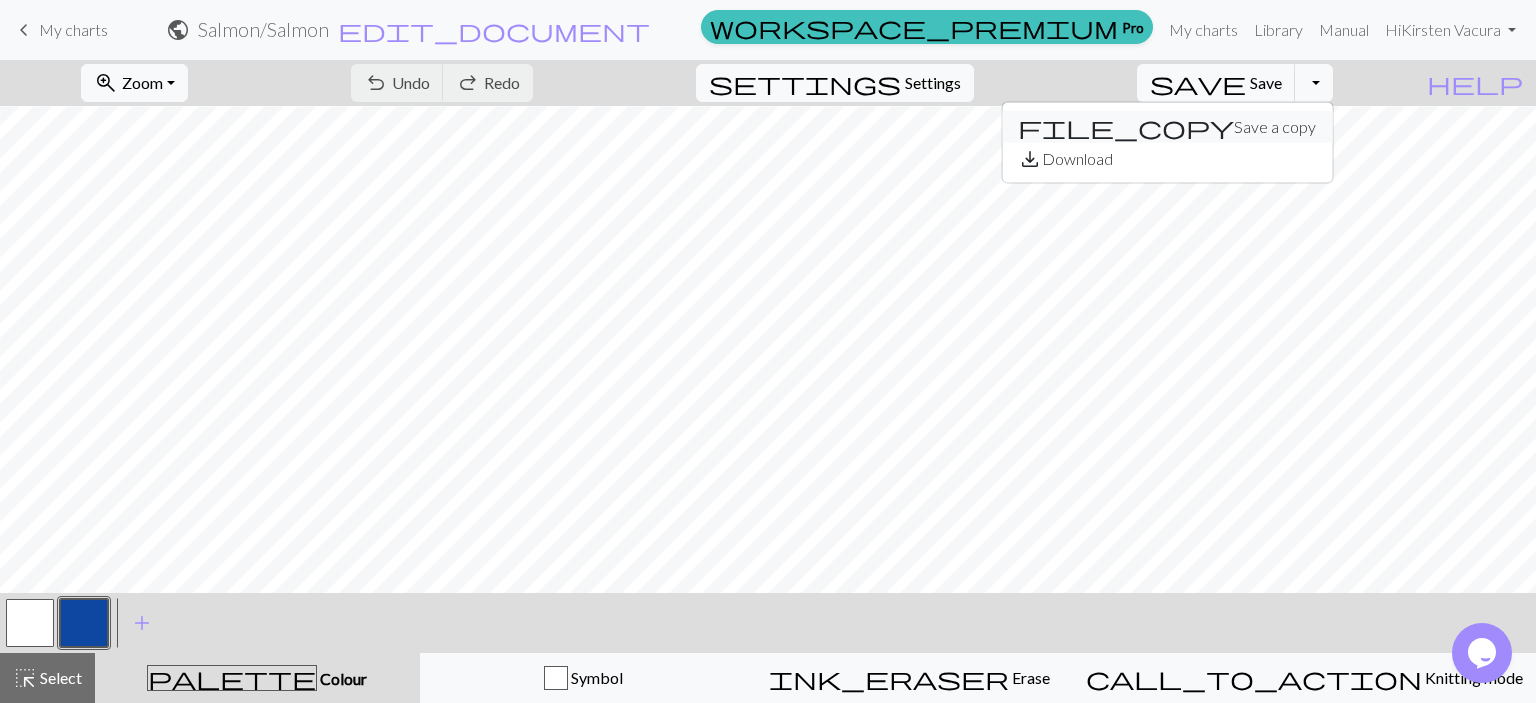 click on "file_copy  Save a copy" at bounding box center (1167, 127) 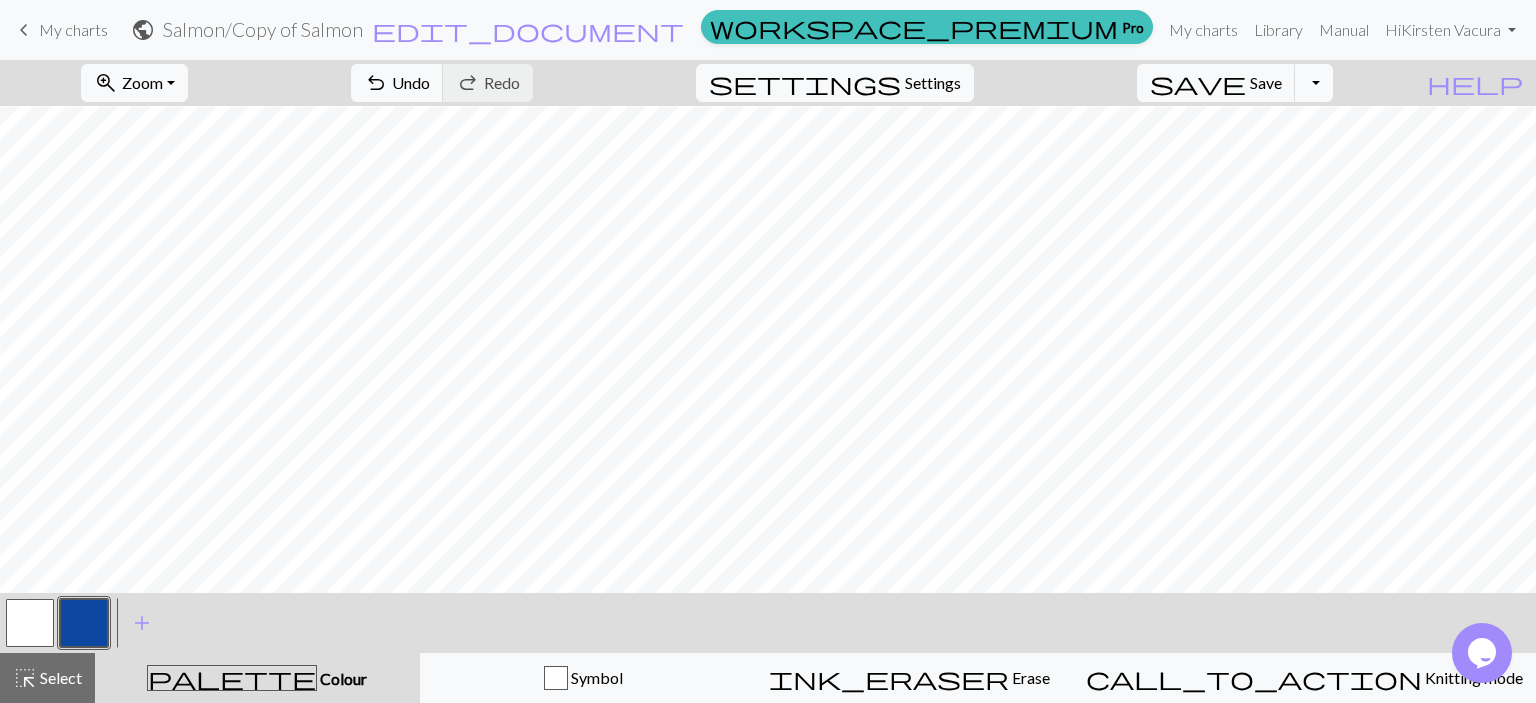 click on "Toggle Dropdown" at bounding box center (1314, 83) 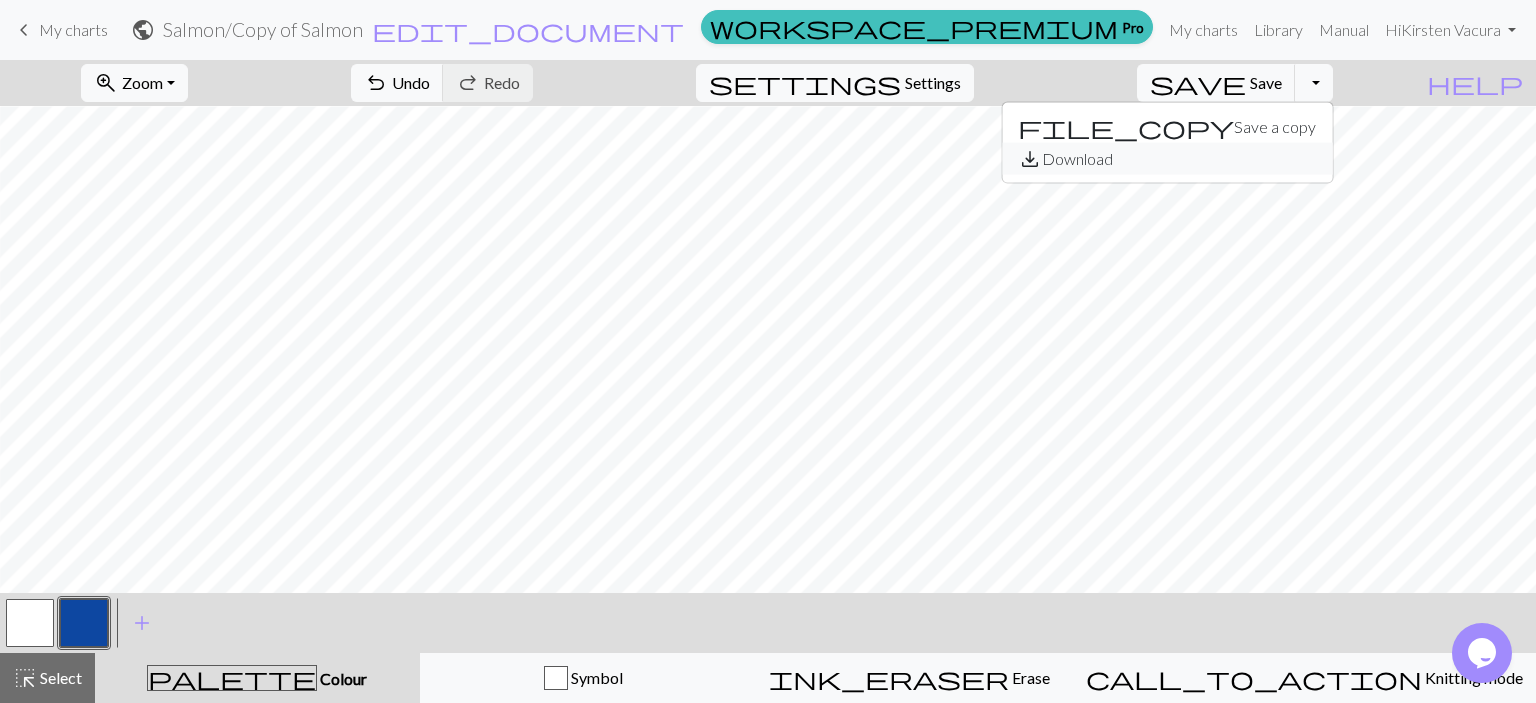 click on "save_alt  Download" at bounding box center (1167, 159) 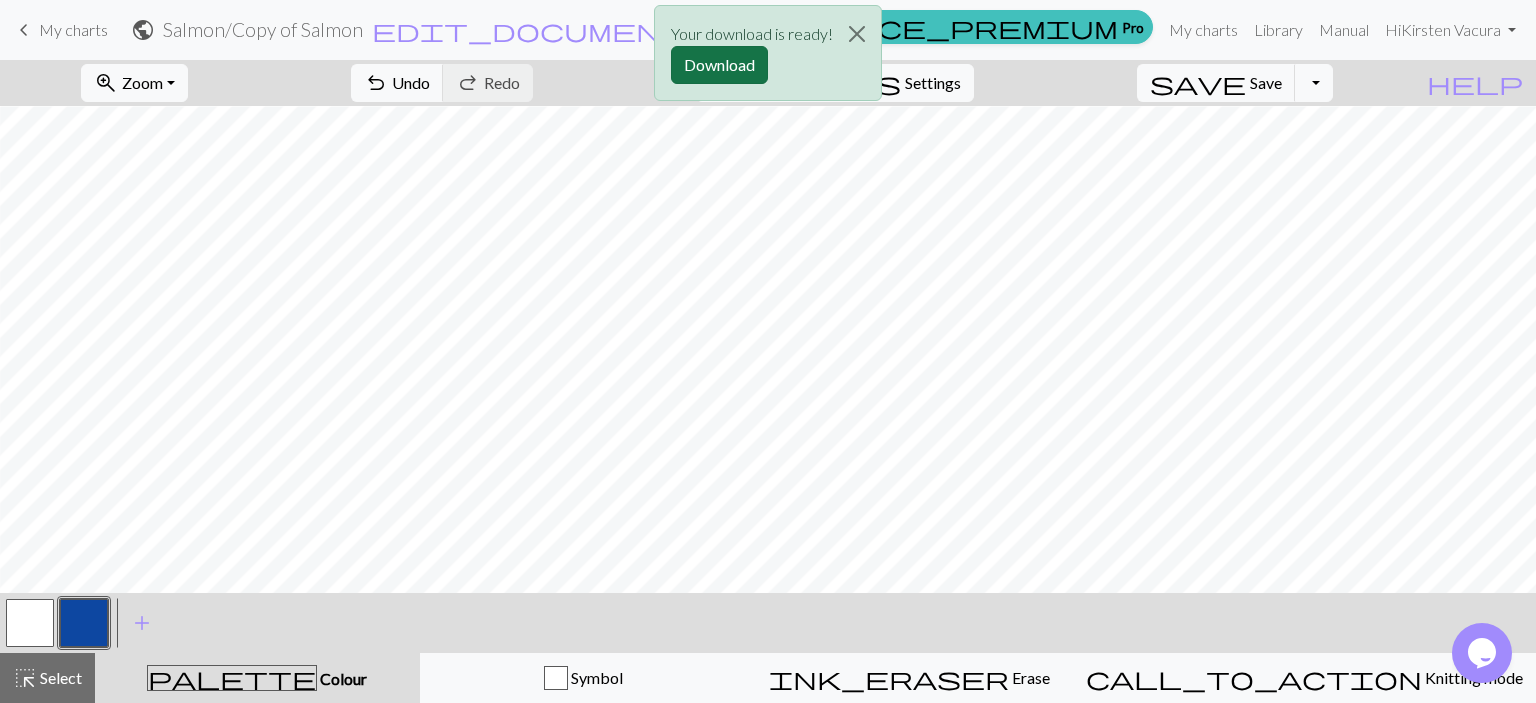 click on "Download" at bounding box center [719, 65] 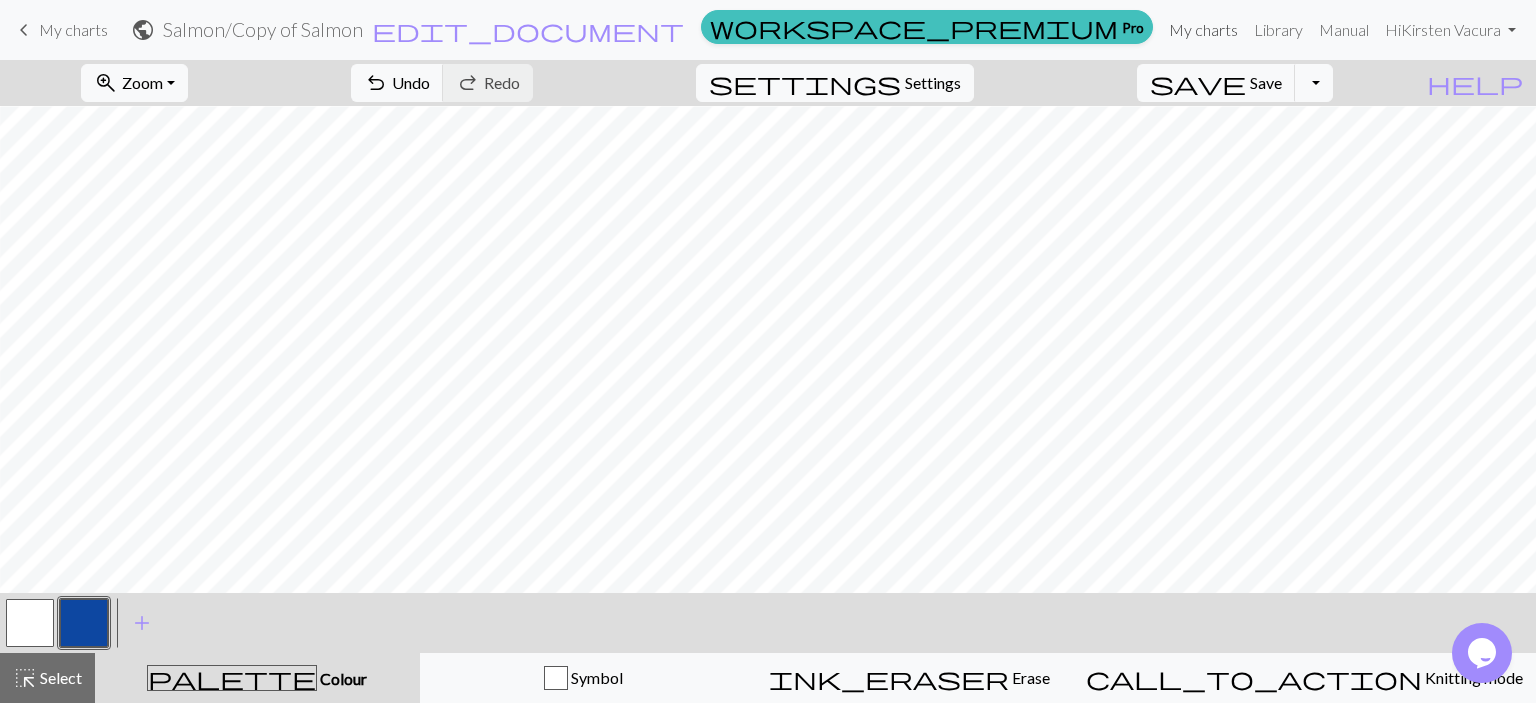 click on "My charts" at bounding box center [1203, 30] 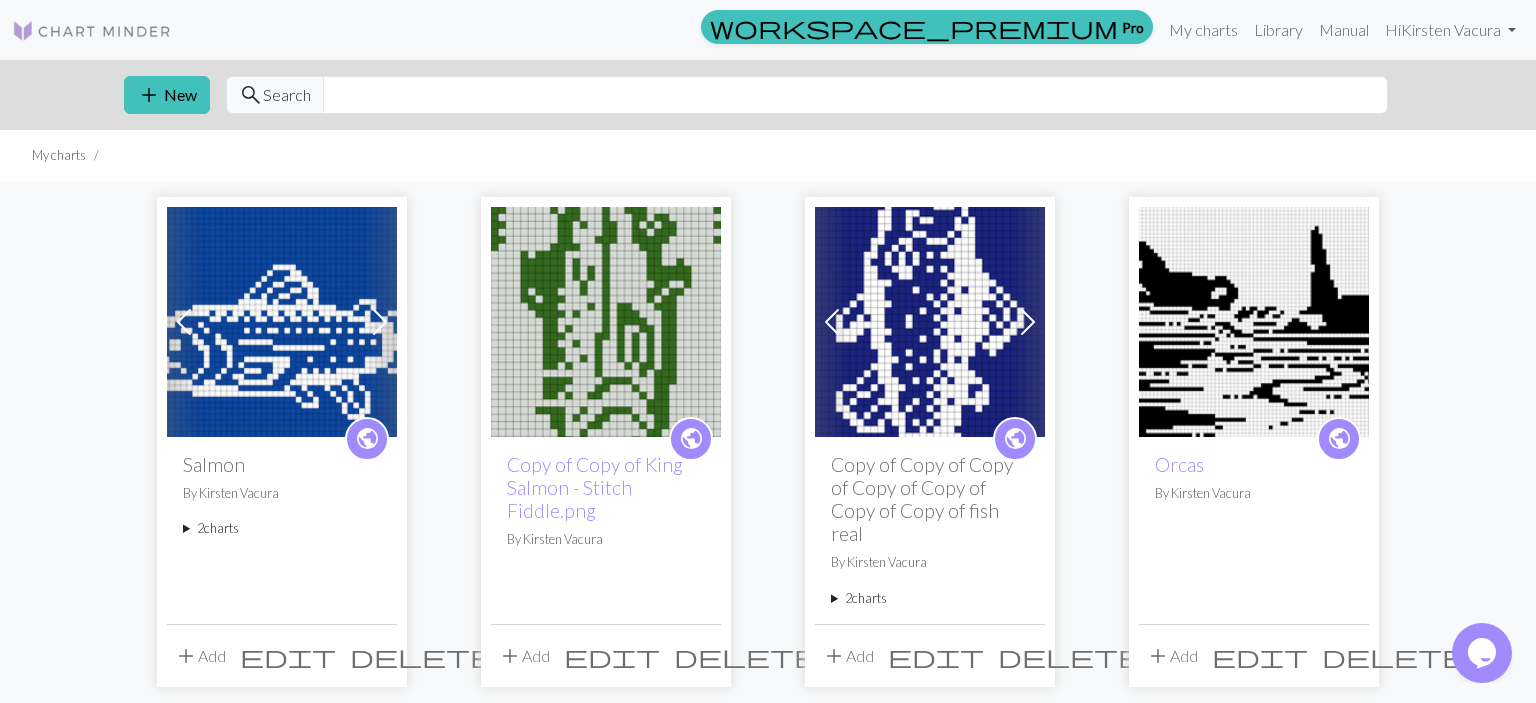 click at bounding box center (930, 322) 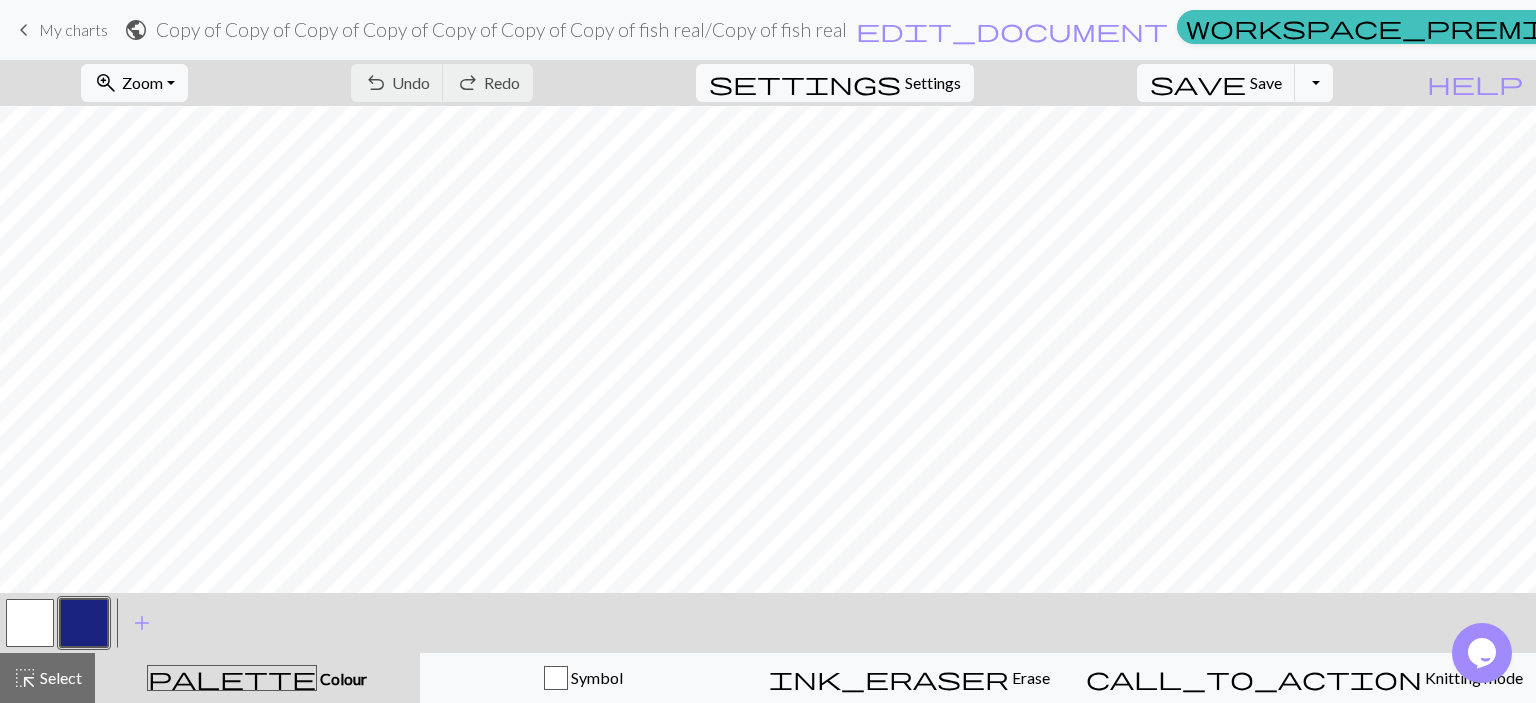 scroll, scrollTop: 0, scrollLeft: 0, axis: both 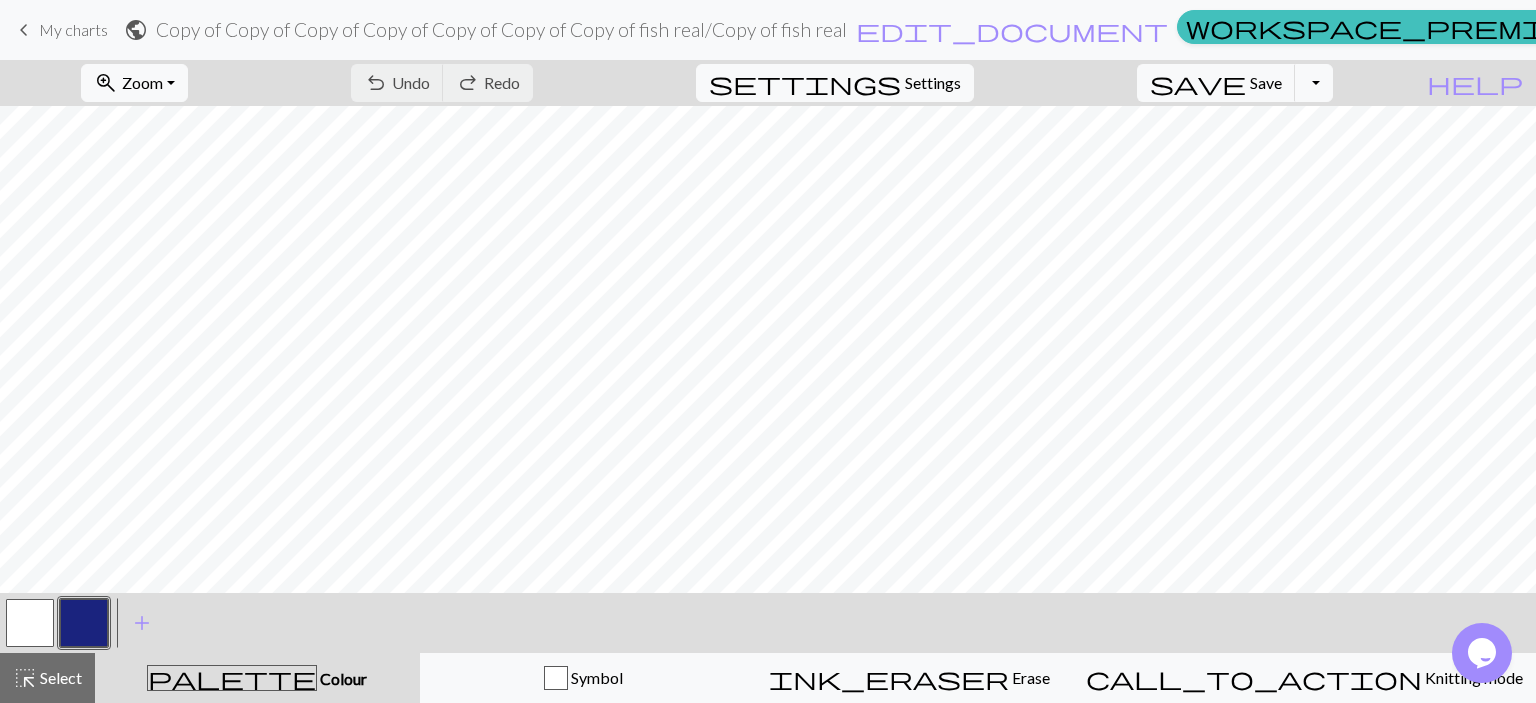 click on "My charts" at bounding box center [1679, 30] 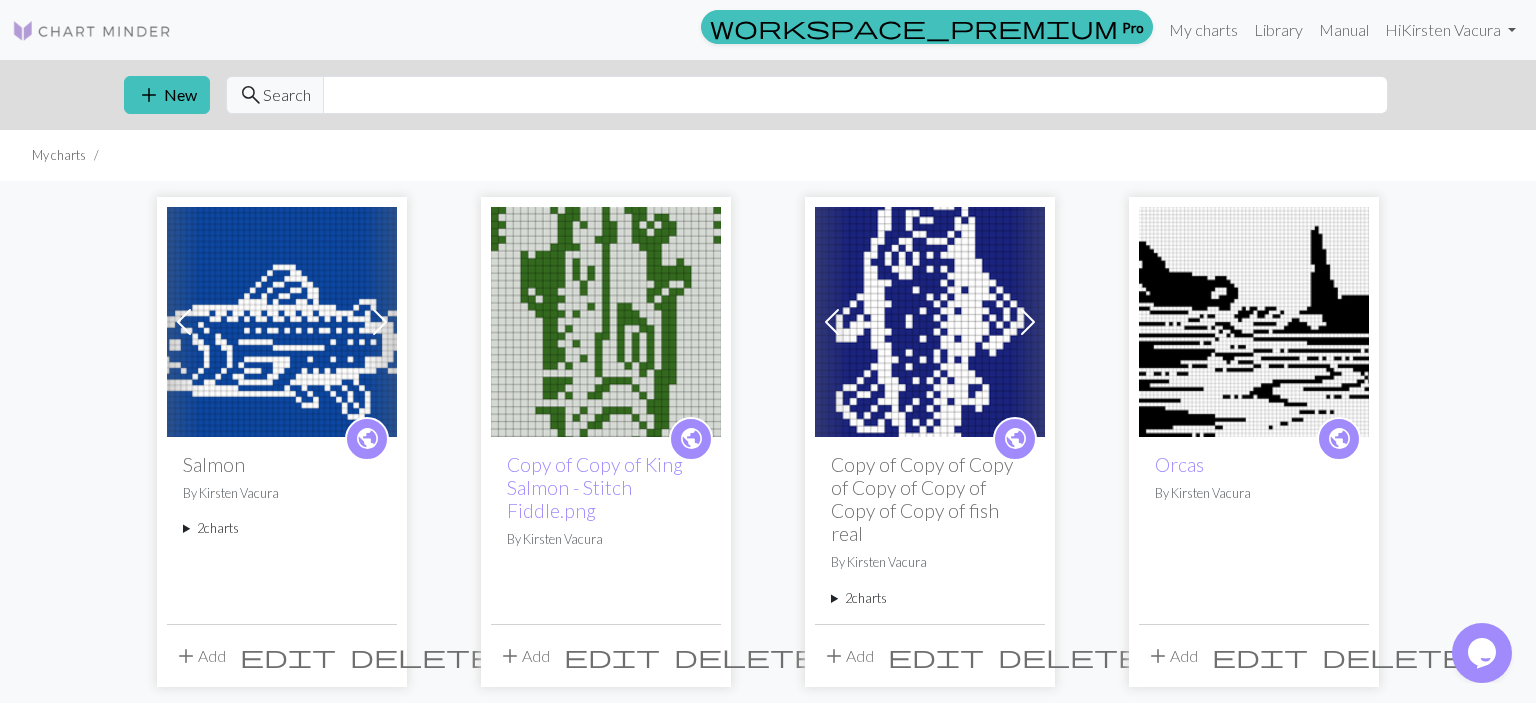 click at bounding box center (282, 322) 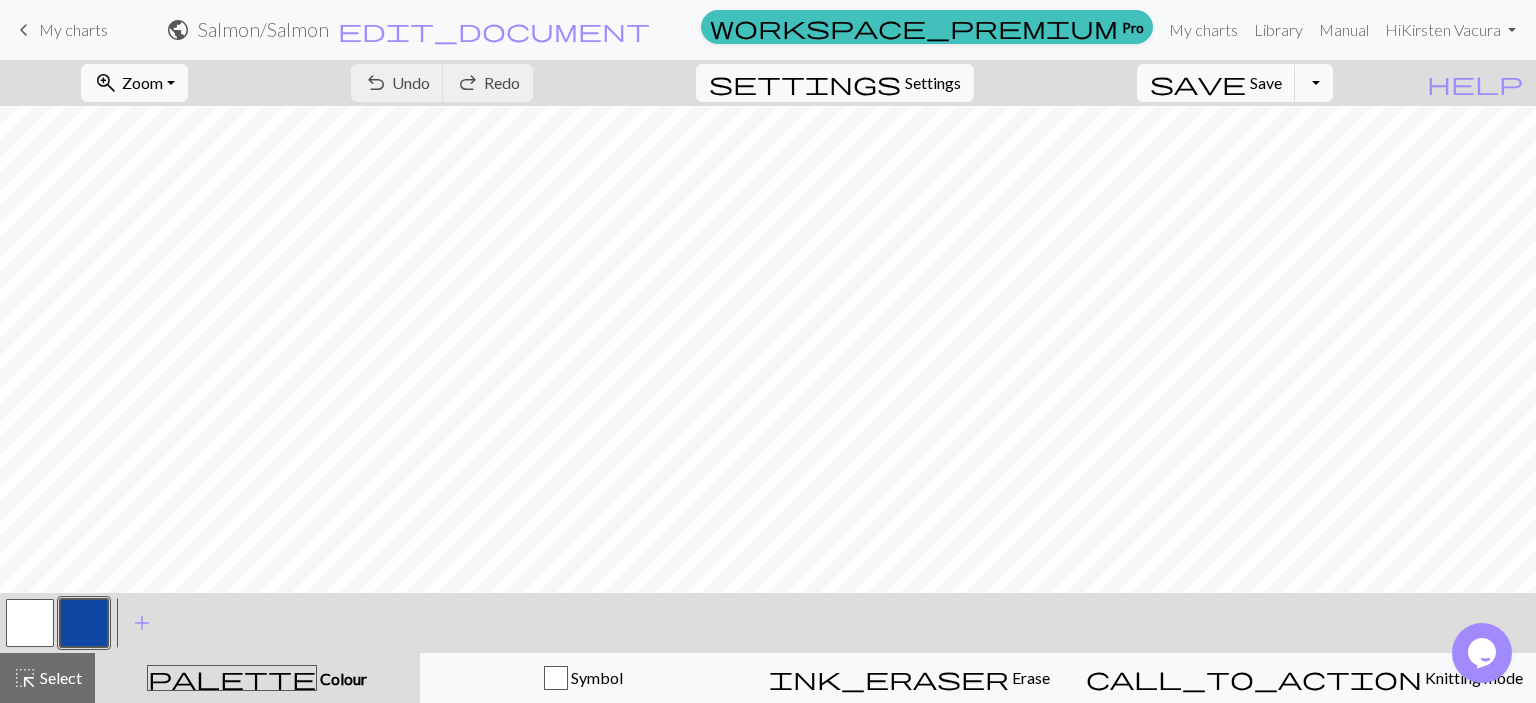scroll, scrollTop: 344, scrollLeft: 0, axis: vertical 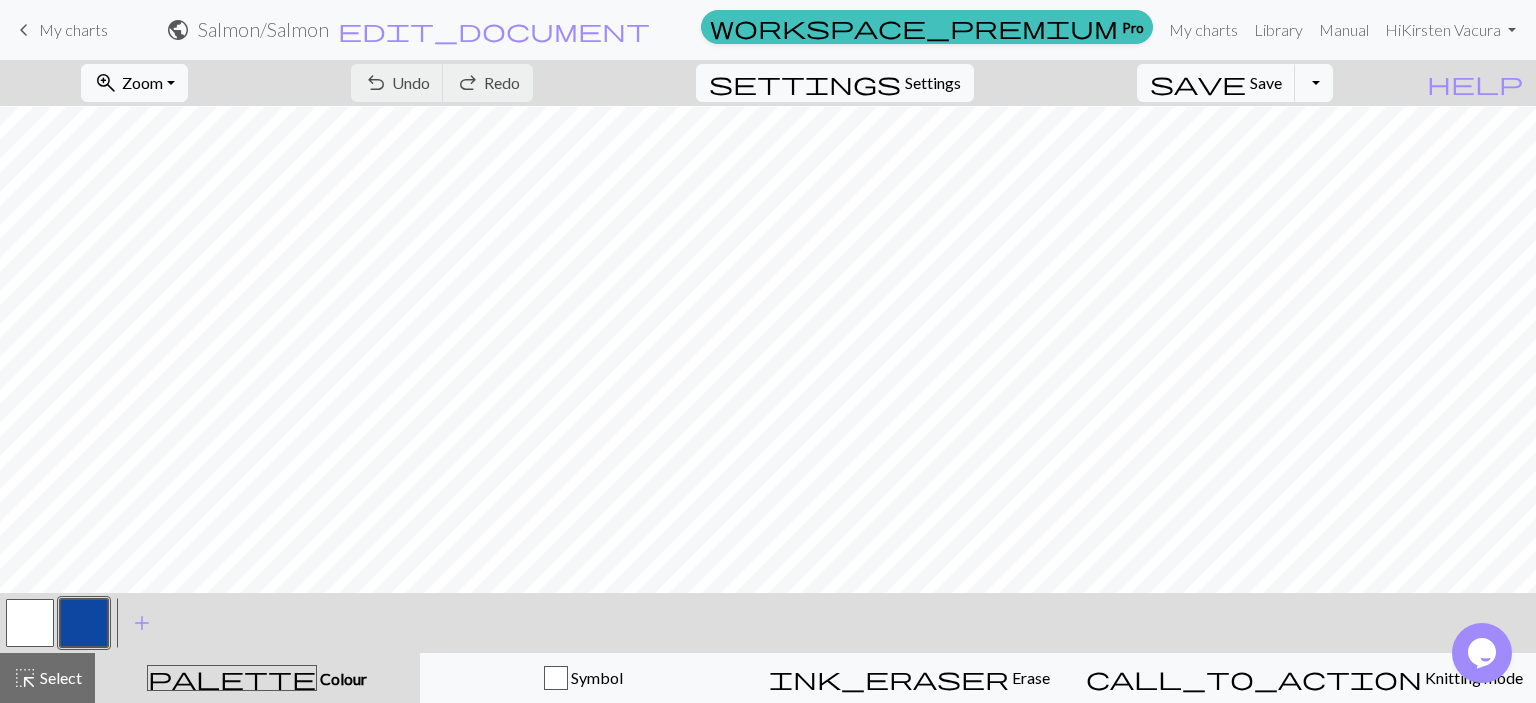 click at bounding box center (30, 623) 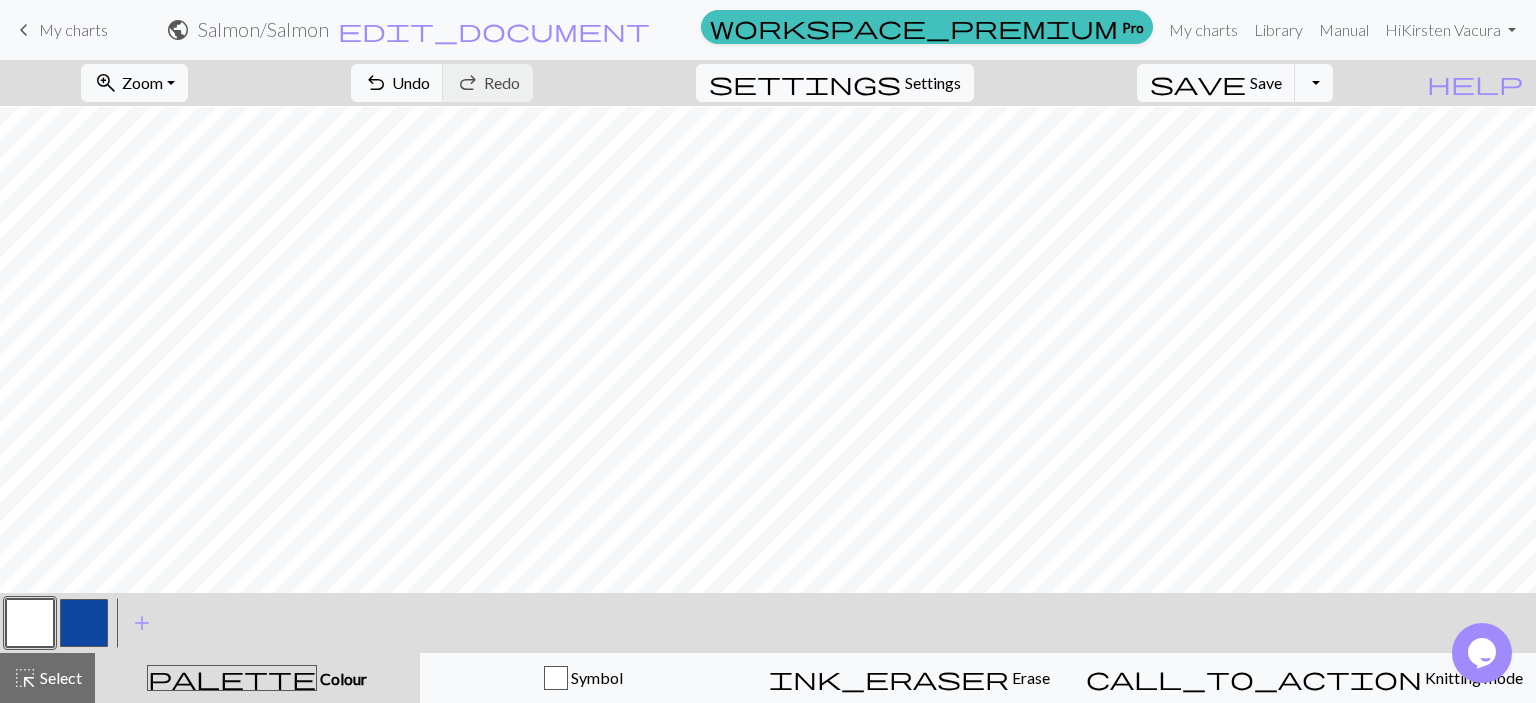 click at bounding box center [84, 623] 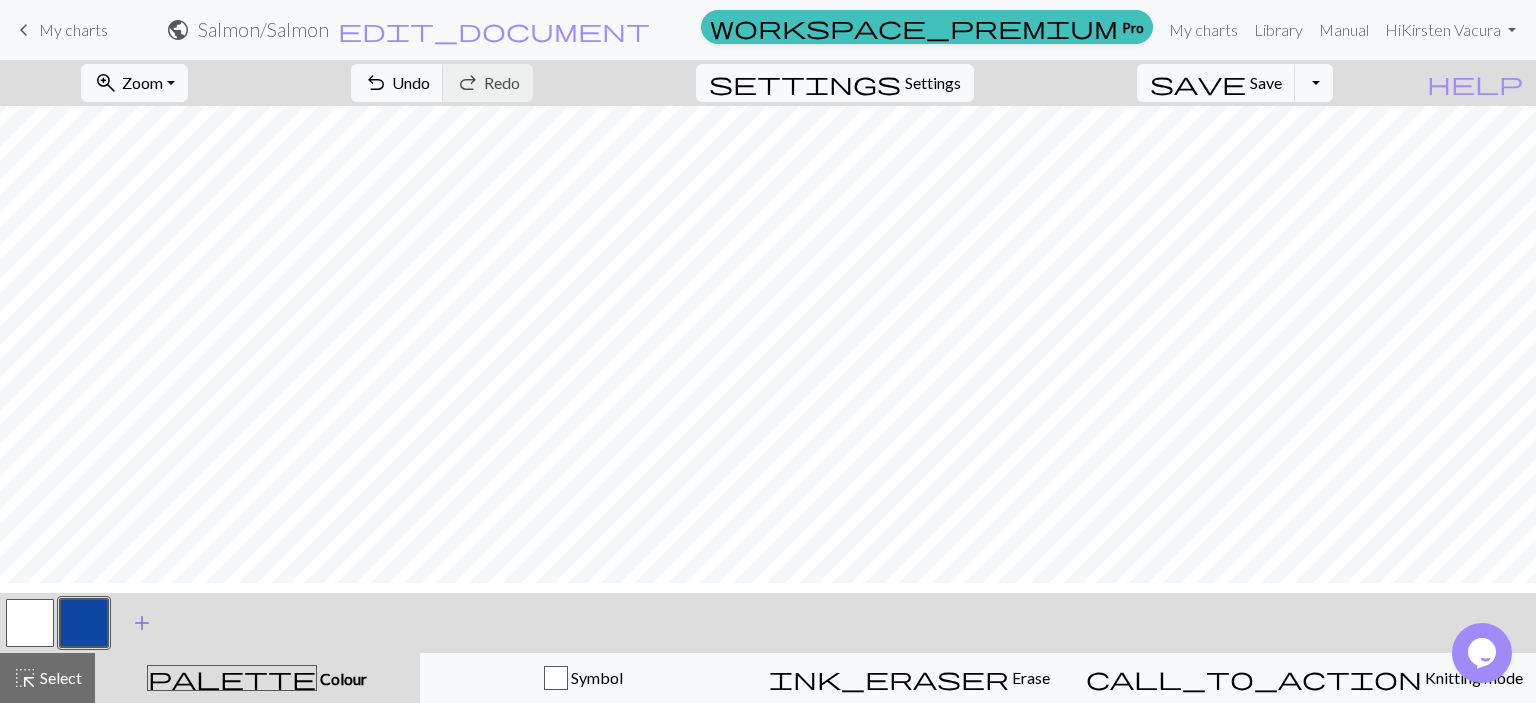 scroll, scrollTop: 144, scrollLeft: 0, axis: vertical 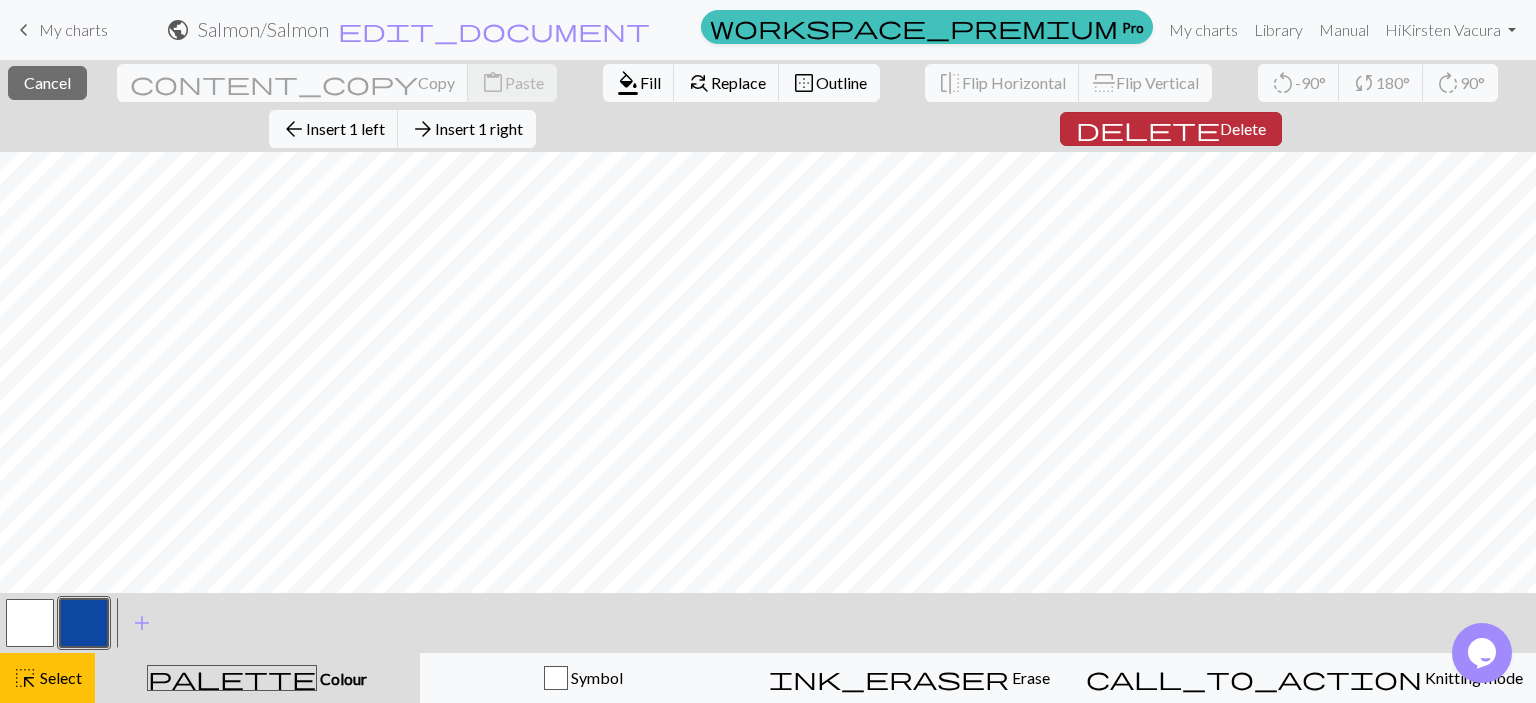 click on "delete" at bounding box center [1148, 129] 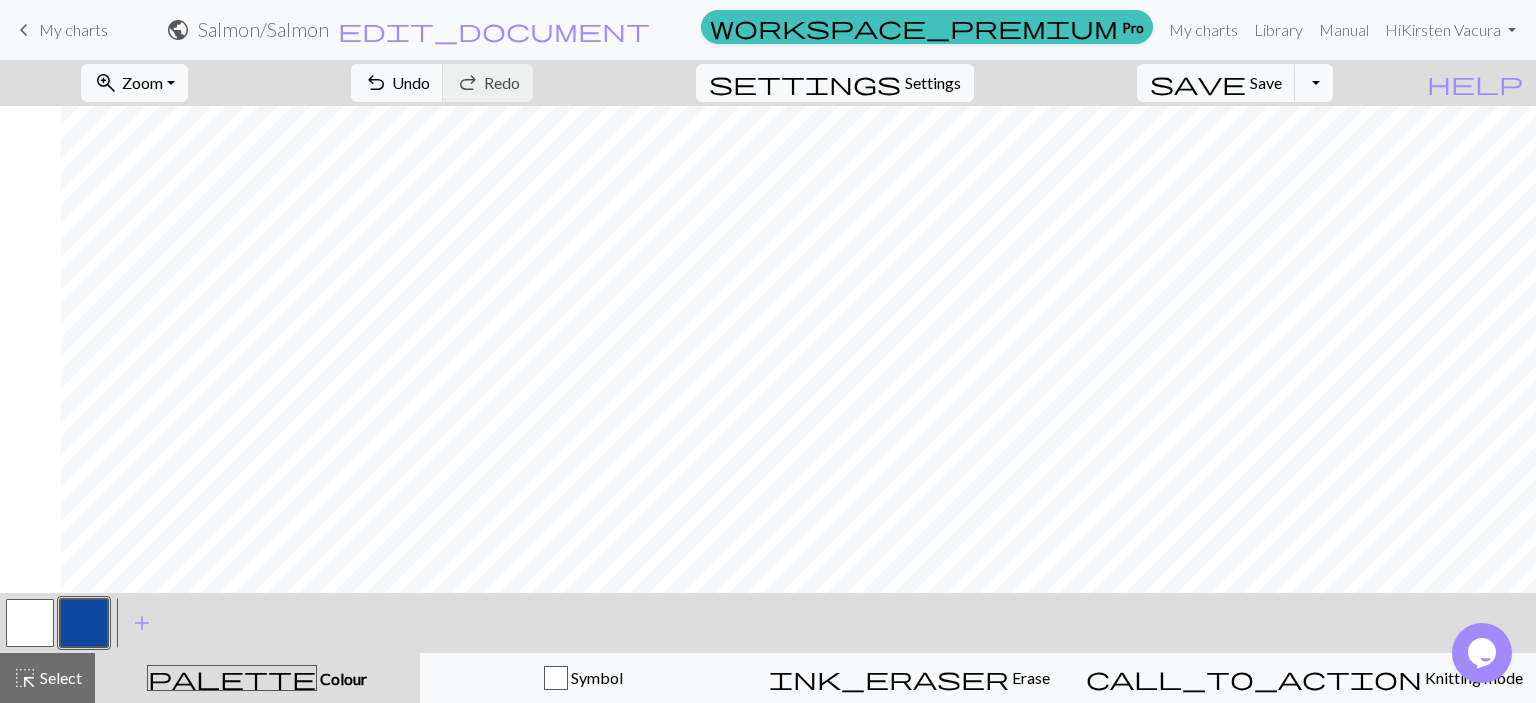 scroll, scrollTop: 368, scrollLeft: 60, axis: both 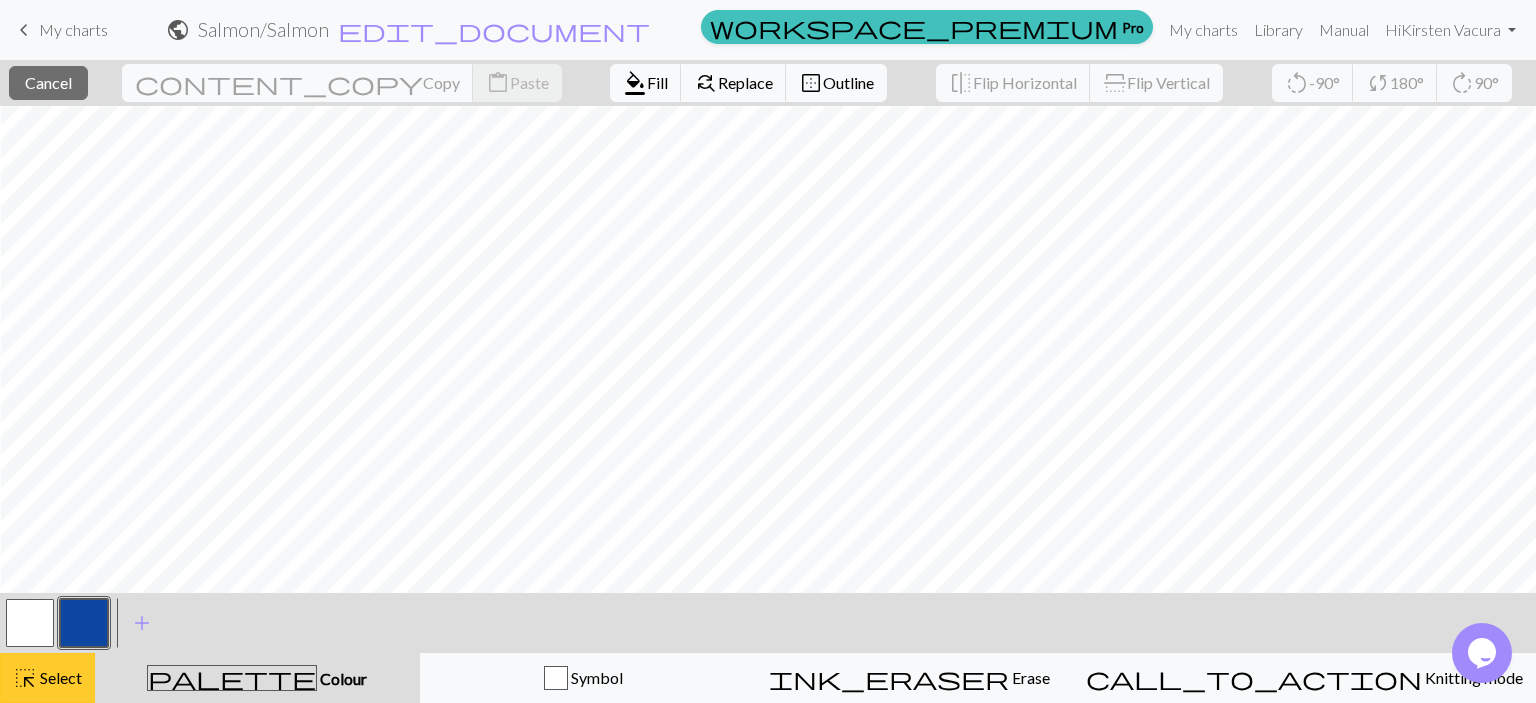 click on "highlight_alt   Select   Select" at bounding box center [47, 678] 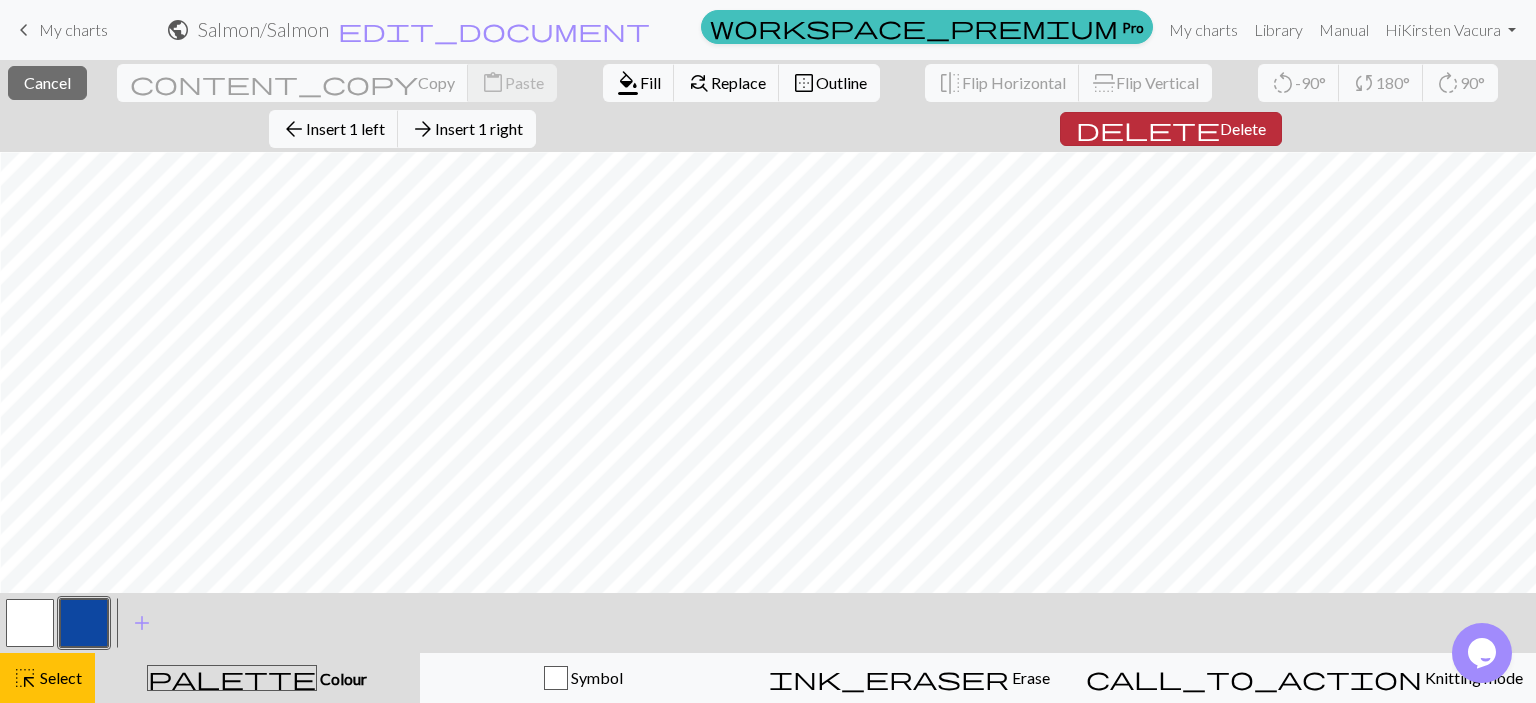 click on "delete" at bounding box center (1148, 129) 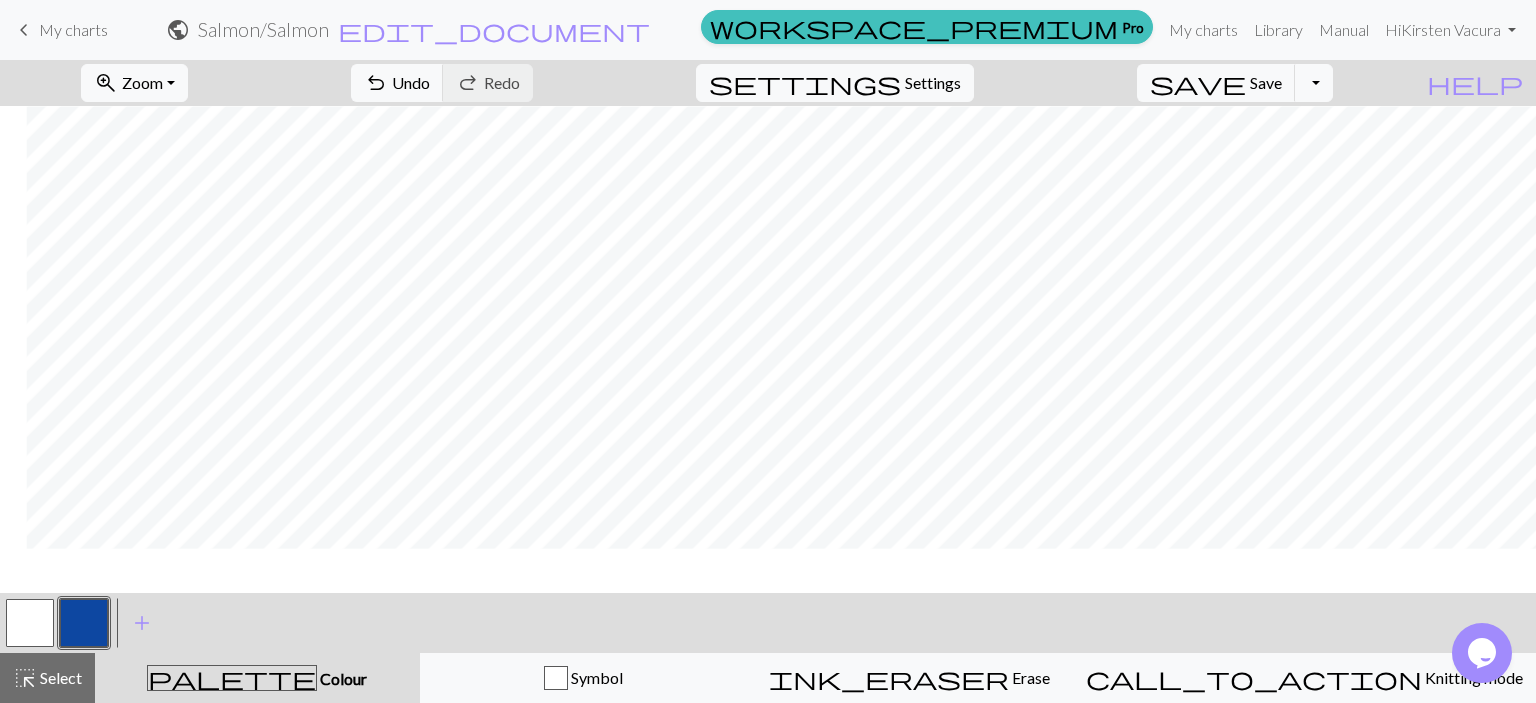 scroll, scrollTop: 257, scrollLeft: 34, axis: both 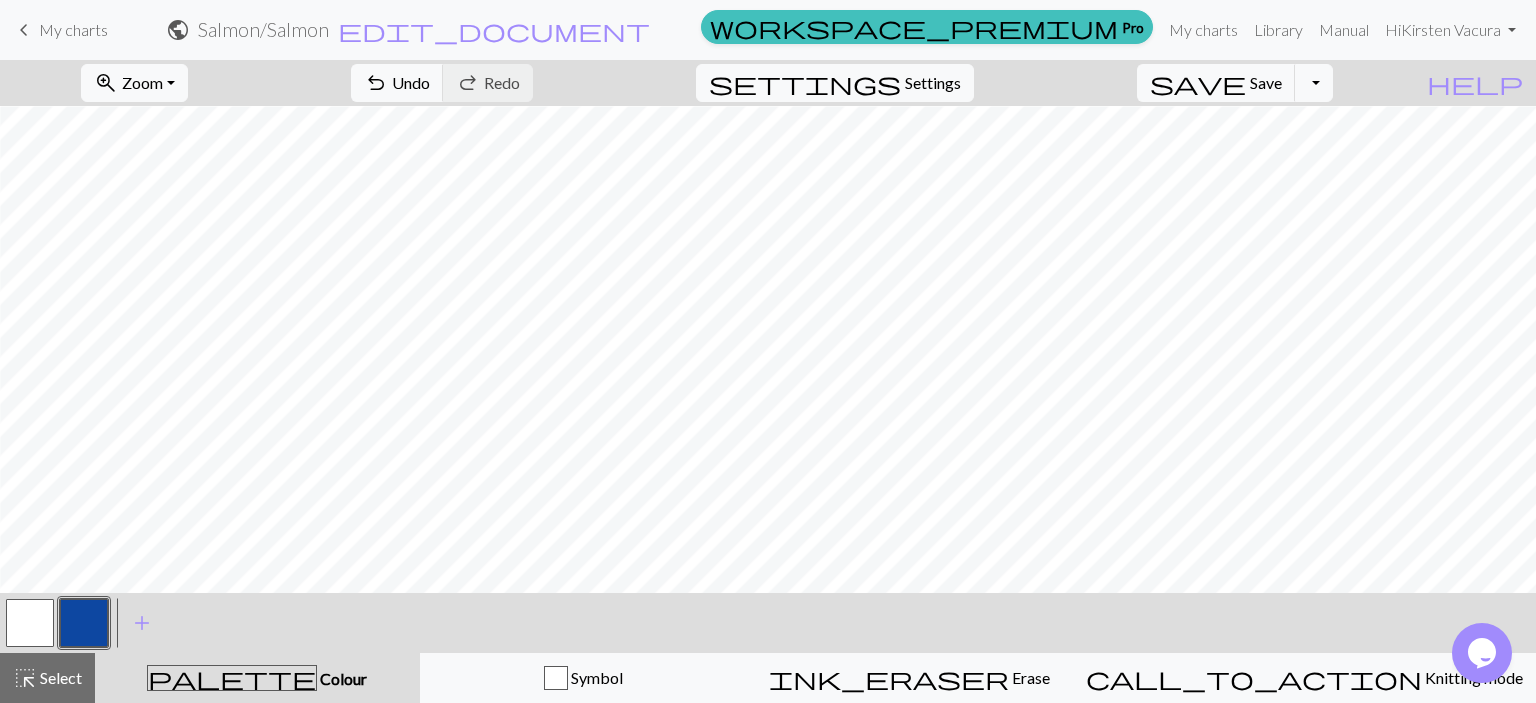 click at bounding box center (30, 623) 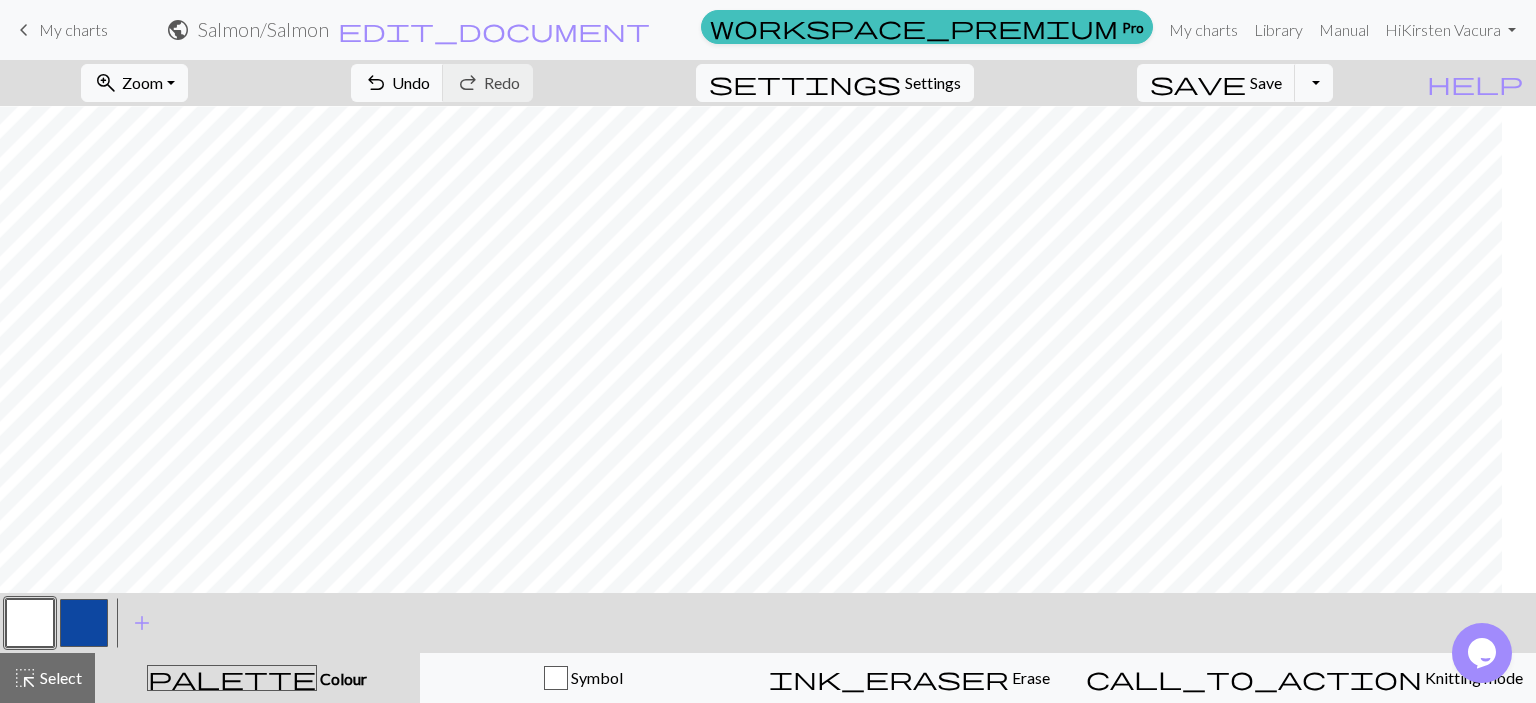 scroll, scrollTop: 257, scrollLeft: 0, axis: vertical 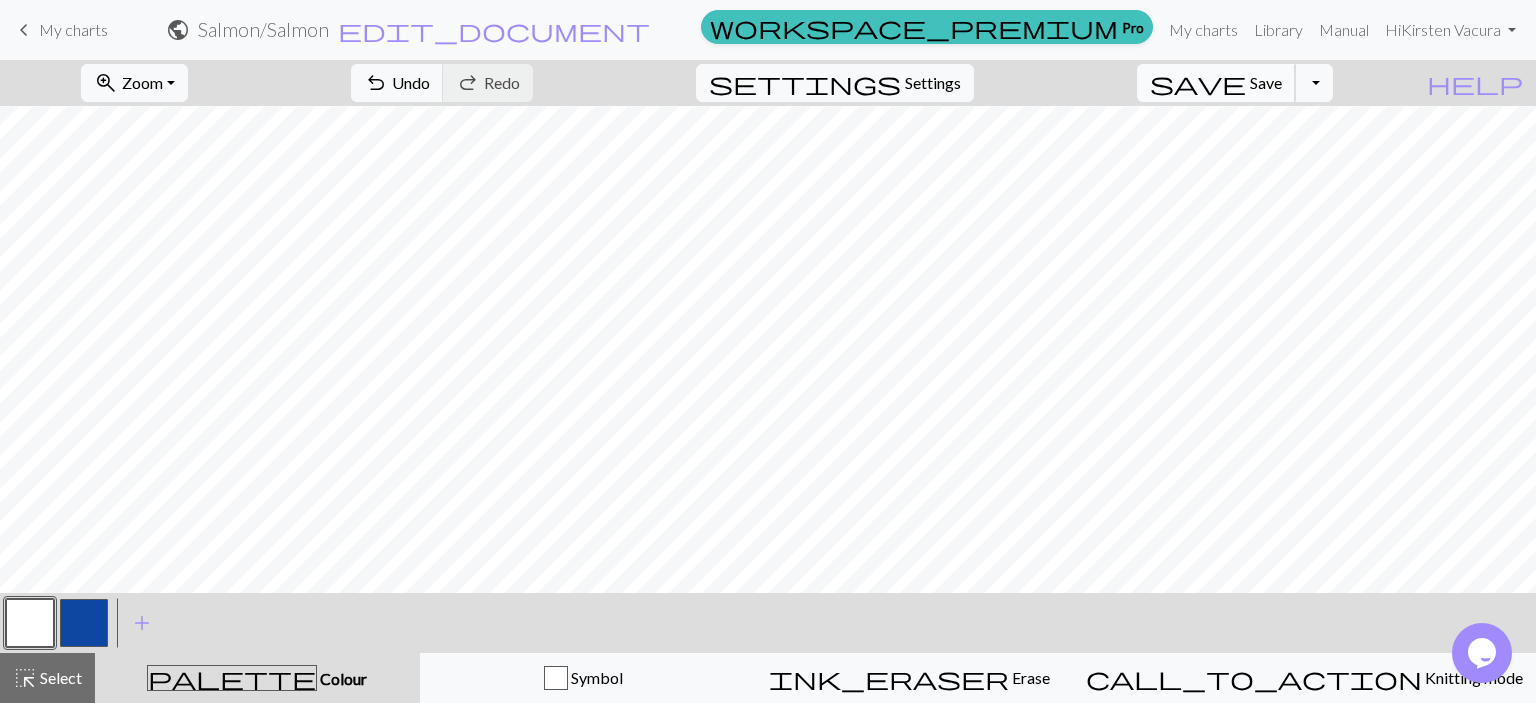 click on "save" at bounding box center [1198, 83] 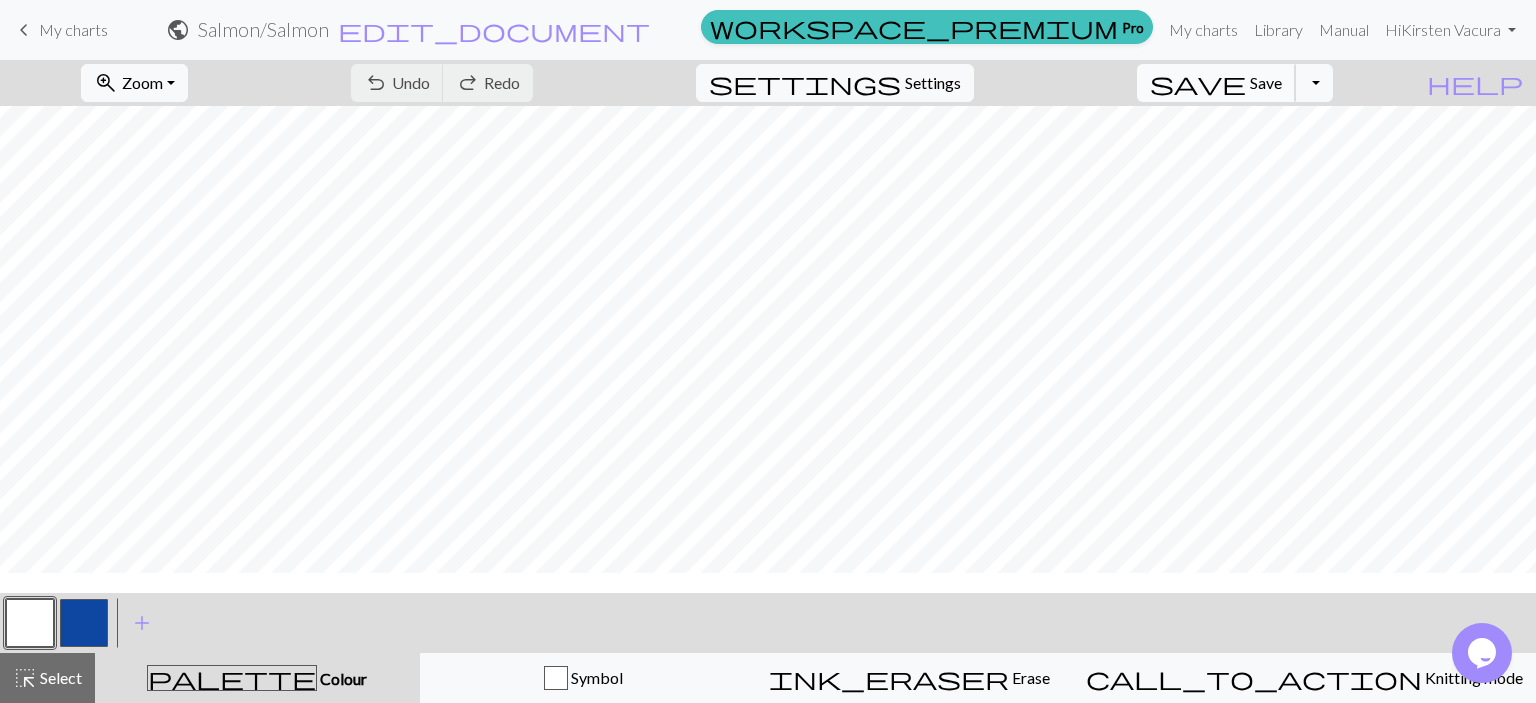 scroll, scrollTop: 255, scrollLeft: 0, axis: vertical 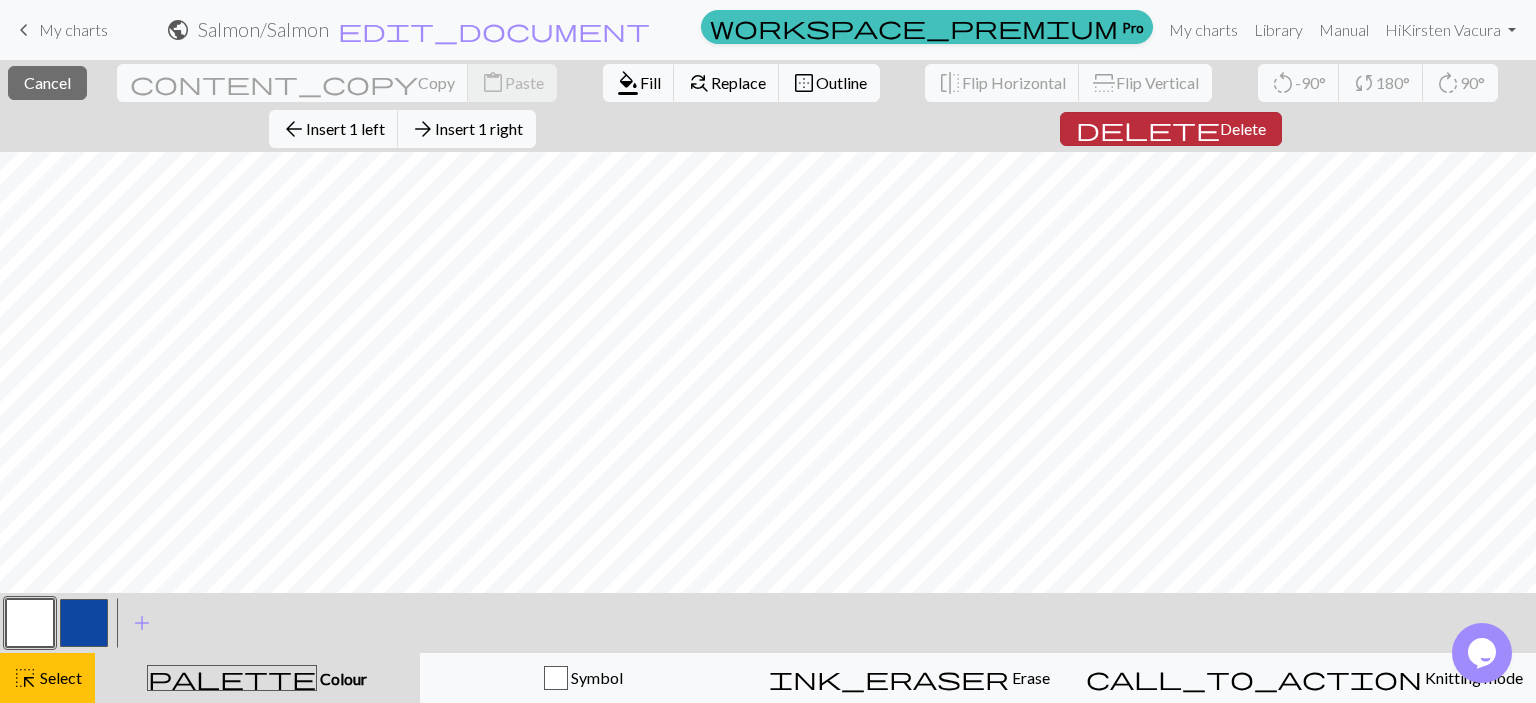 click on "delete  Delete" at bounding box center (1171, 129) 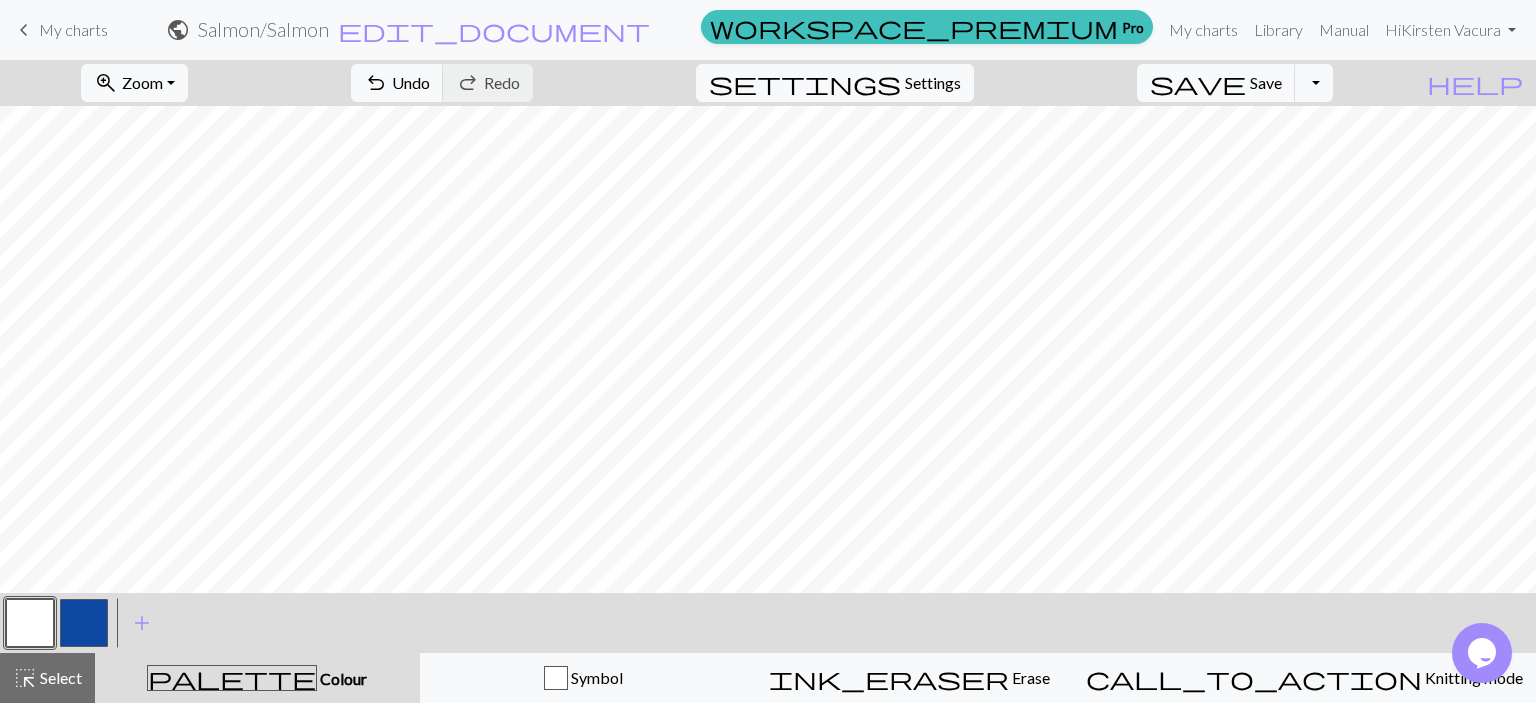 scroll, scrollTop: 338, scrollLeft: 0, axis: vertical 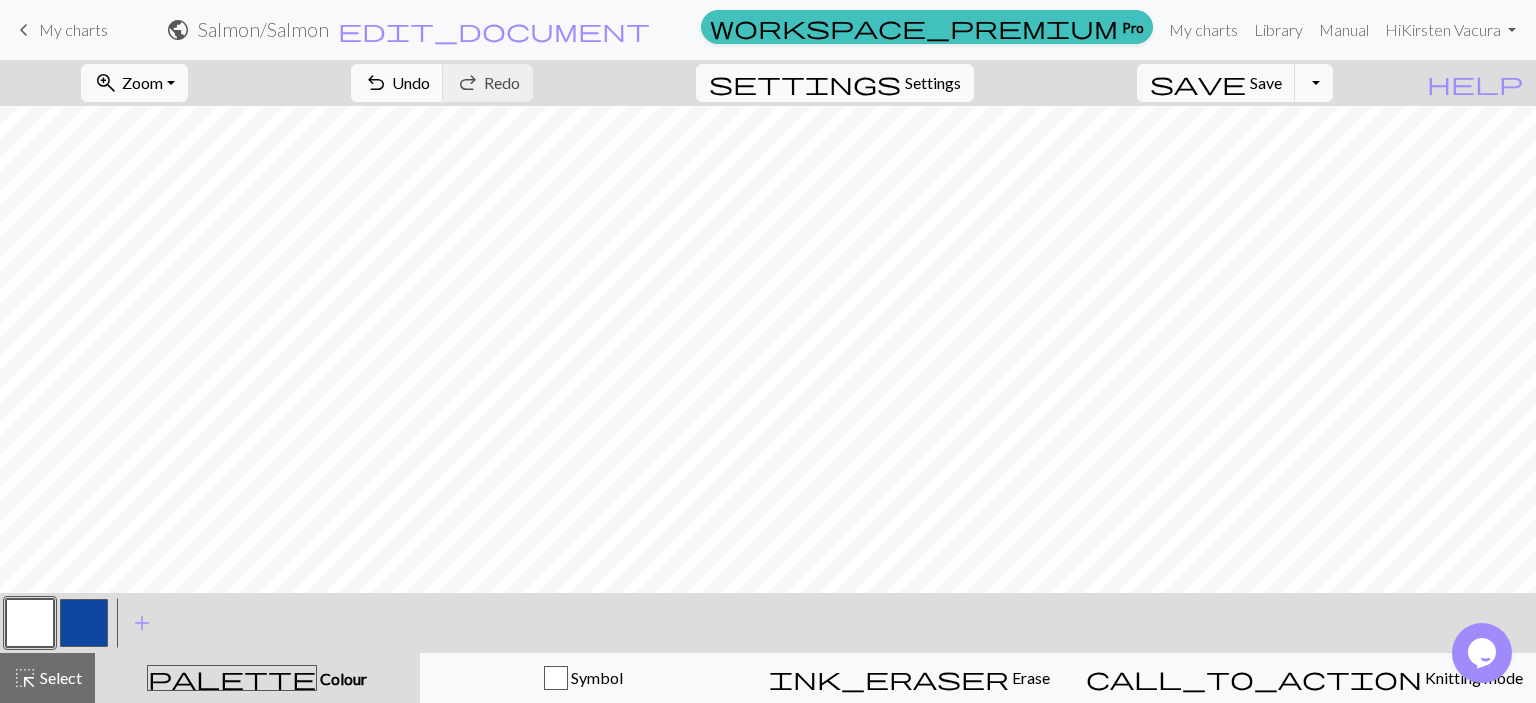 click at bounding box center [30, 623] 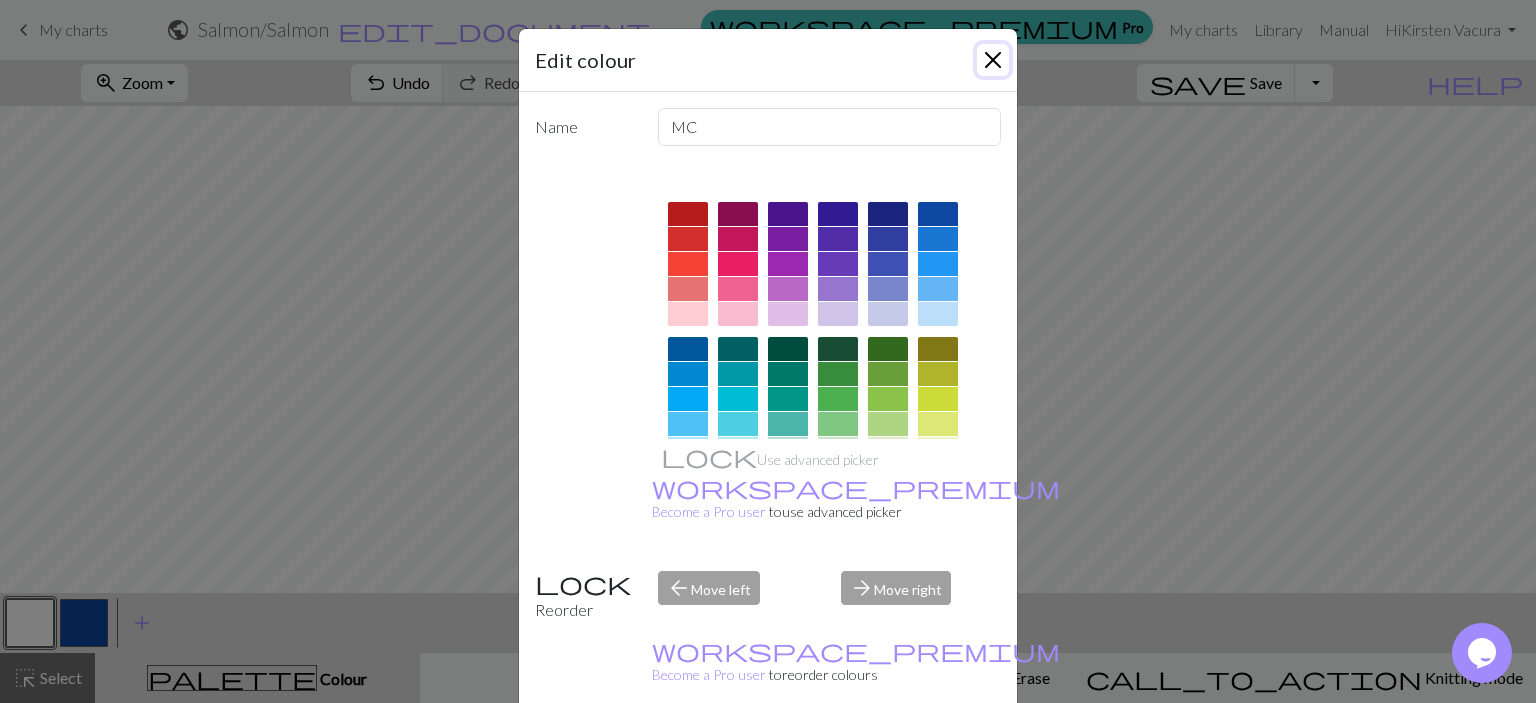 click at bounding box center (993, 60) 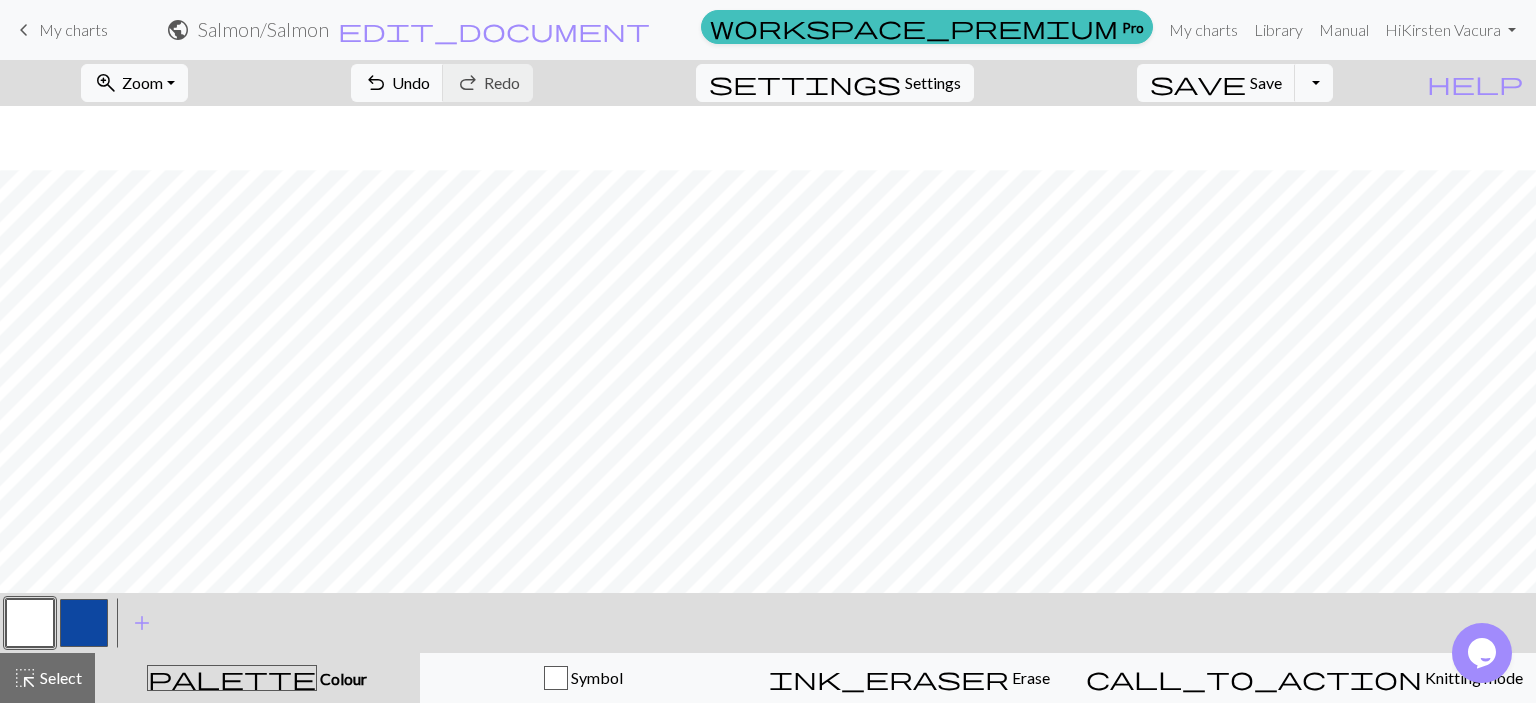 scroll, scrollTop: 402, scrollLeft: 0, axis: vertical 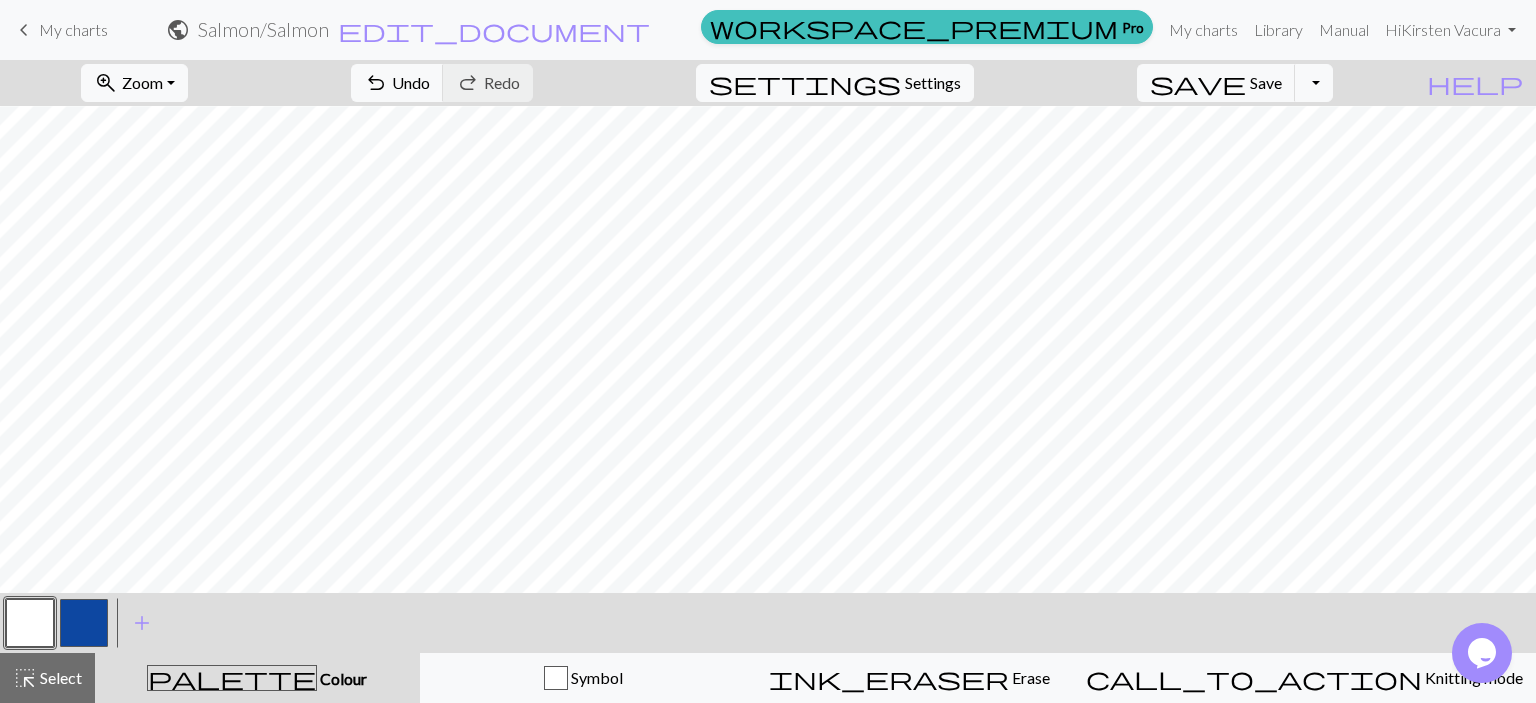 click at bounding box center (84, 623) 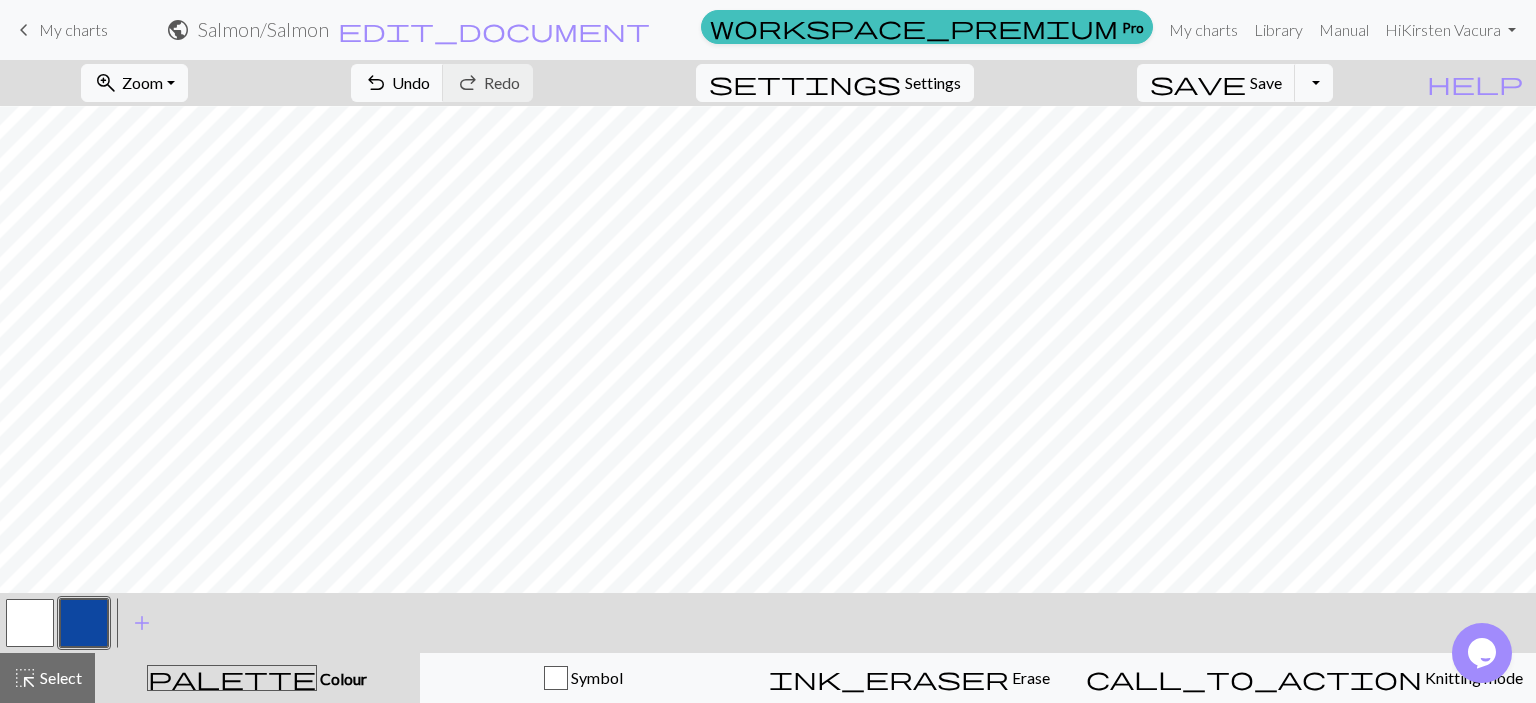 click at bounding box center (30, 623) 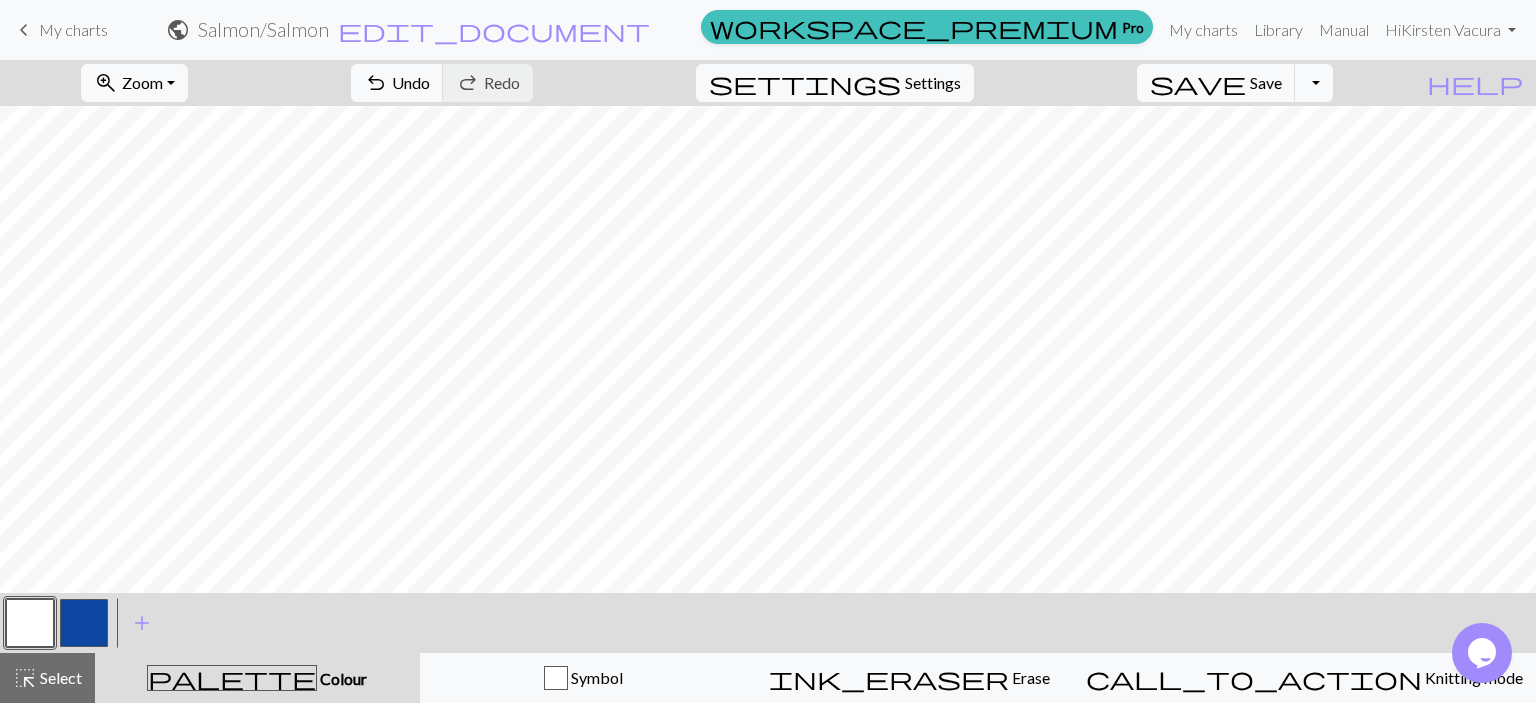 click at bounding box center (84, 623) 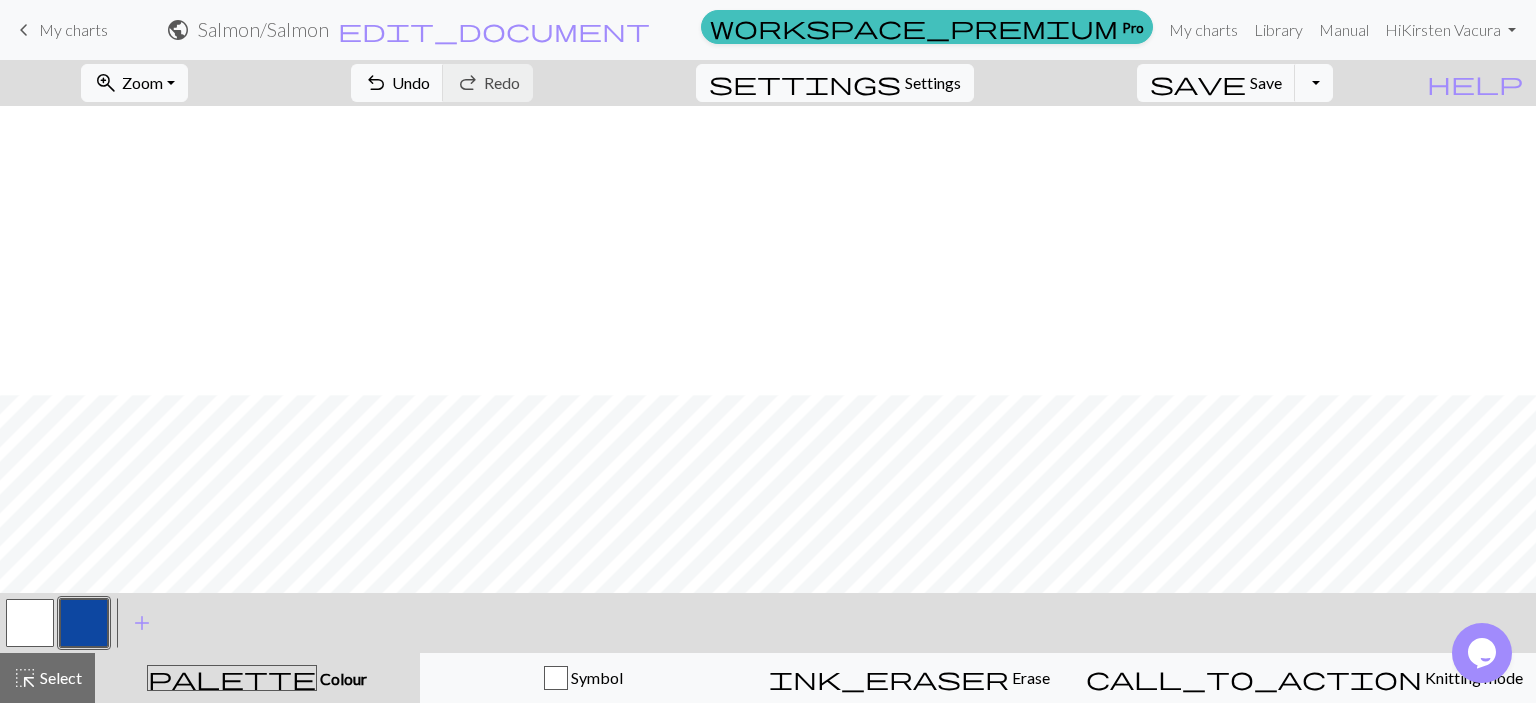 scroll, scrollTop: 402, scrollLeft: 0, axis: vertical 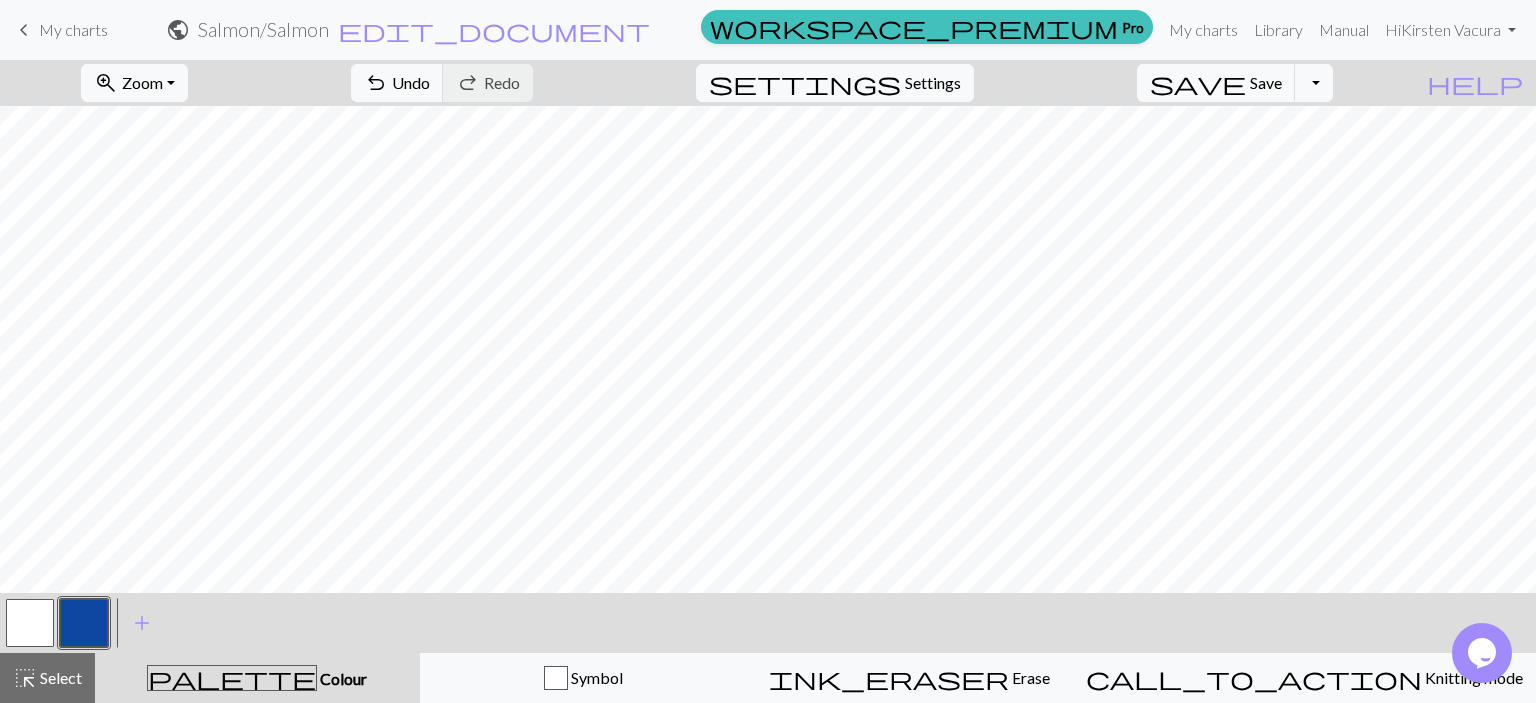 click at bounding box center [84, 623] 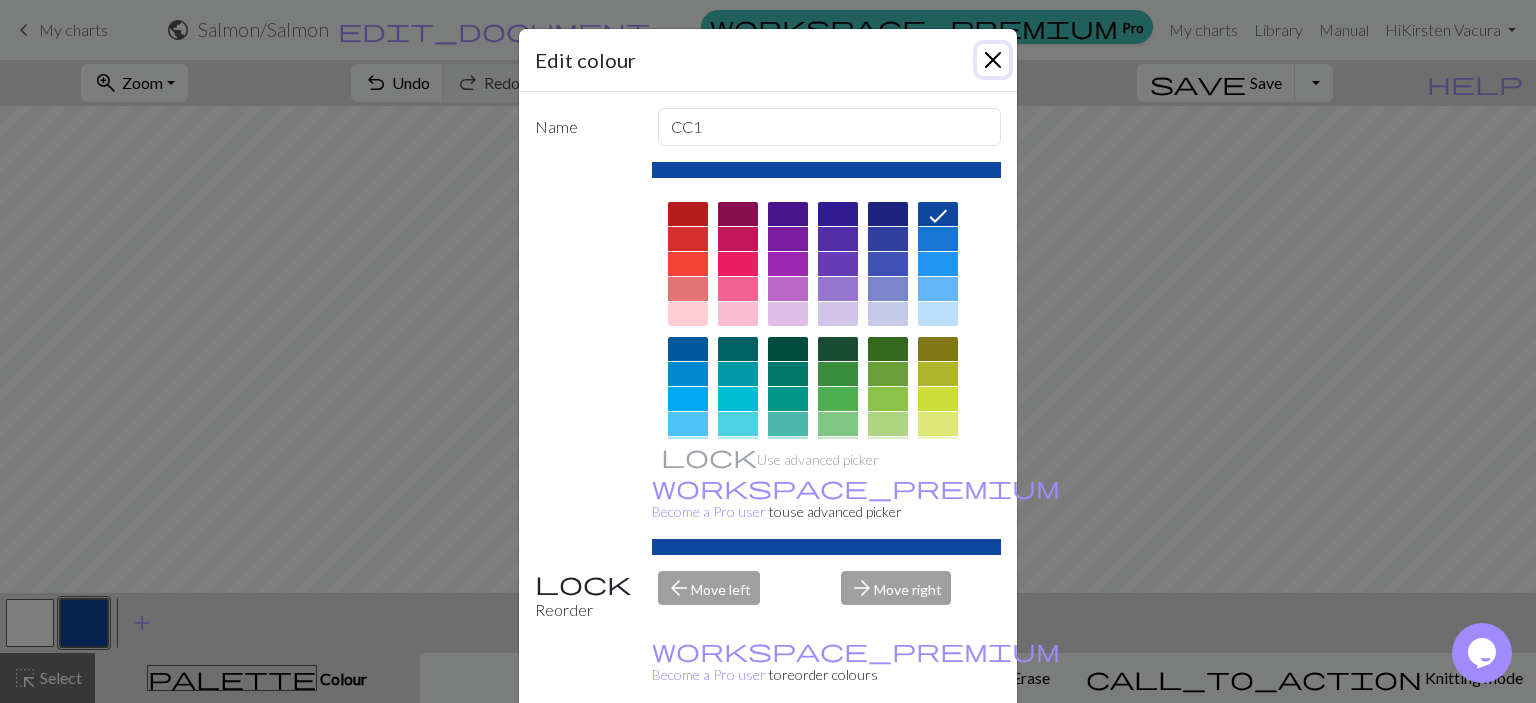 click at bounding box center [993, 60] 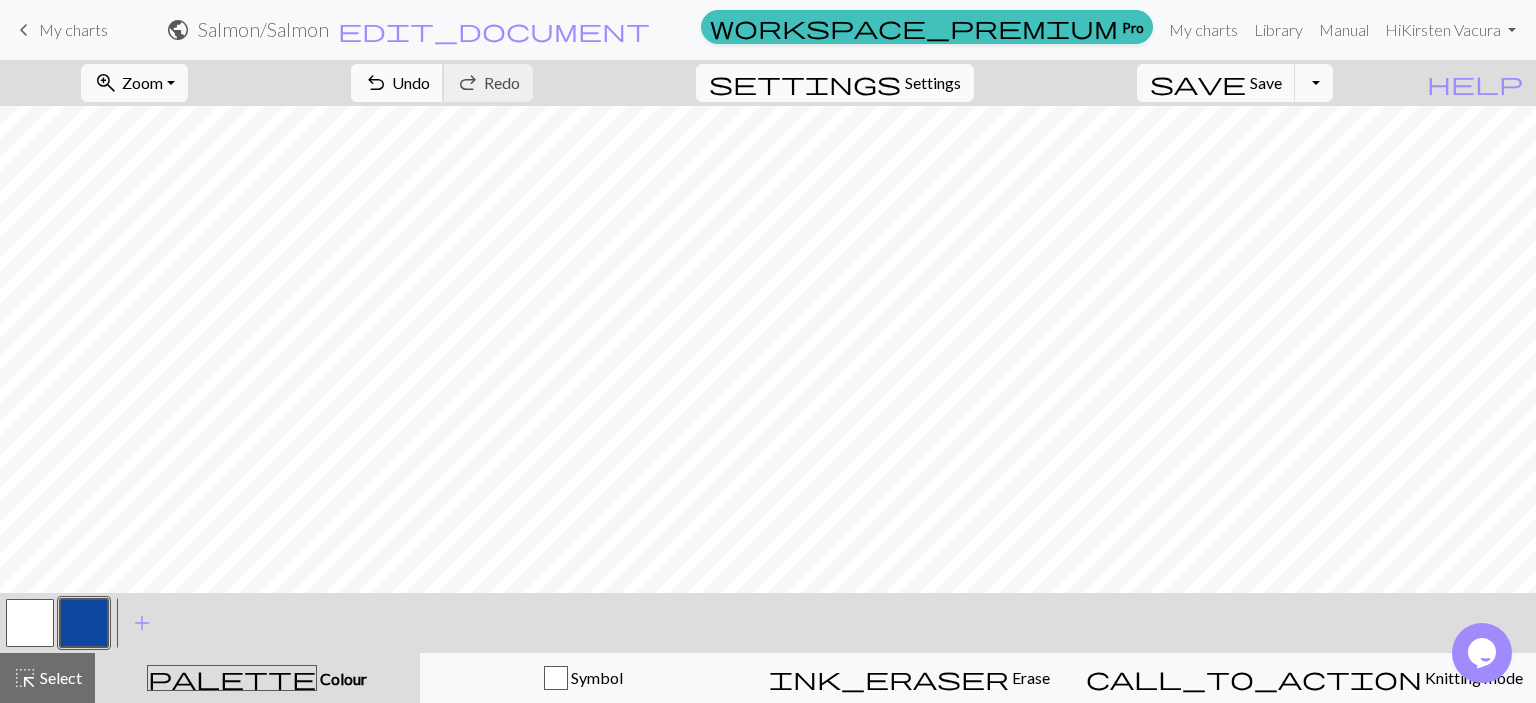 click on "undo" at bounding box center [376, 83] 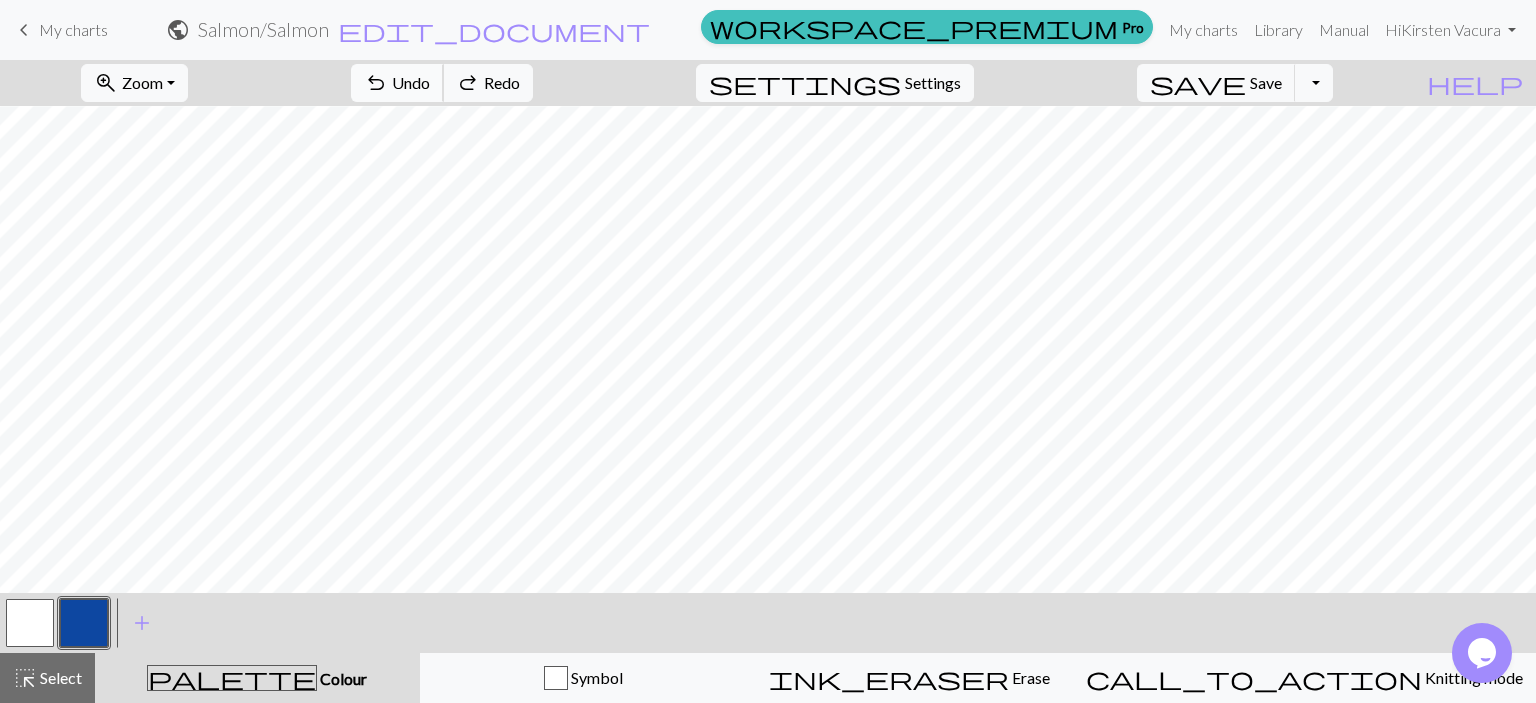 click on "undo" at bounding box center (376, 83) 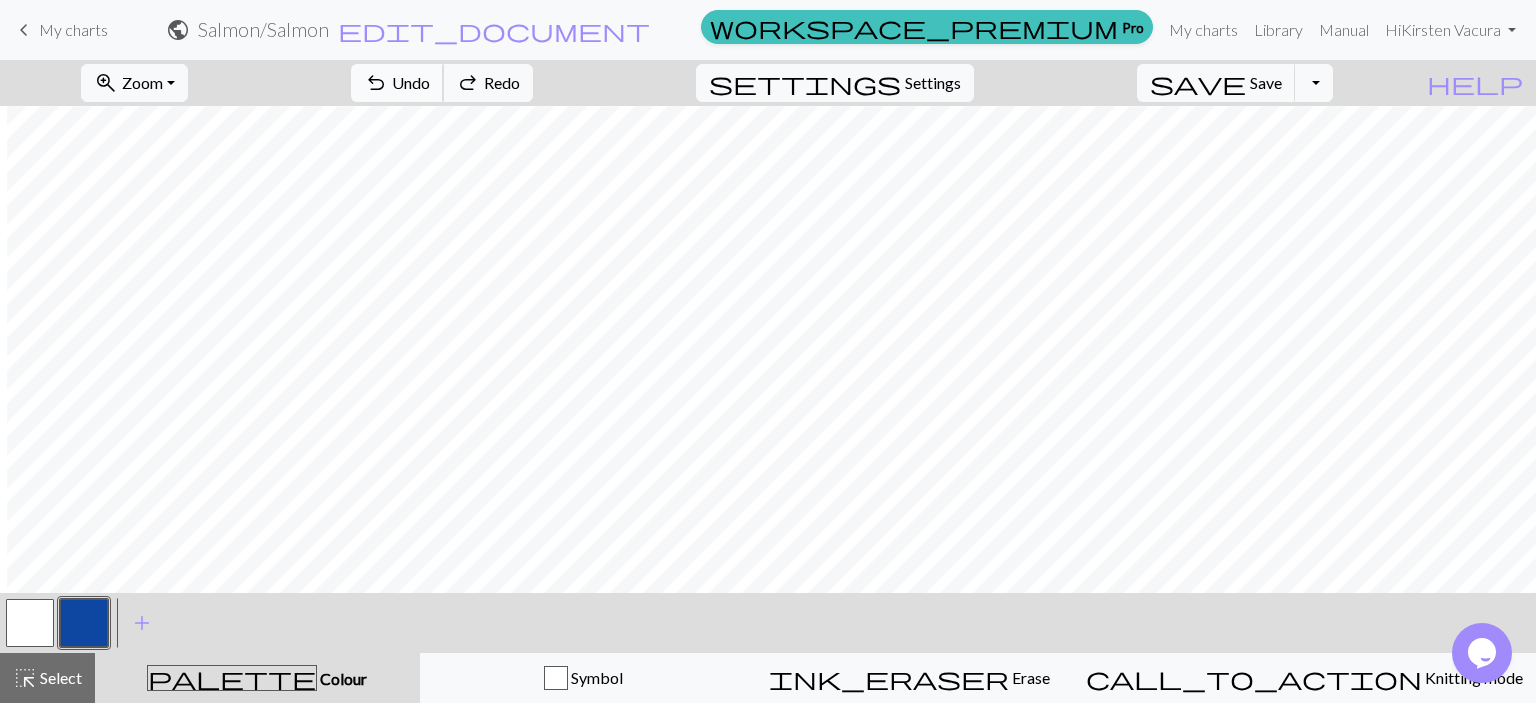 scroll, scrollTop: 274, scrollLeft: 7, axis: both 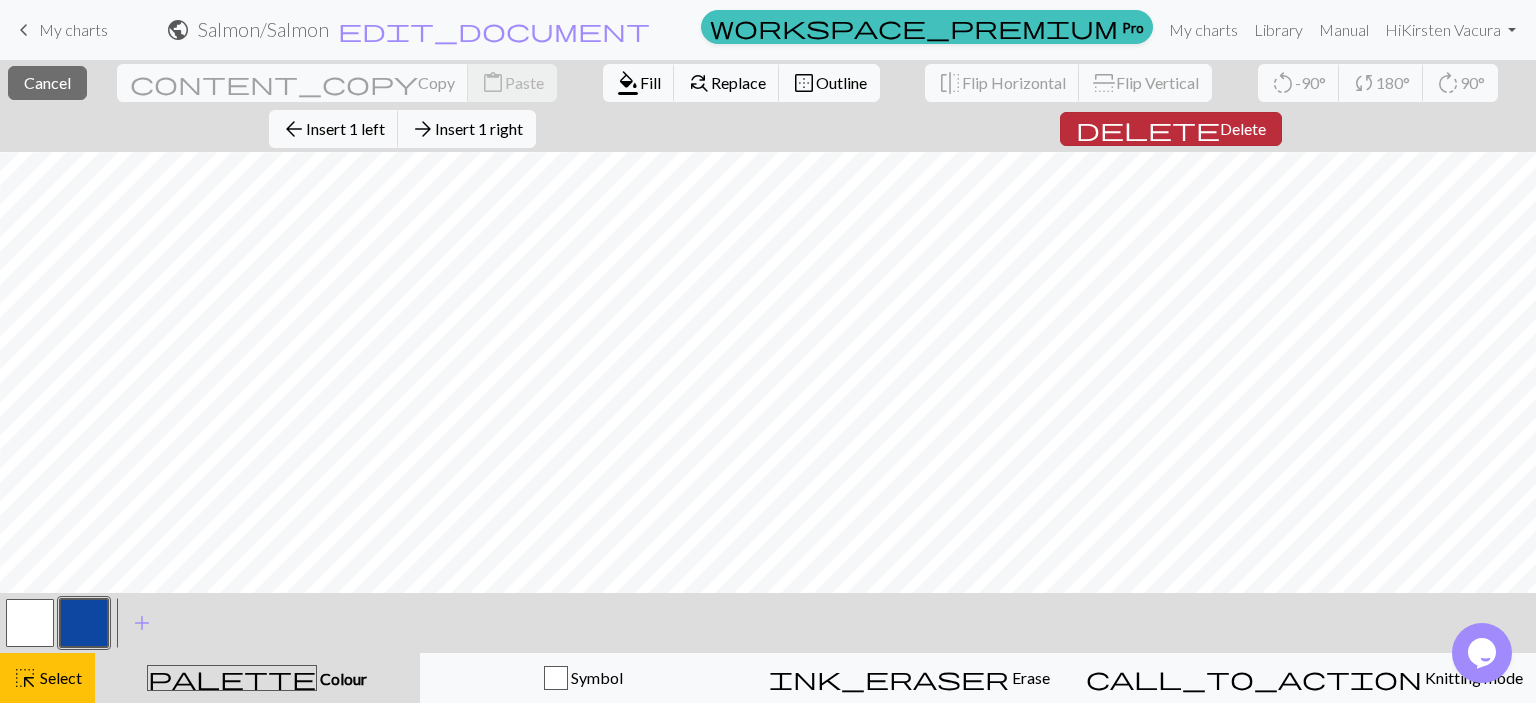 click on "Delete" at bounding box center [1243, 128] 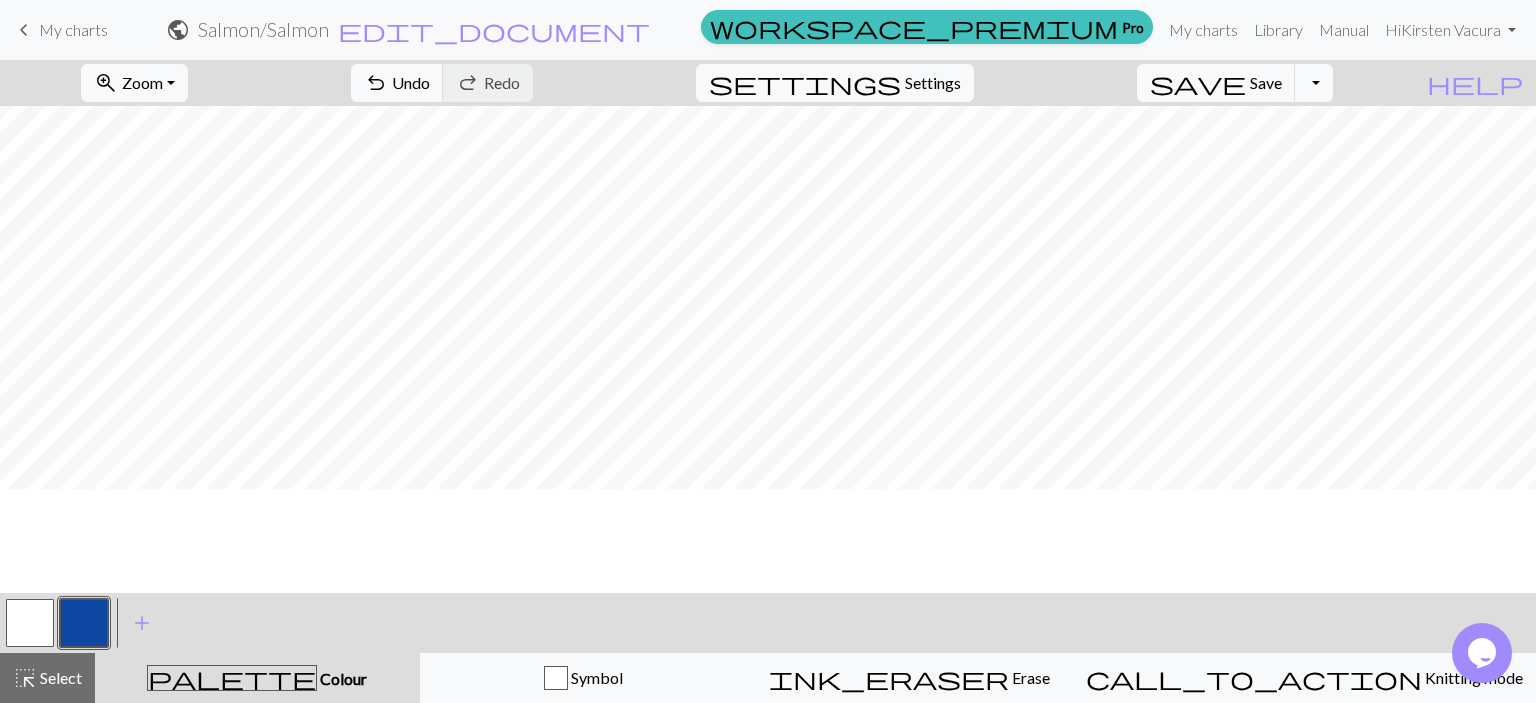 scroll, scrollTop: 184, scrollLeft: 0, axis: vertical 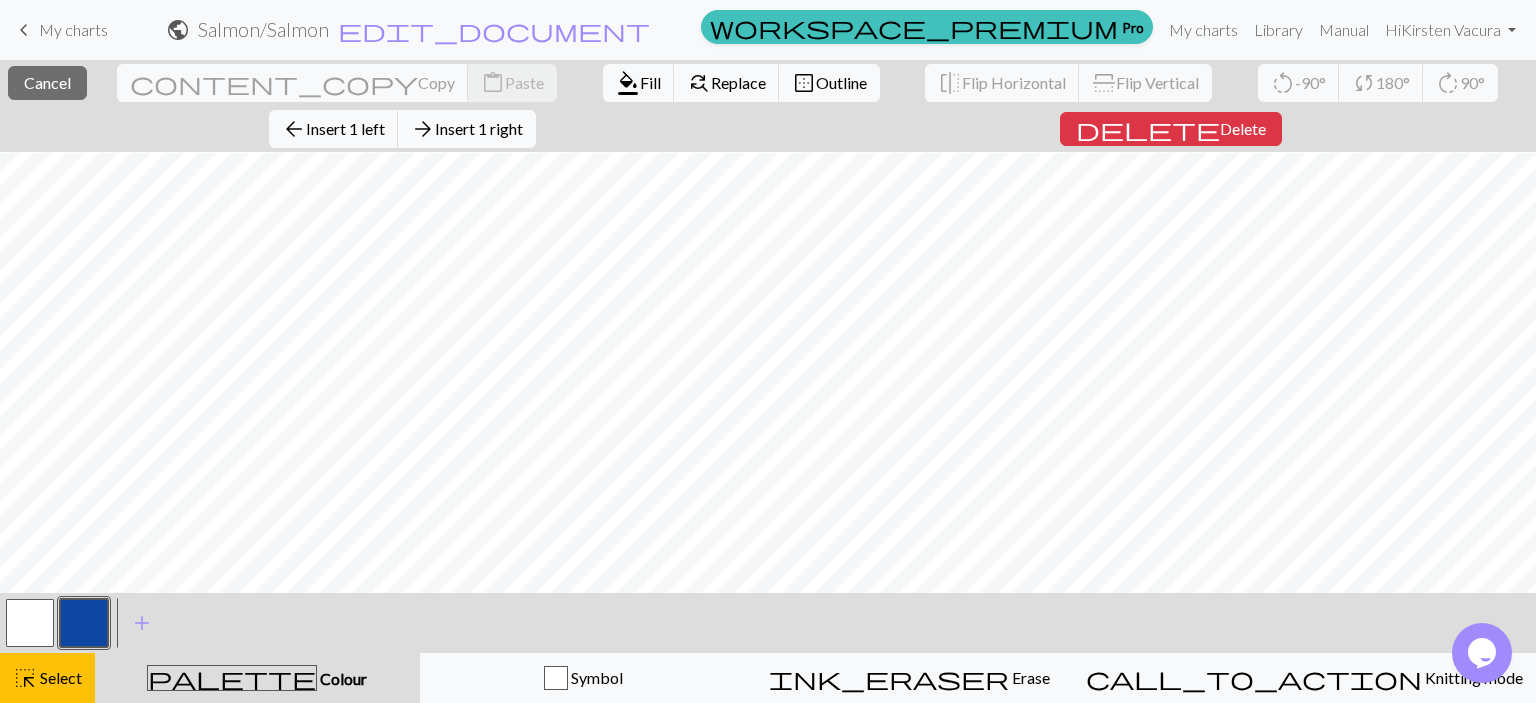click on "Insert 1 right" at bounding box center [479, 128] 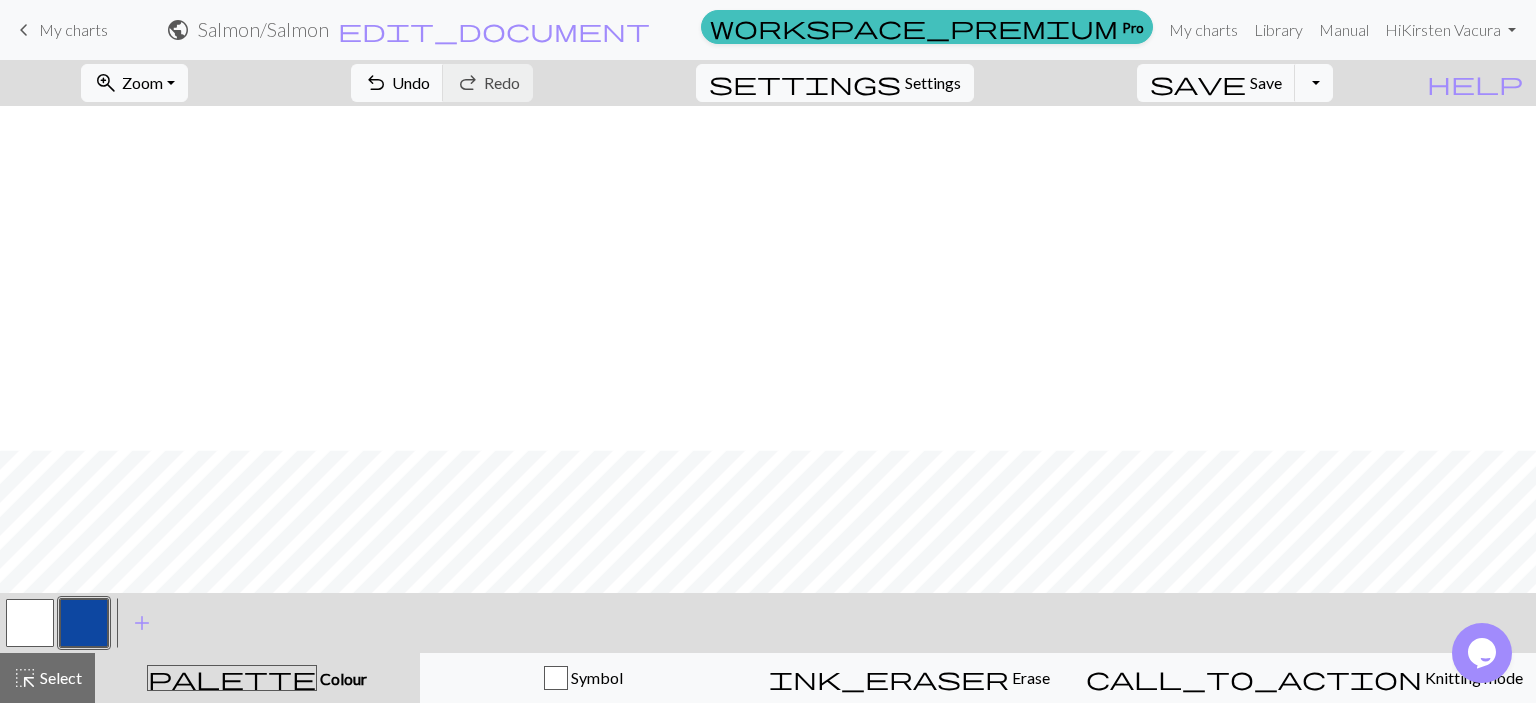 scroll, scrollTop: 352, scrollLeft: 0, axis: vertical 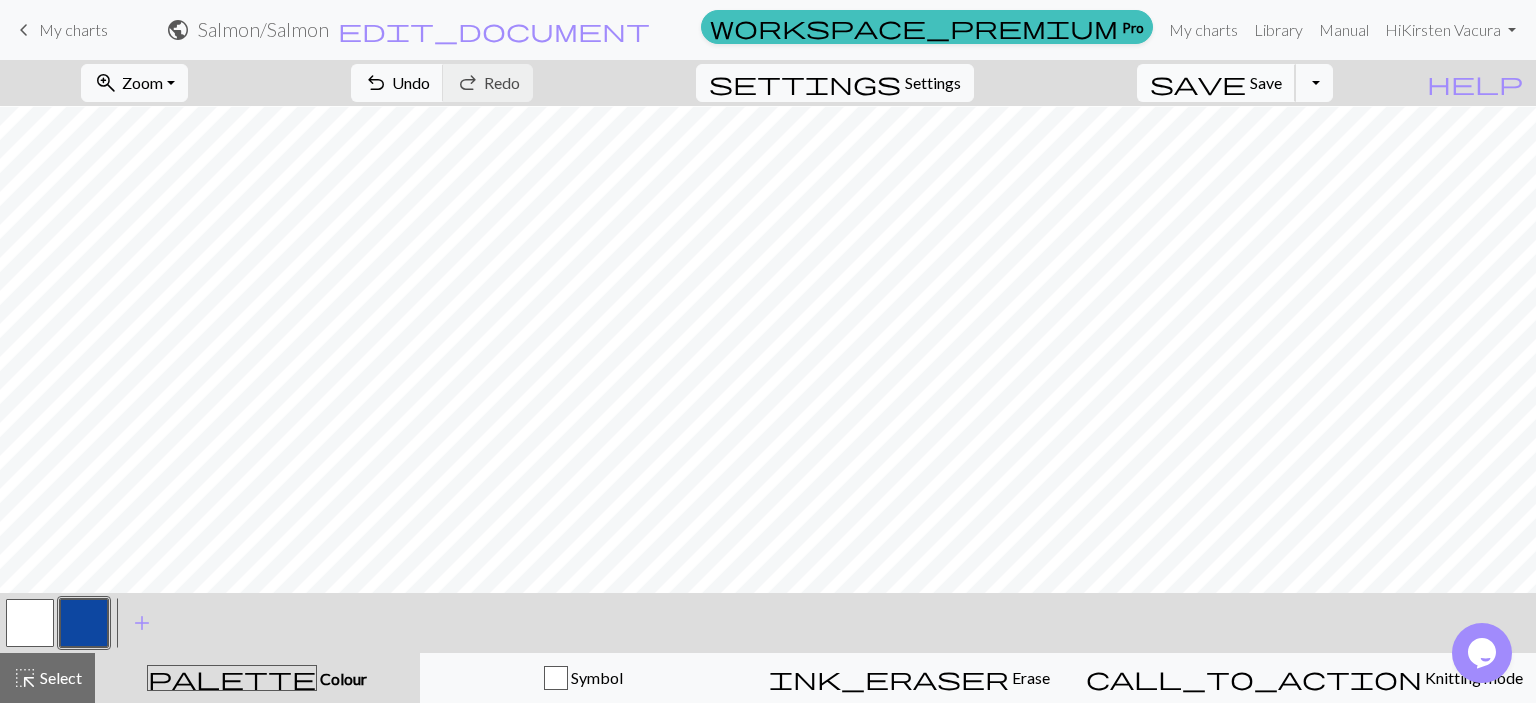 click on "save" at bounding box center (1198, 83) 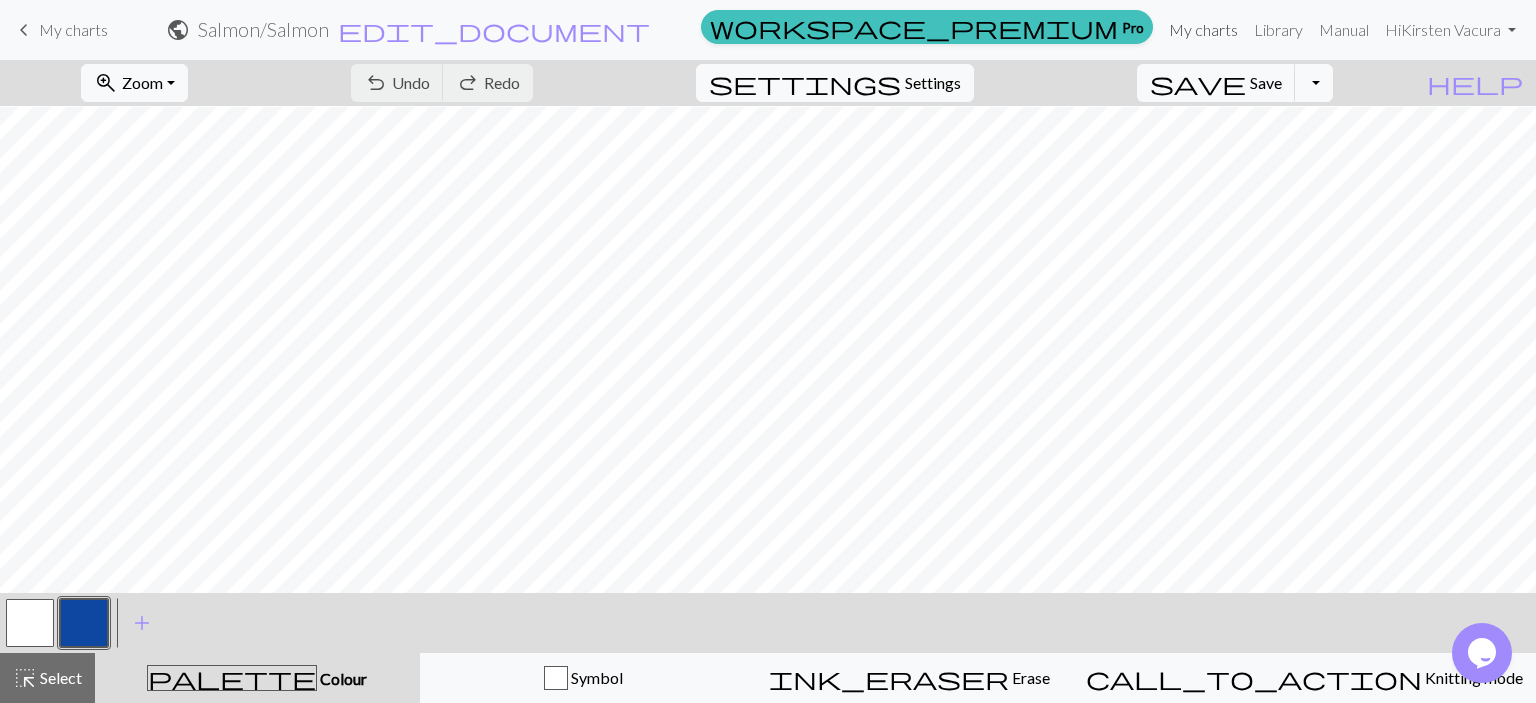 click on "My charts" at bounding box center [1203, 30] 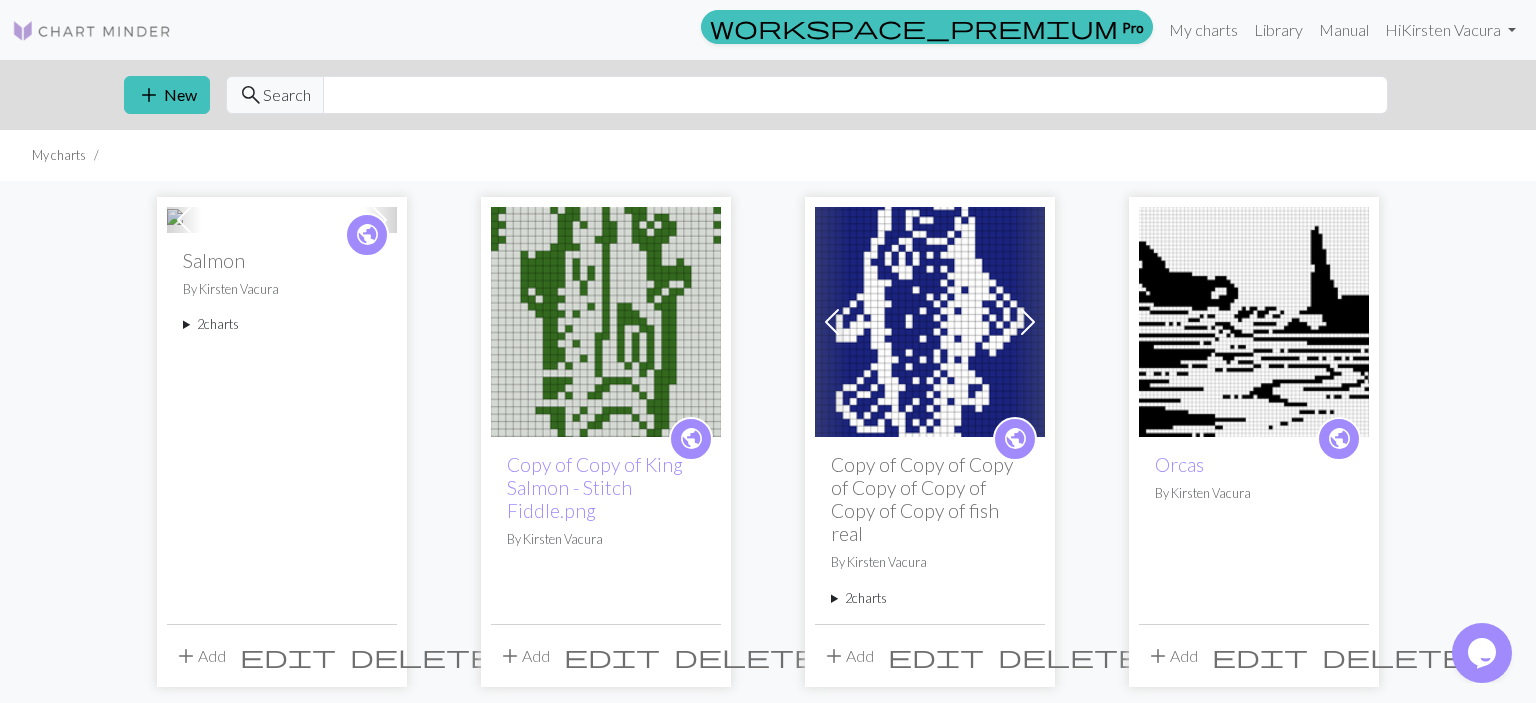 click at bounding box center [930, 322] 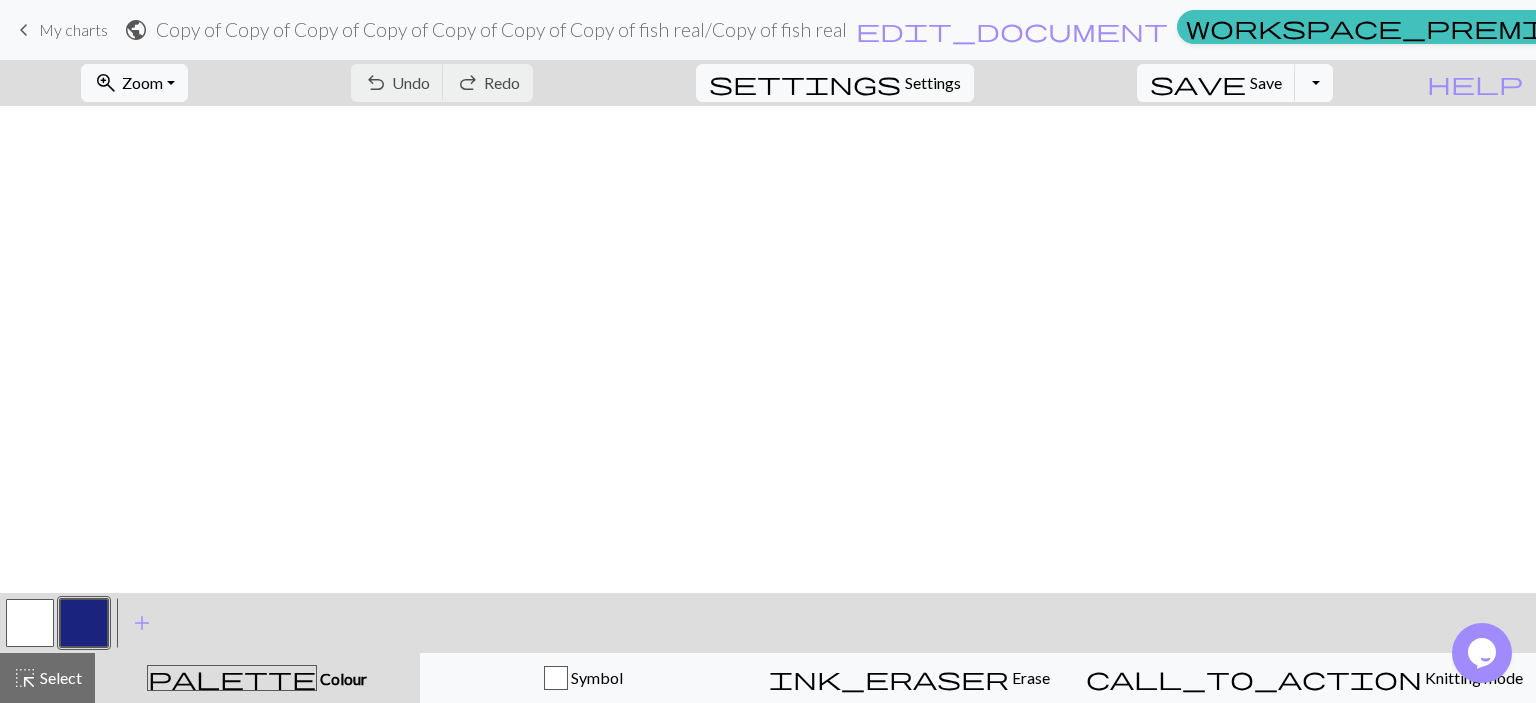 scroll, scrollTop: 0, scrollLeft: 0, axis: both 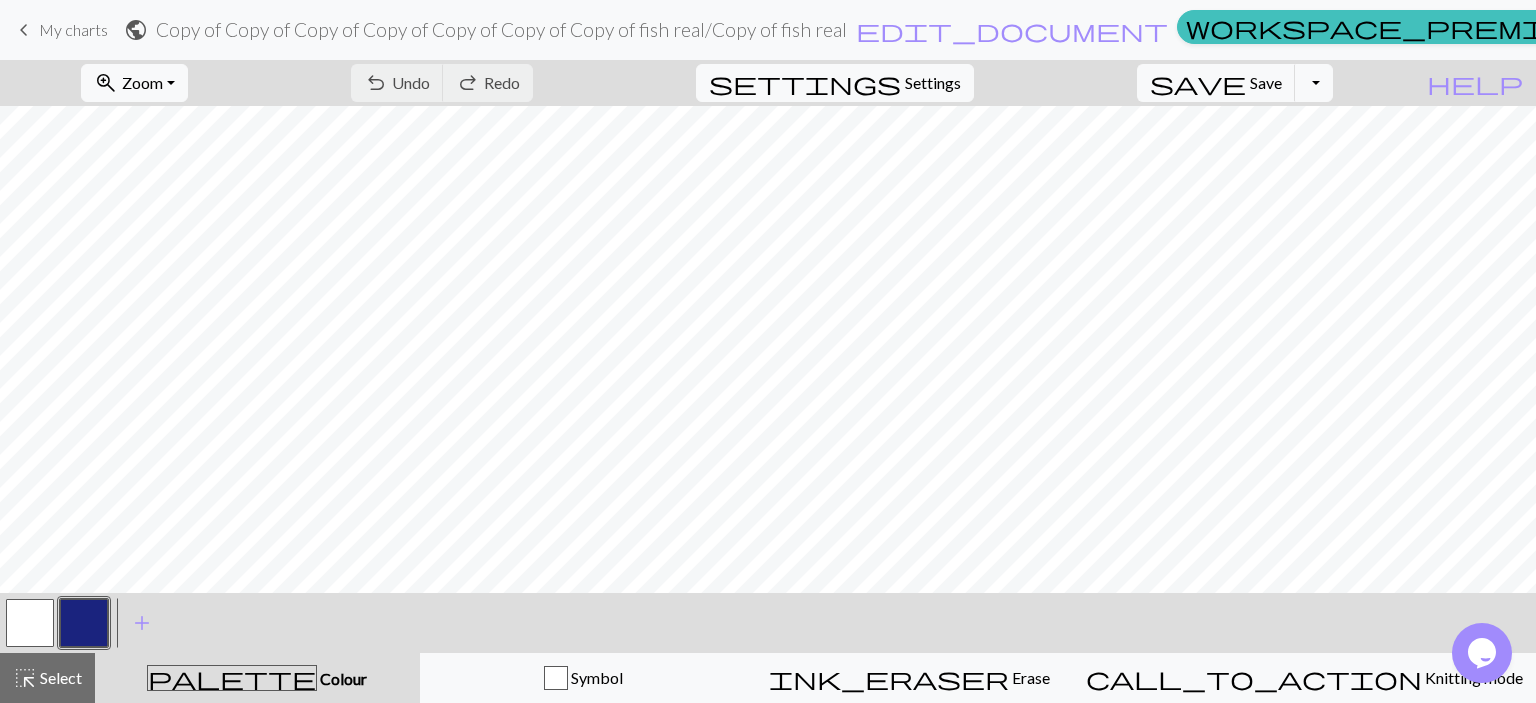 click on "My charts" at bounding box center [1679, 30] 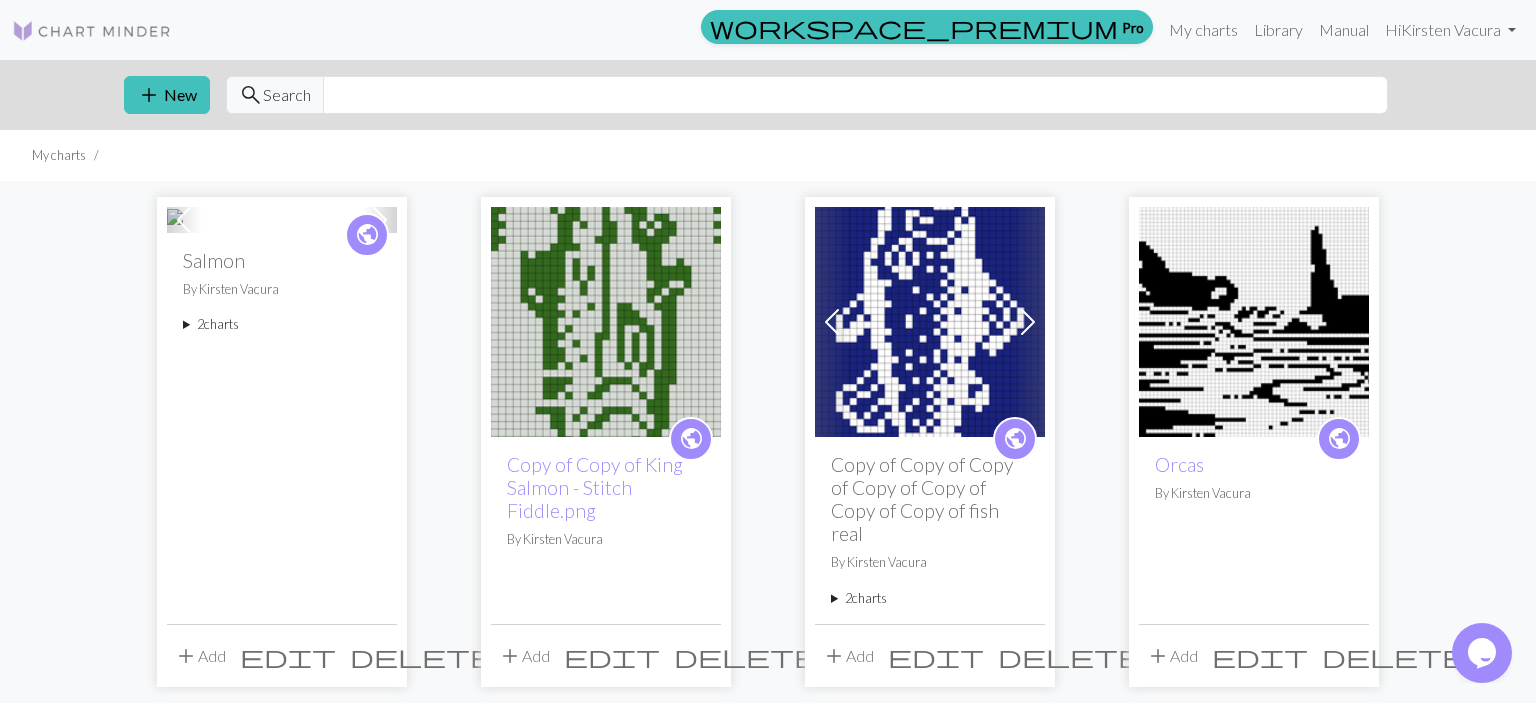 click at bounding box center [200, 221] 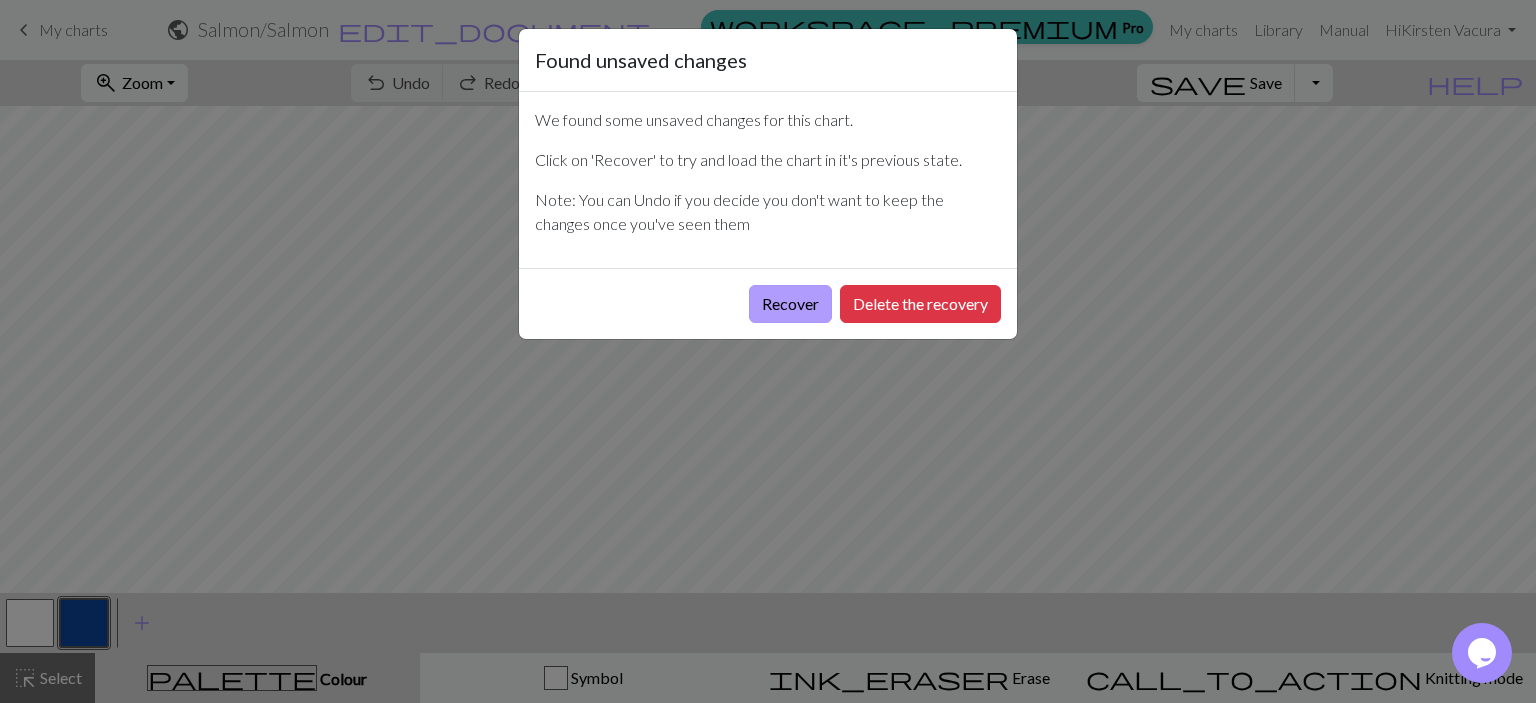 click on "Recover" at bounding box center (790, 304) 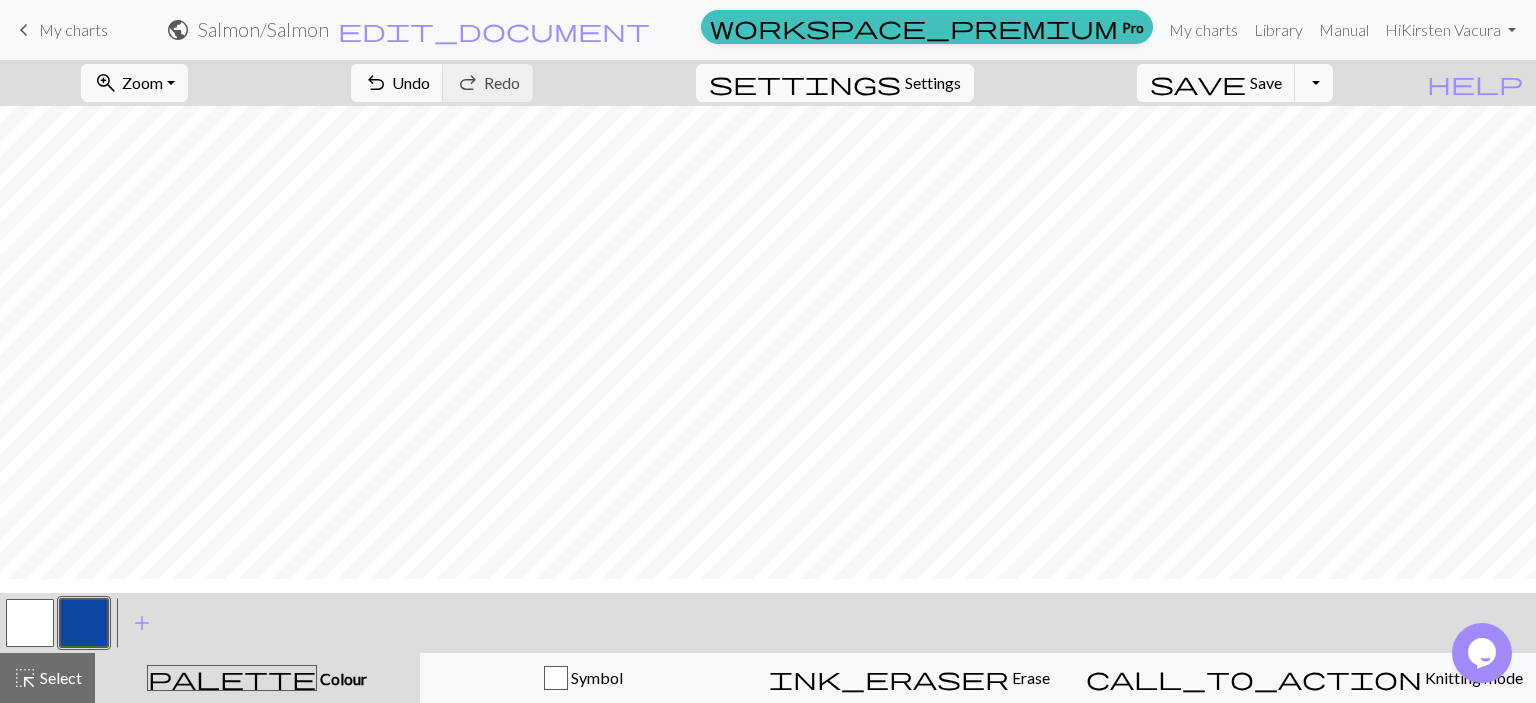 scroll, scrollTop: 326, scrollLeft: 0, axis: vertical 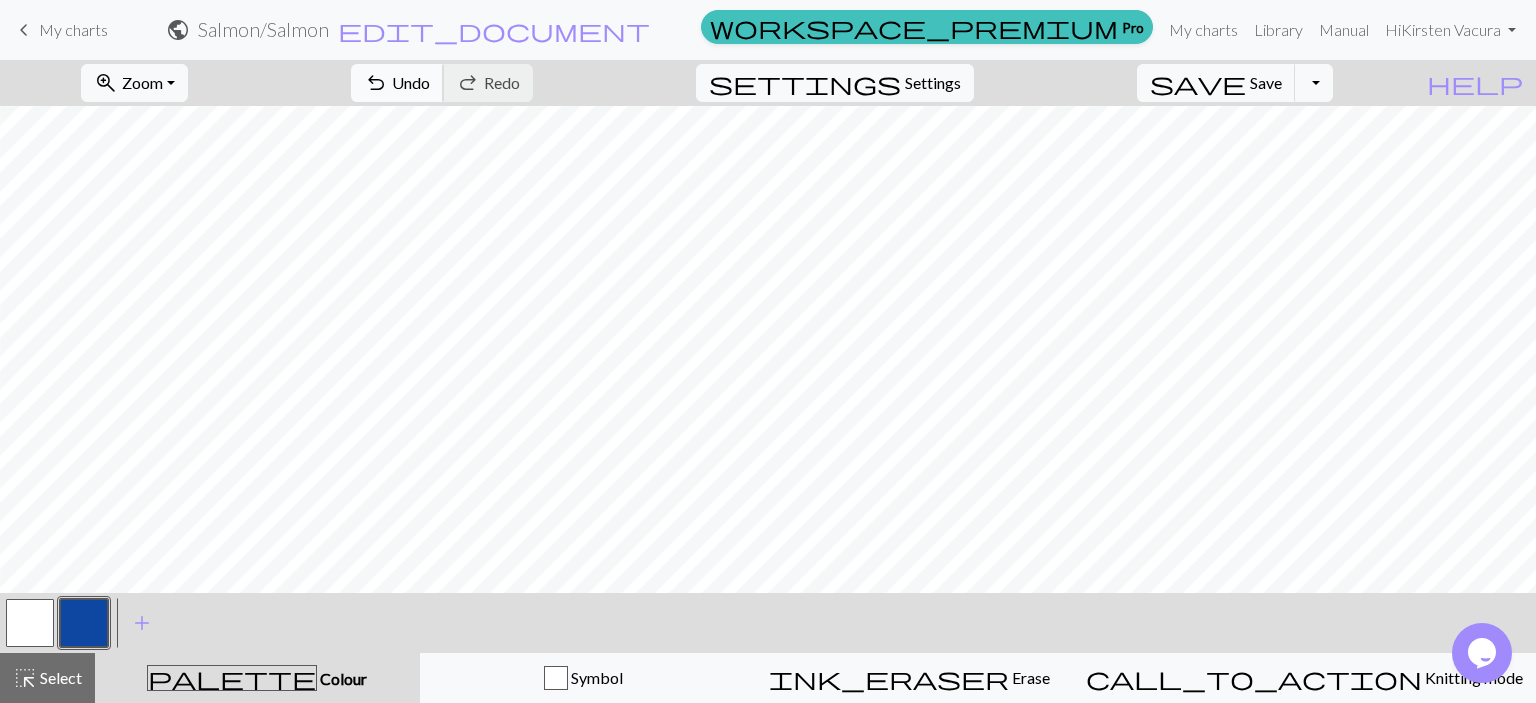 click on "Undo" at bounding box center (411, 82) 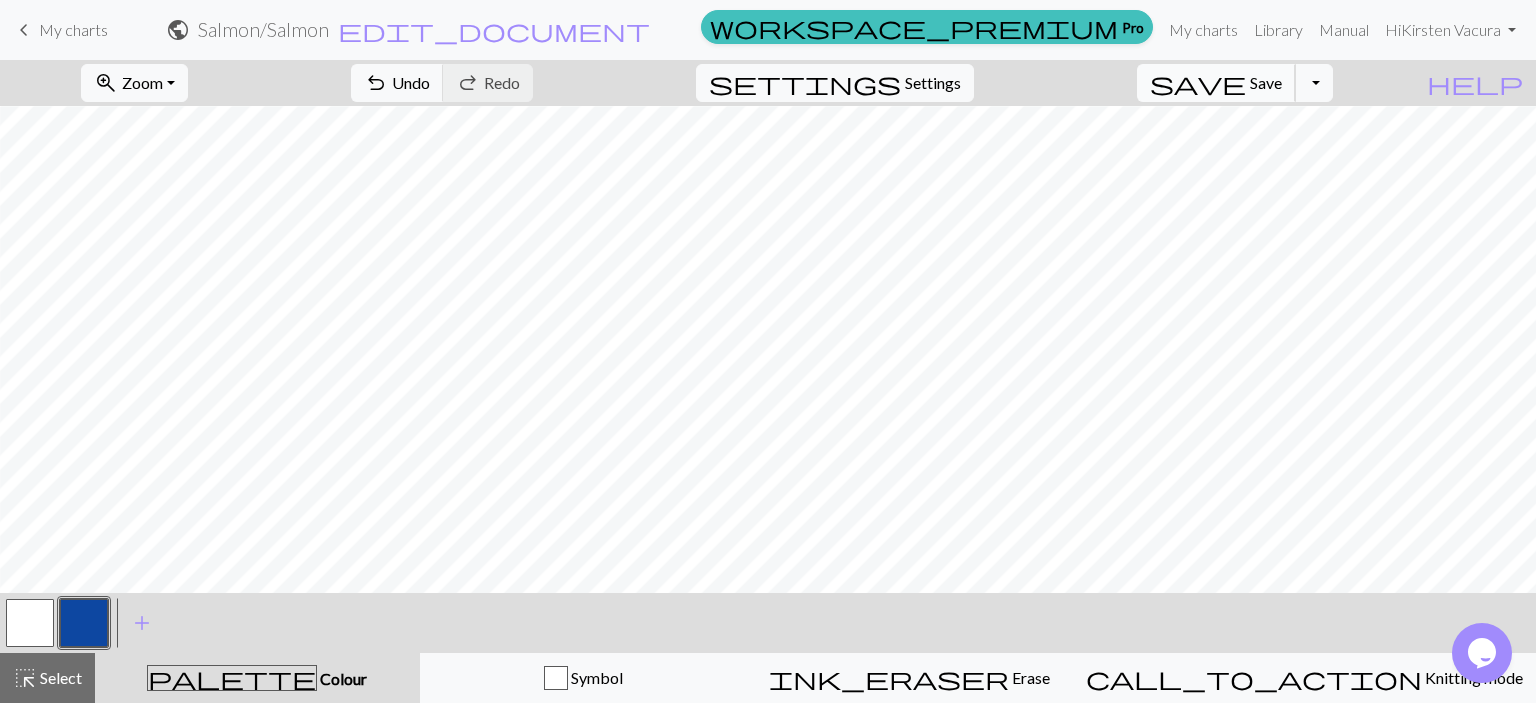 click on "Save" at bounding box center (1266, 82) 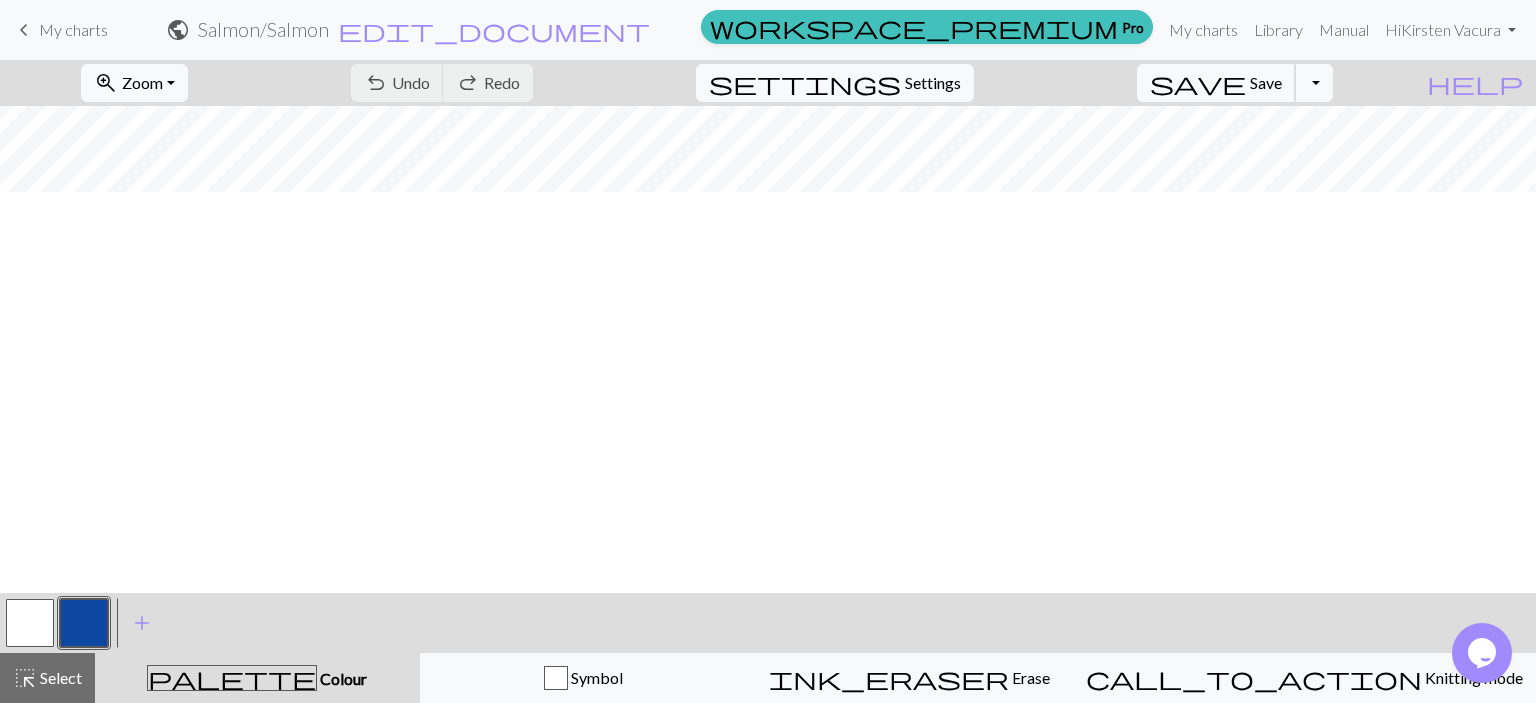 scroll, scrollTop: 0, scrollLeft: 7, axis: horizontal 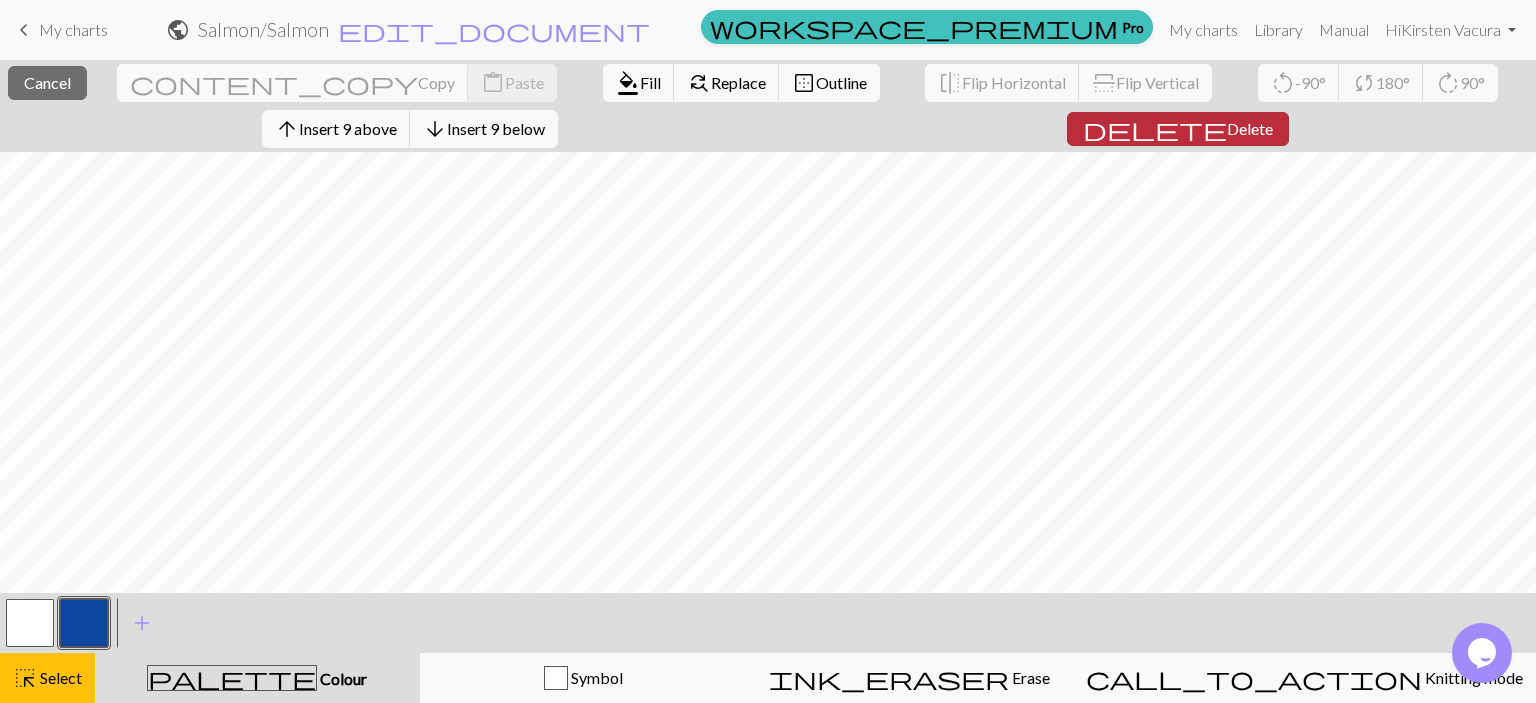 click on "delete" at bounding box center (1155, 129) 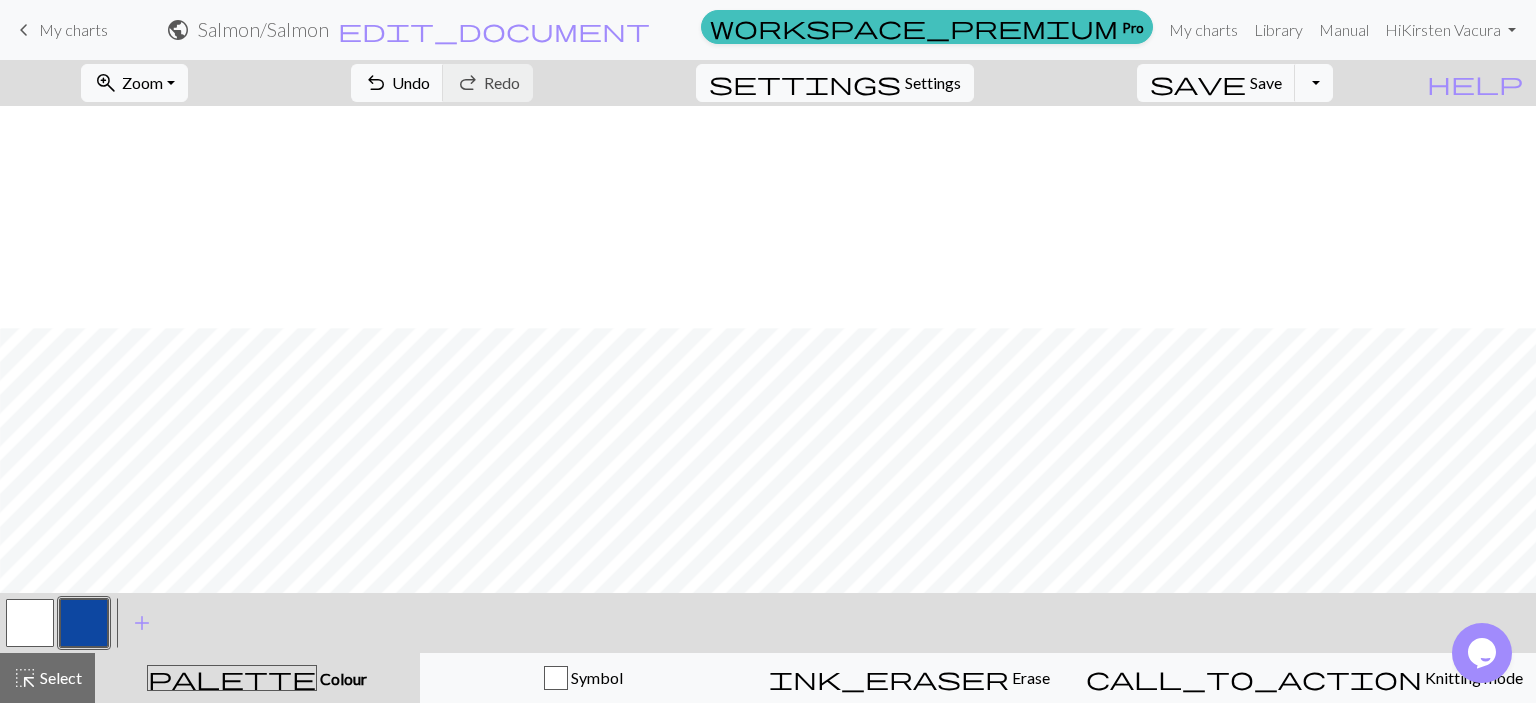 scroll, scrollTop: 222, scrollLeft: 7, axis: both 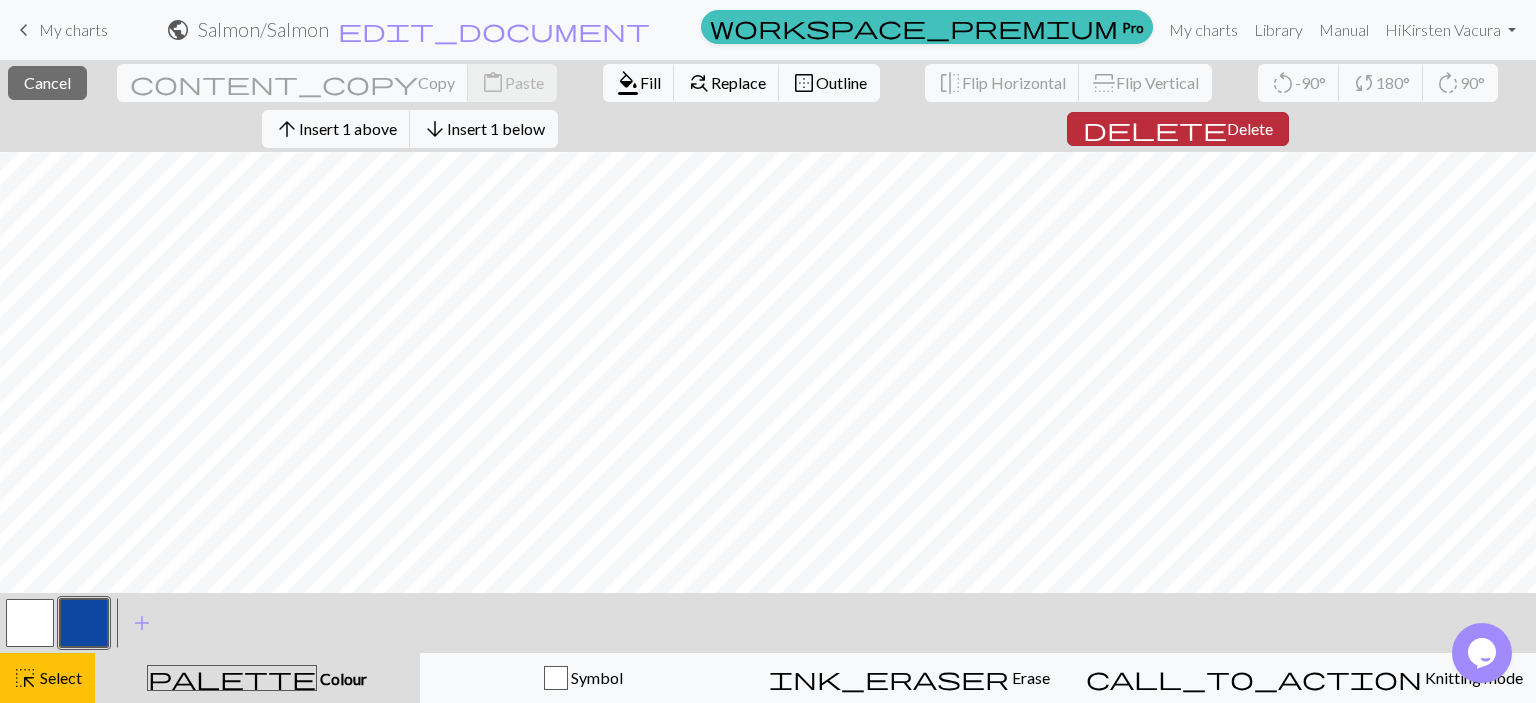 click on "Delete" at bounding box center [1250, 128] 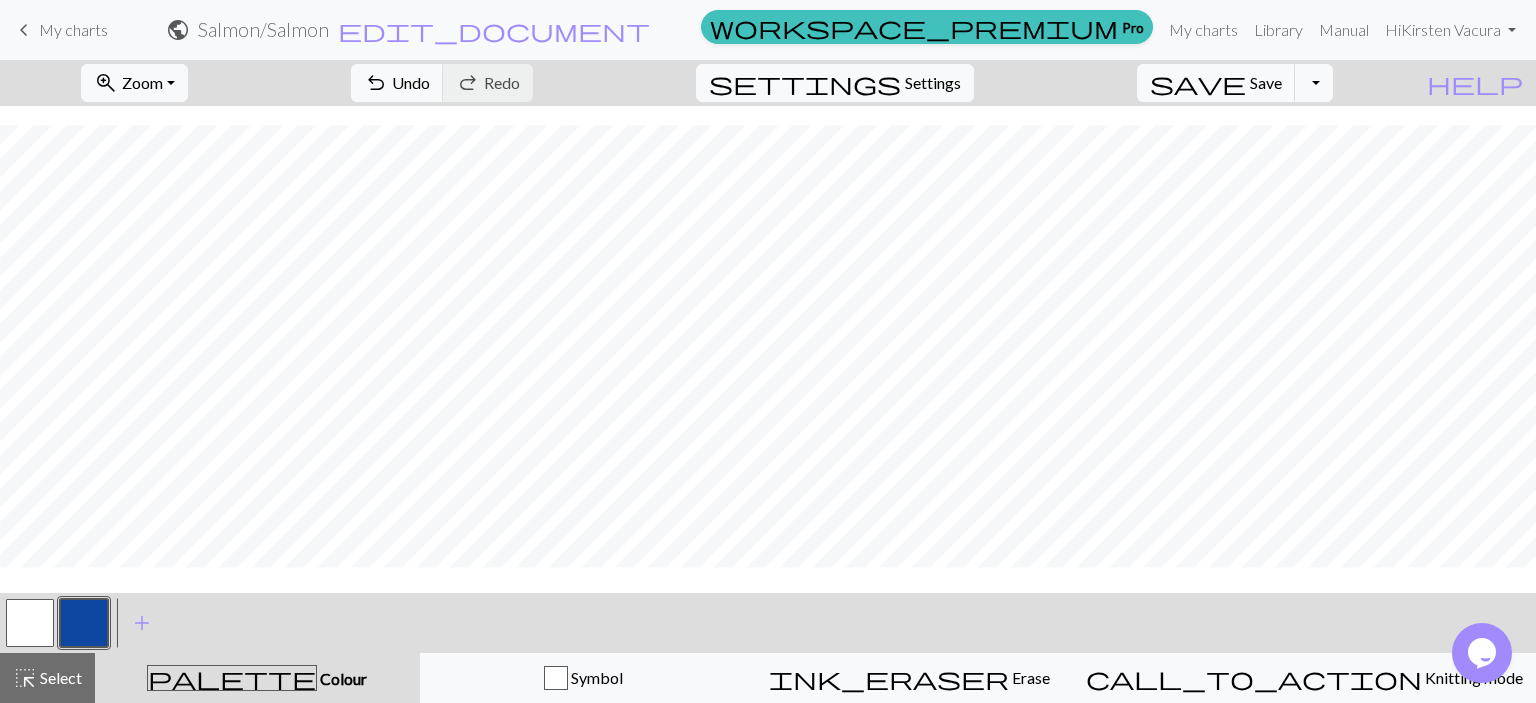 scroll, scrollTop: 202, scrollLeft: 7, axis: both 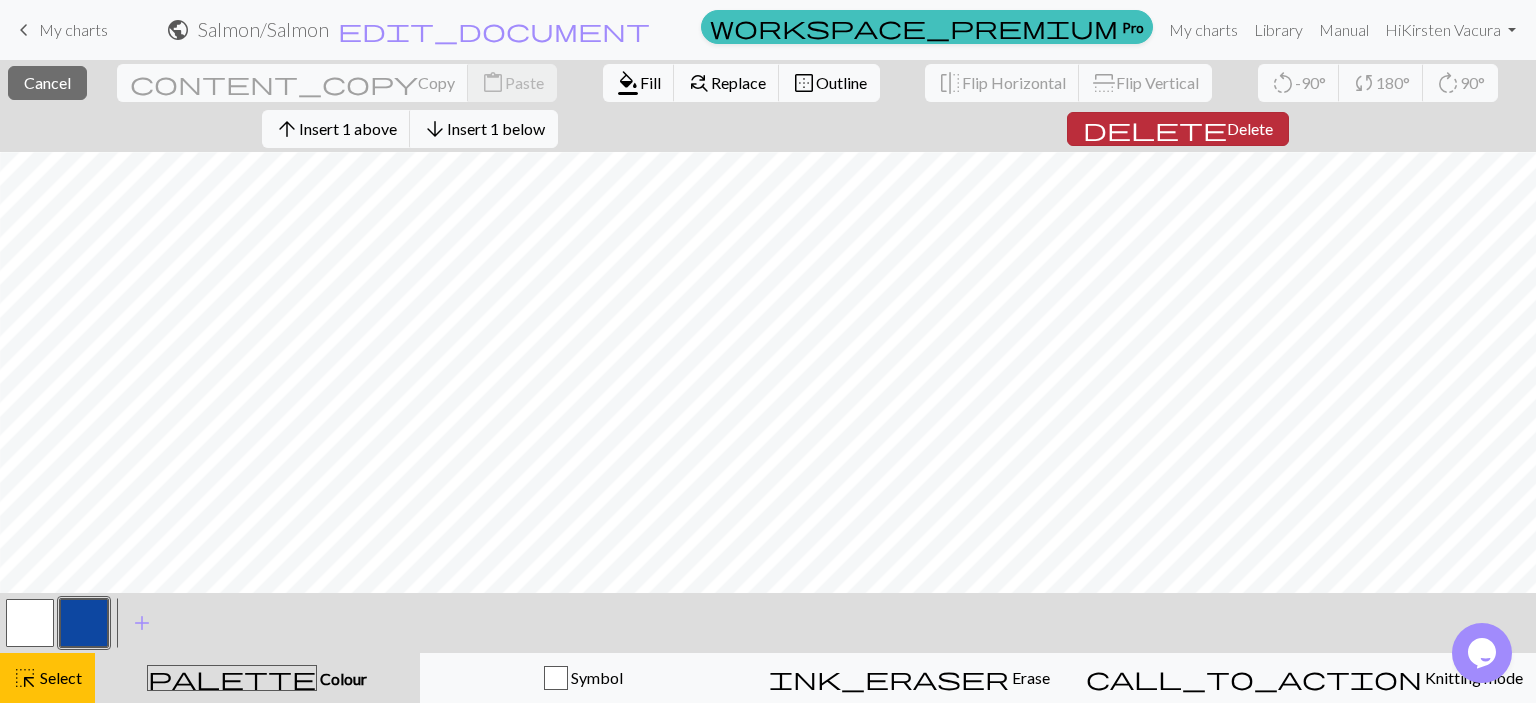 click on "Delete" at bounding box center [1250, 128] 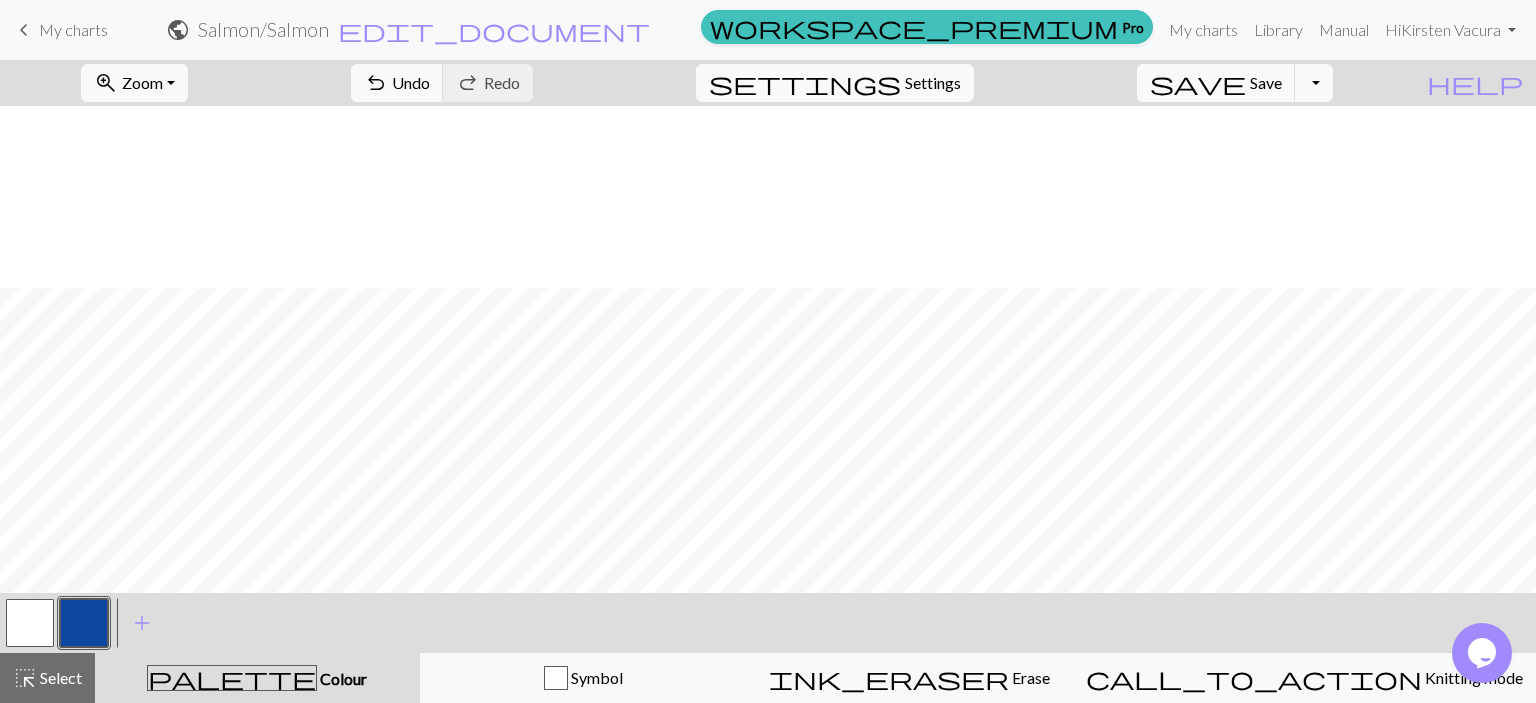 scroll, scrollTop: 182, scrollLeft: 7, axis: both 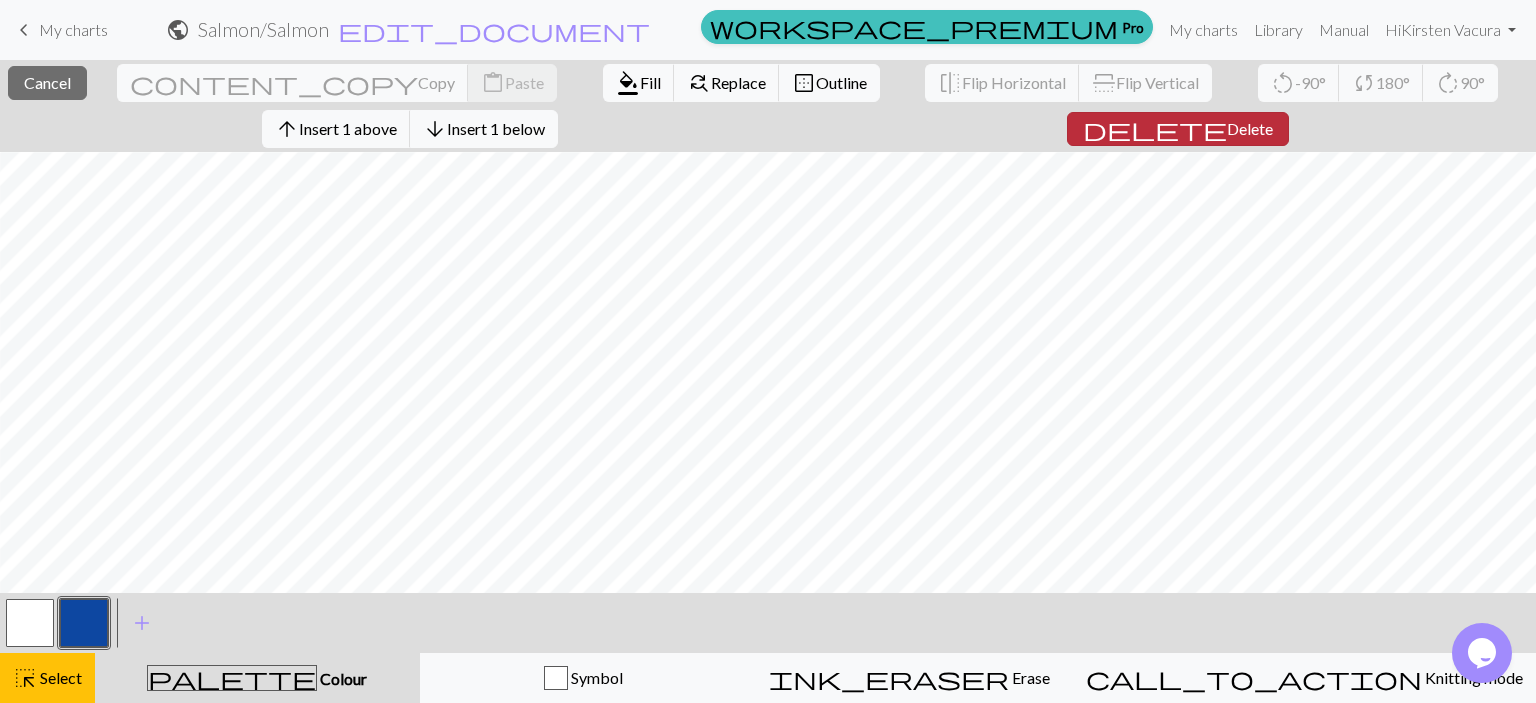 click on "Delete" at bounding box center [1250, 128] 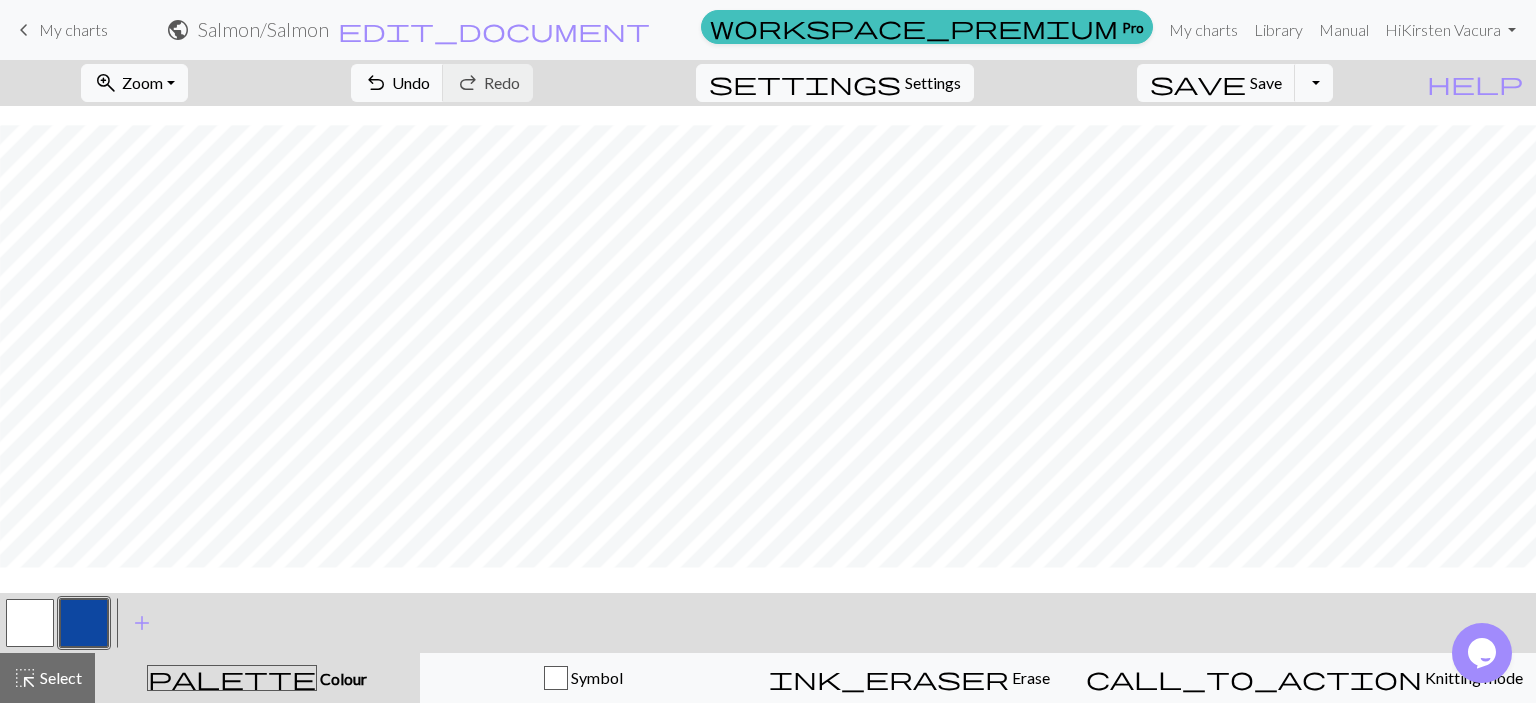 scroll, scrollTop: 162, scrollLeft: 7, axis: both 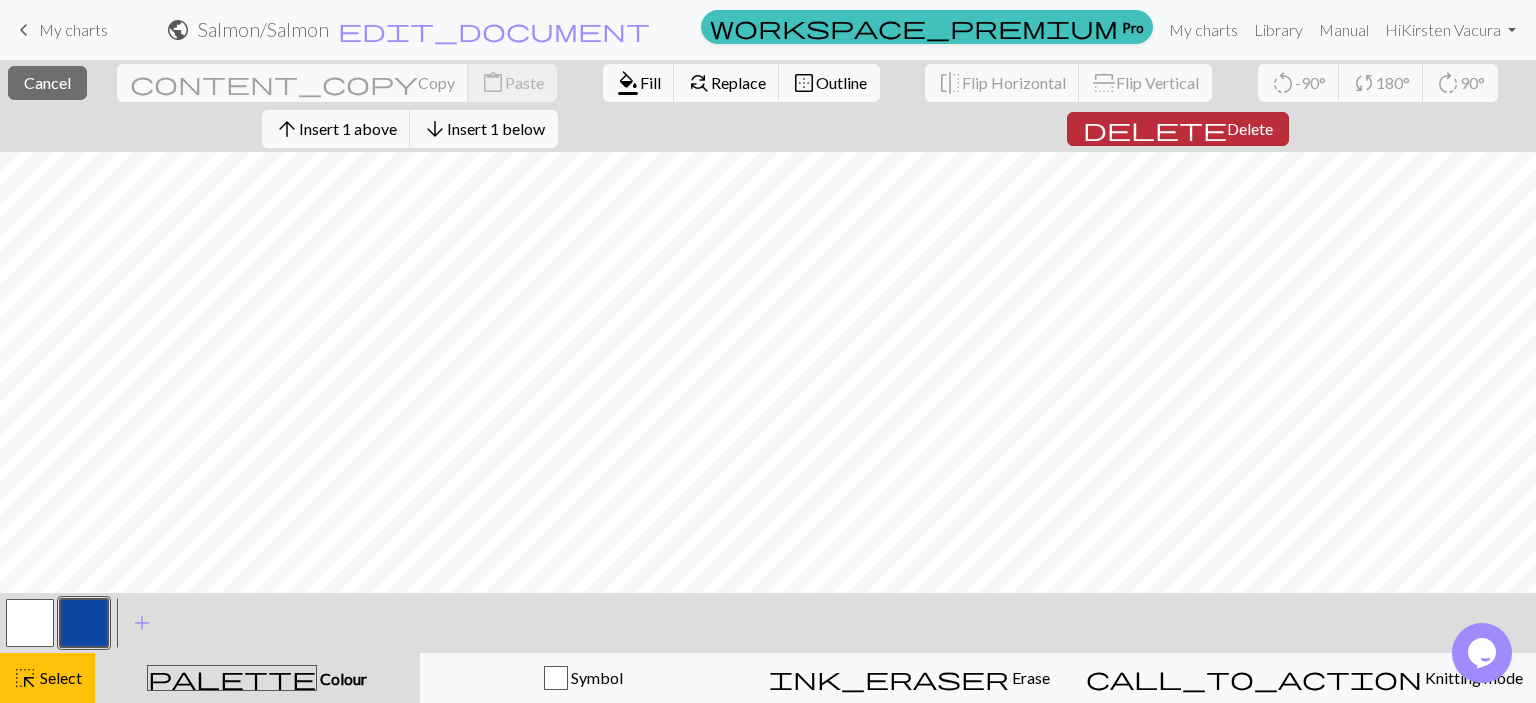 click on "delete" at bounding box center (1155, 129) 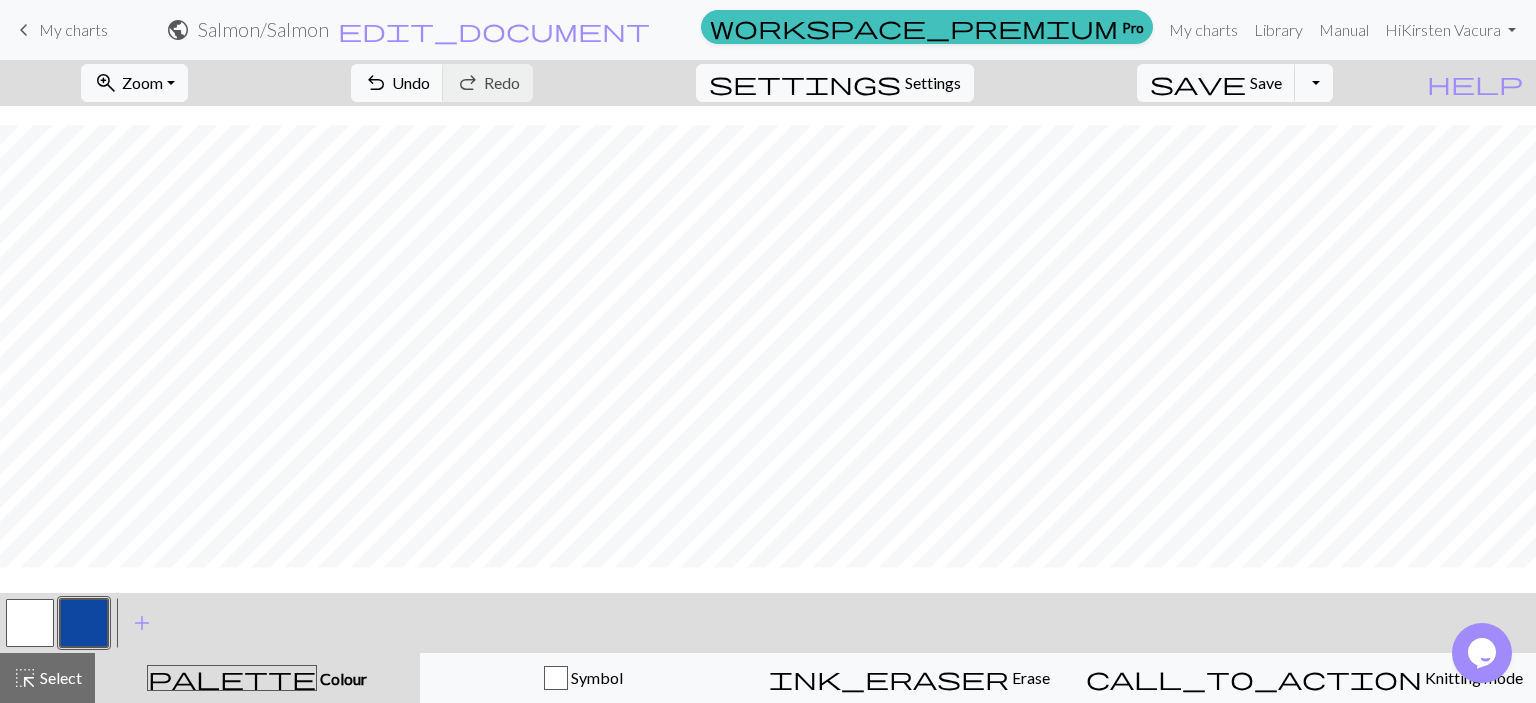 scroll, scrollTop: 142, scrollLeft: 7, axis: both 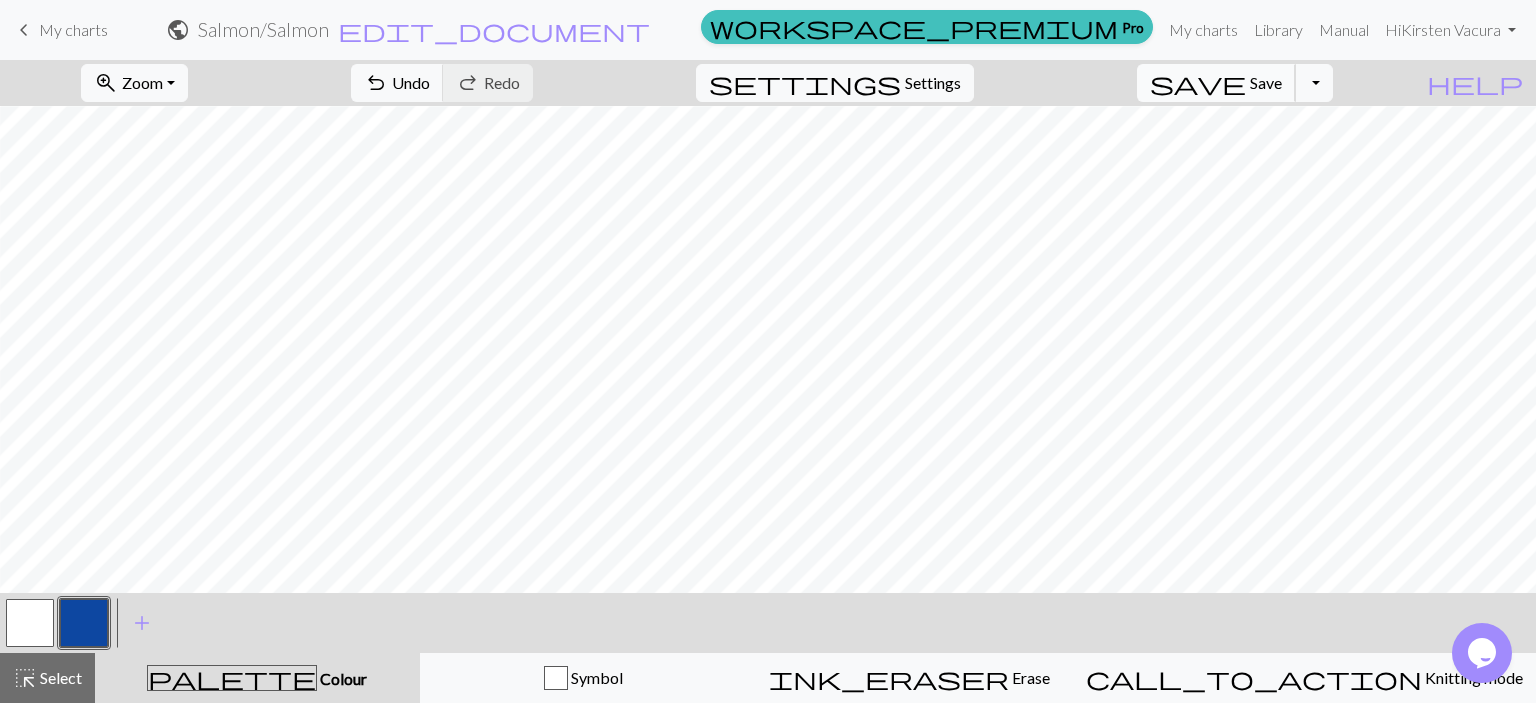 click on "save Save Save" at bounding box center (1216, 83) 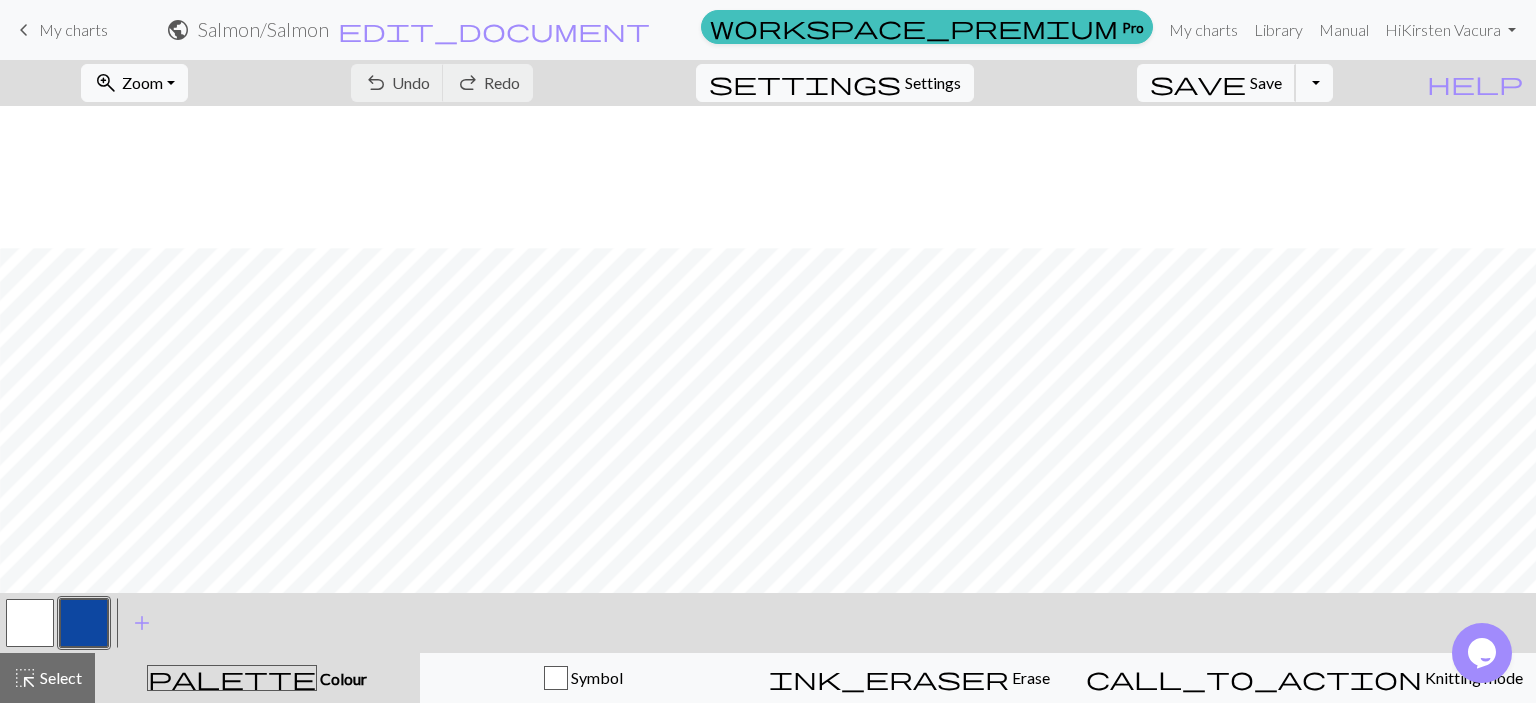 scroll, scrollTop: 142, scrollLeft: 7, axis: both 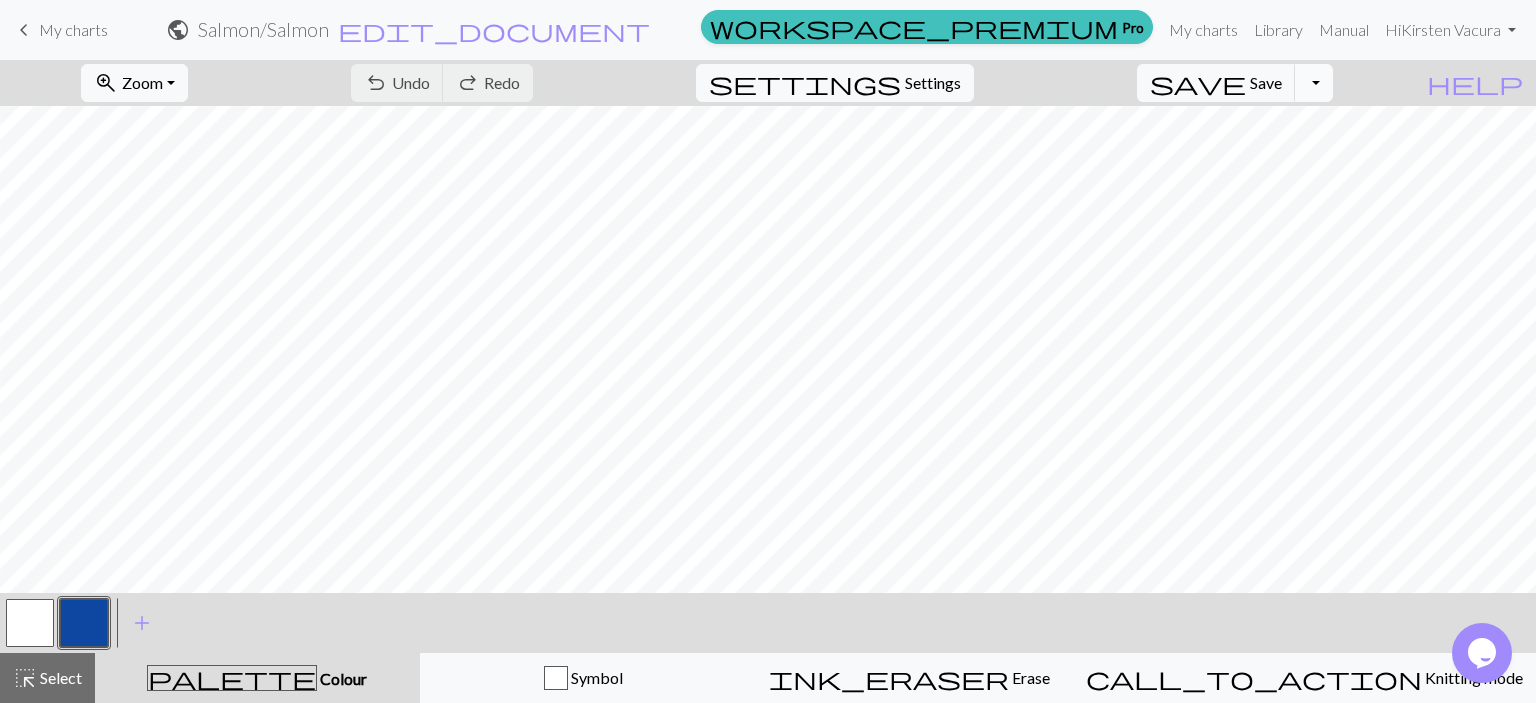 click on "Toggle Dropdown" at bounding box center [1314, 83] 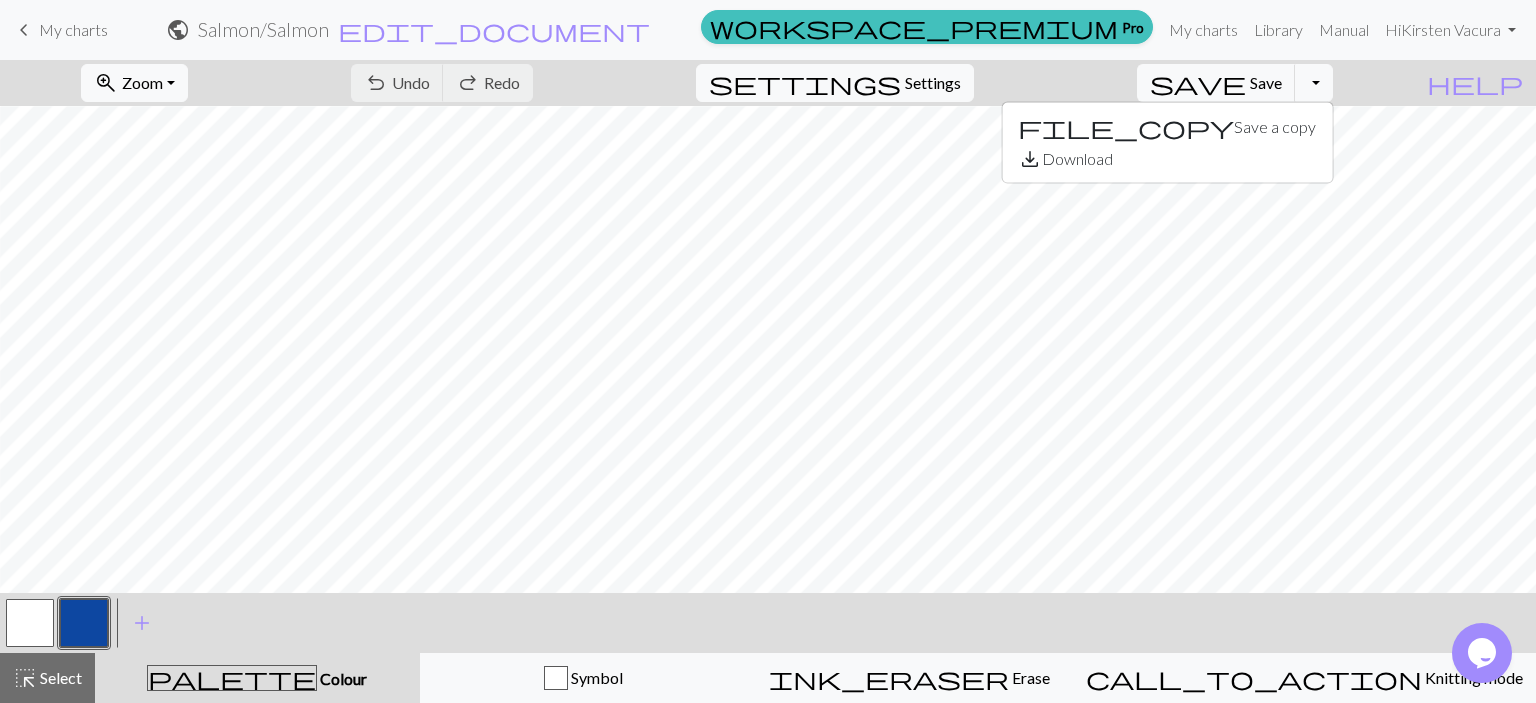 click on "zoom_in Zoom Zoom Fit all Fit width Fit height 50% 100% 150% 200% undo Undo Undo redo Redo Redo settings  Settings save Save Save Toggle Dropdown file_copy  Save a copy save_alt  Download" at bounding box center [707, 83] 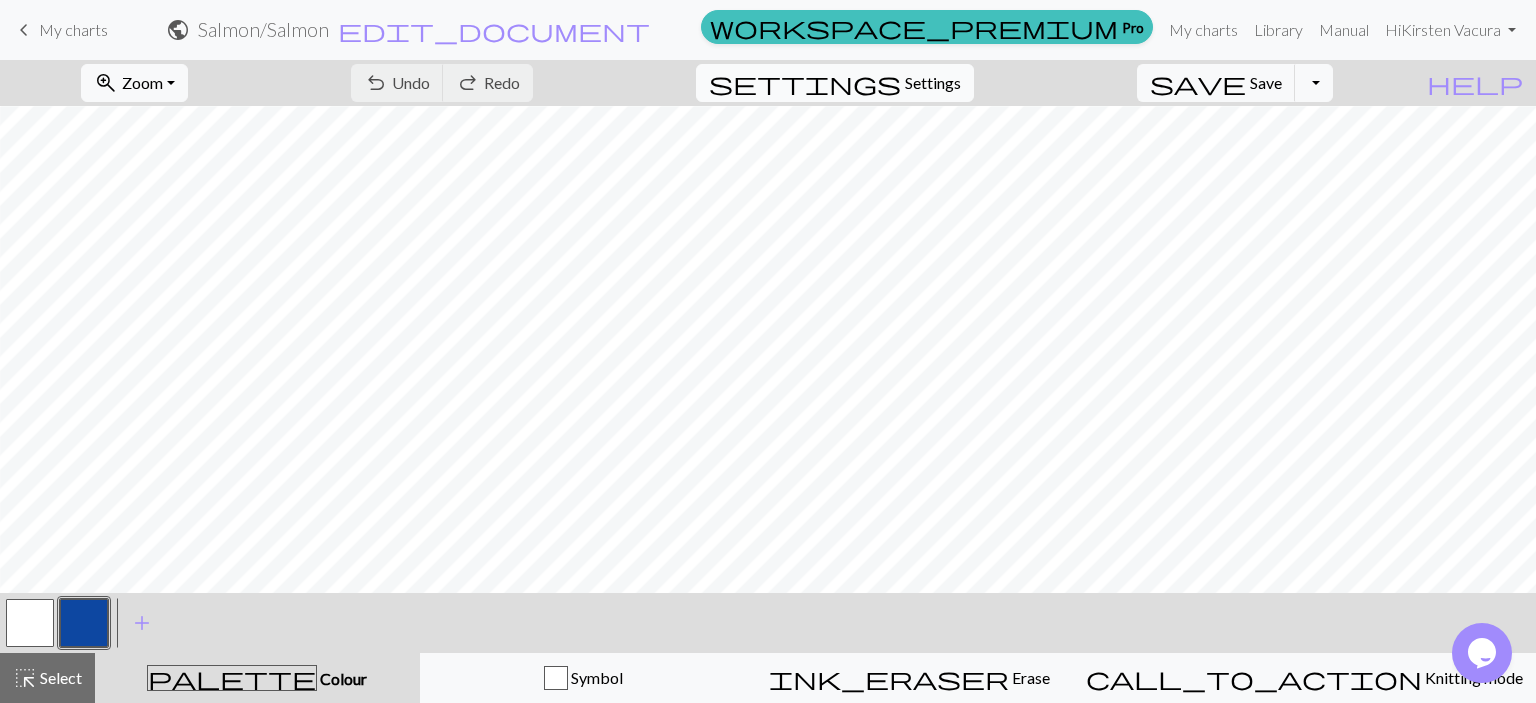 click on "Settings" at bounding box center (933, 83) 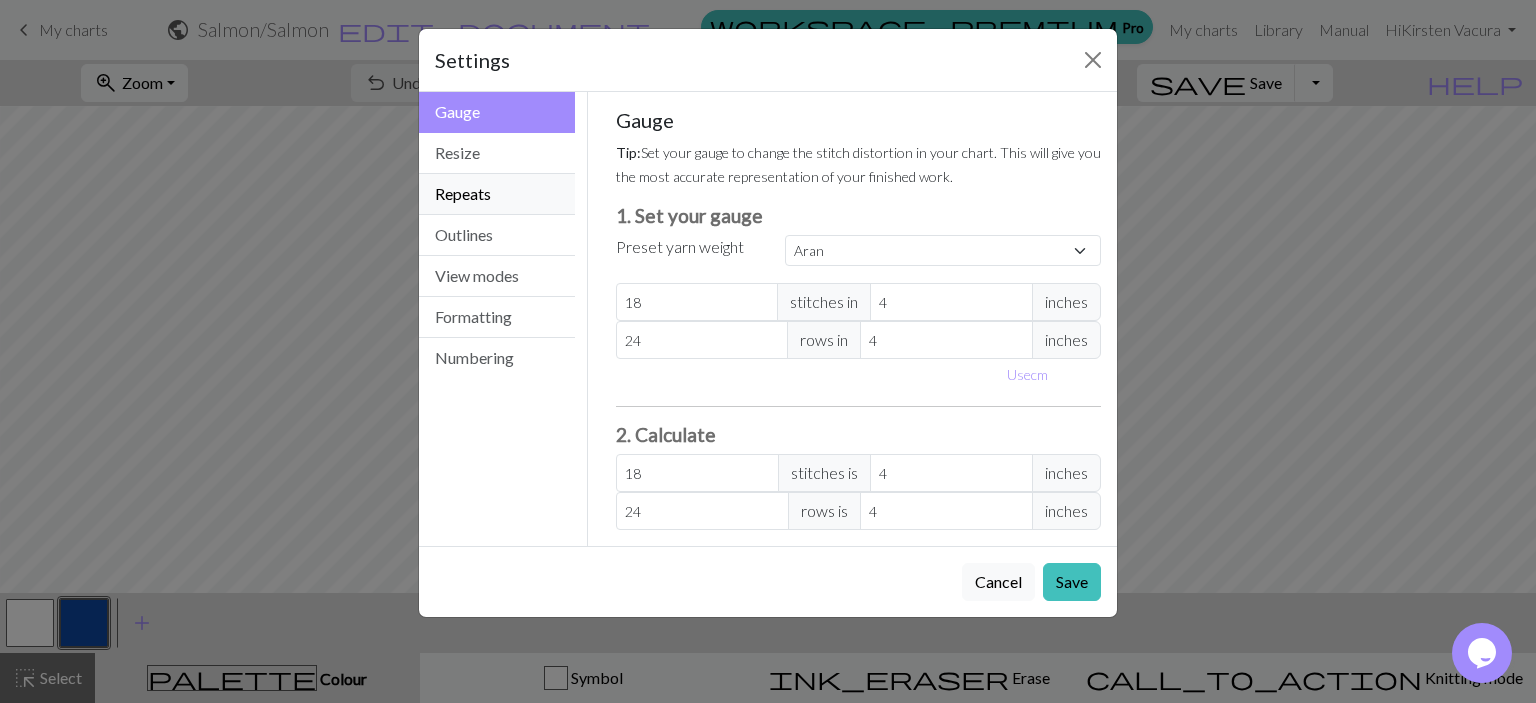 click on "Repeats" at bounding box center [497, 194] 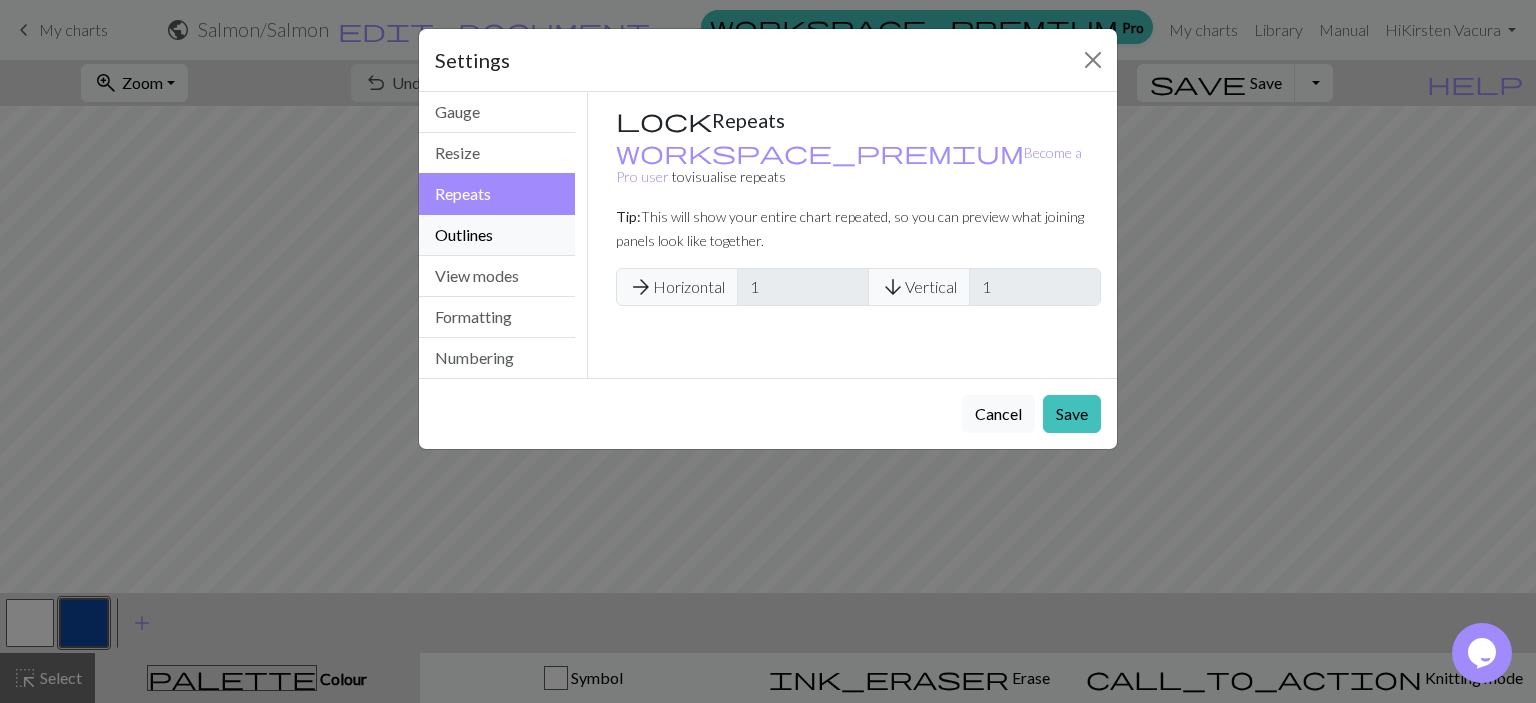 click on "Outlines" at bounding box center [497, 235] 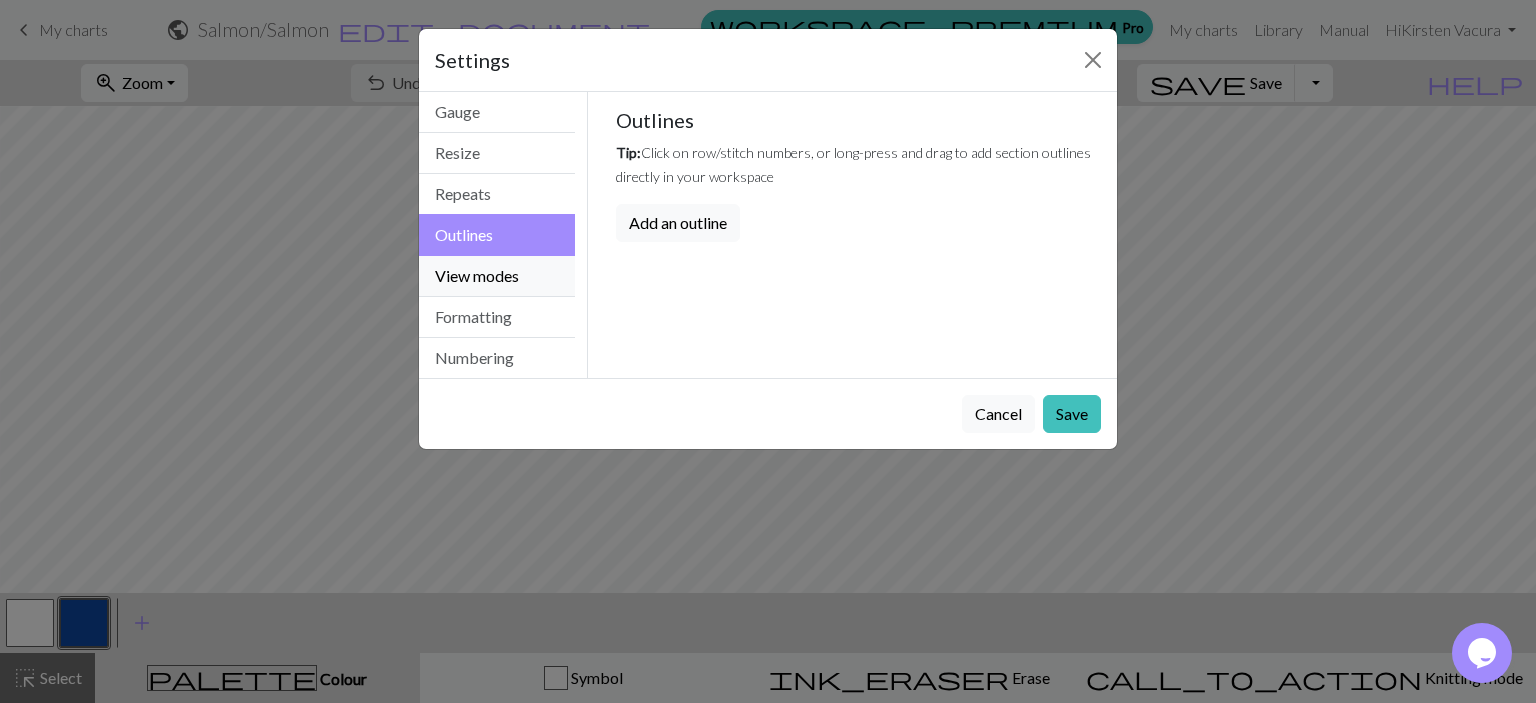 click on "View modes" at bounding box center [497, 276] 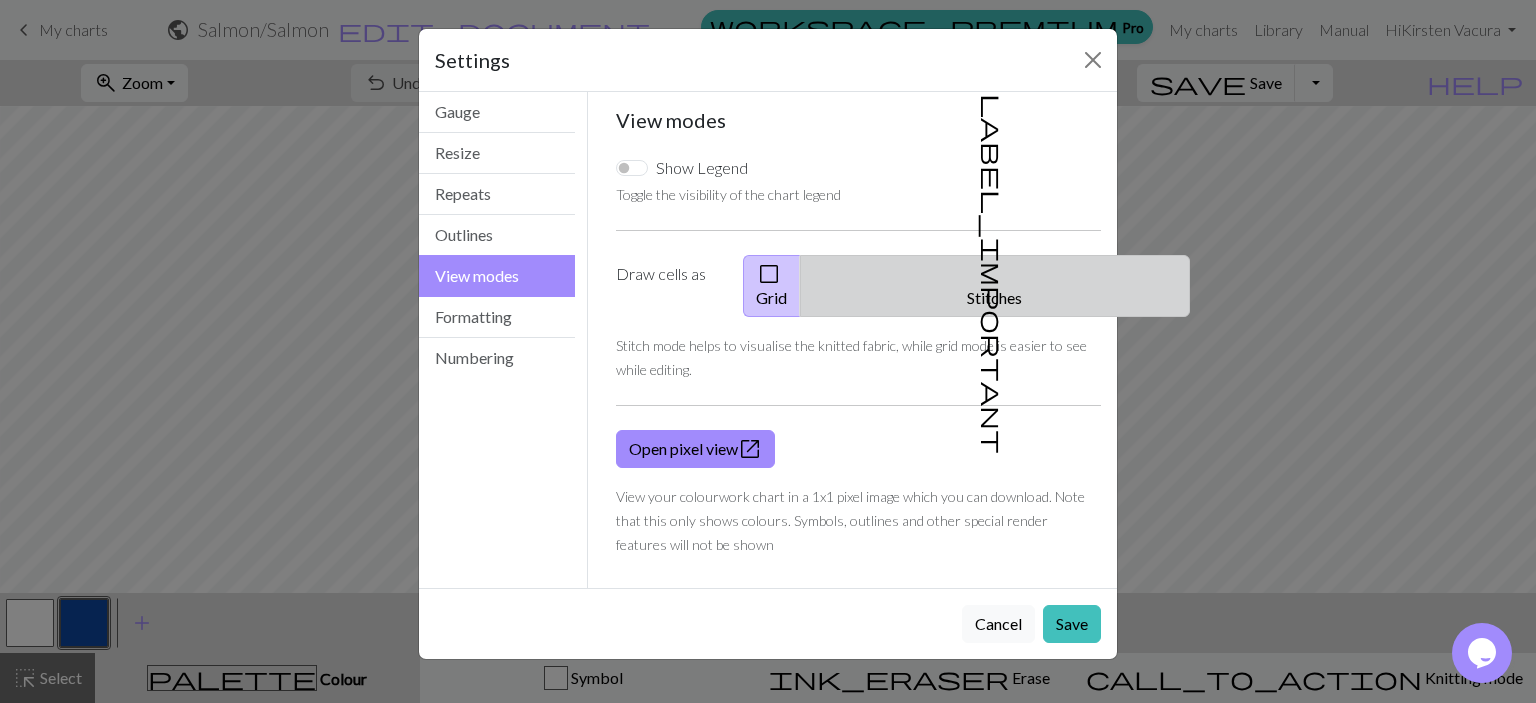 click on "label_important Stitches" at bounding box center [995, 286] 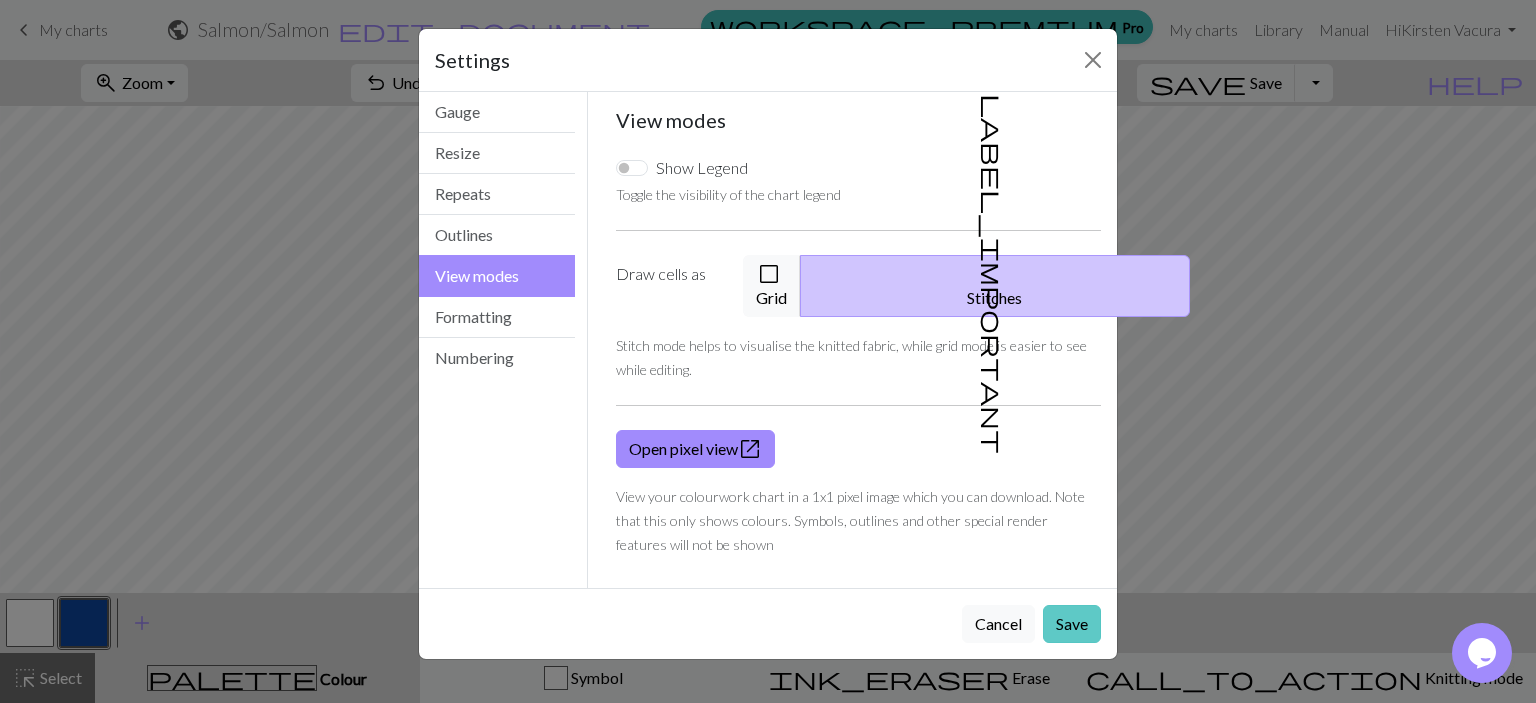 click on "Save" at bounding box center (1072, 624) 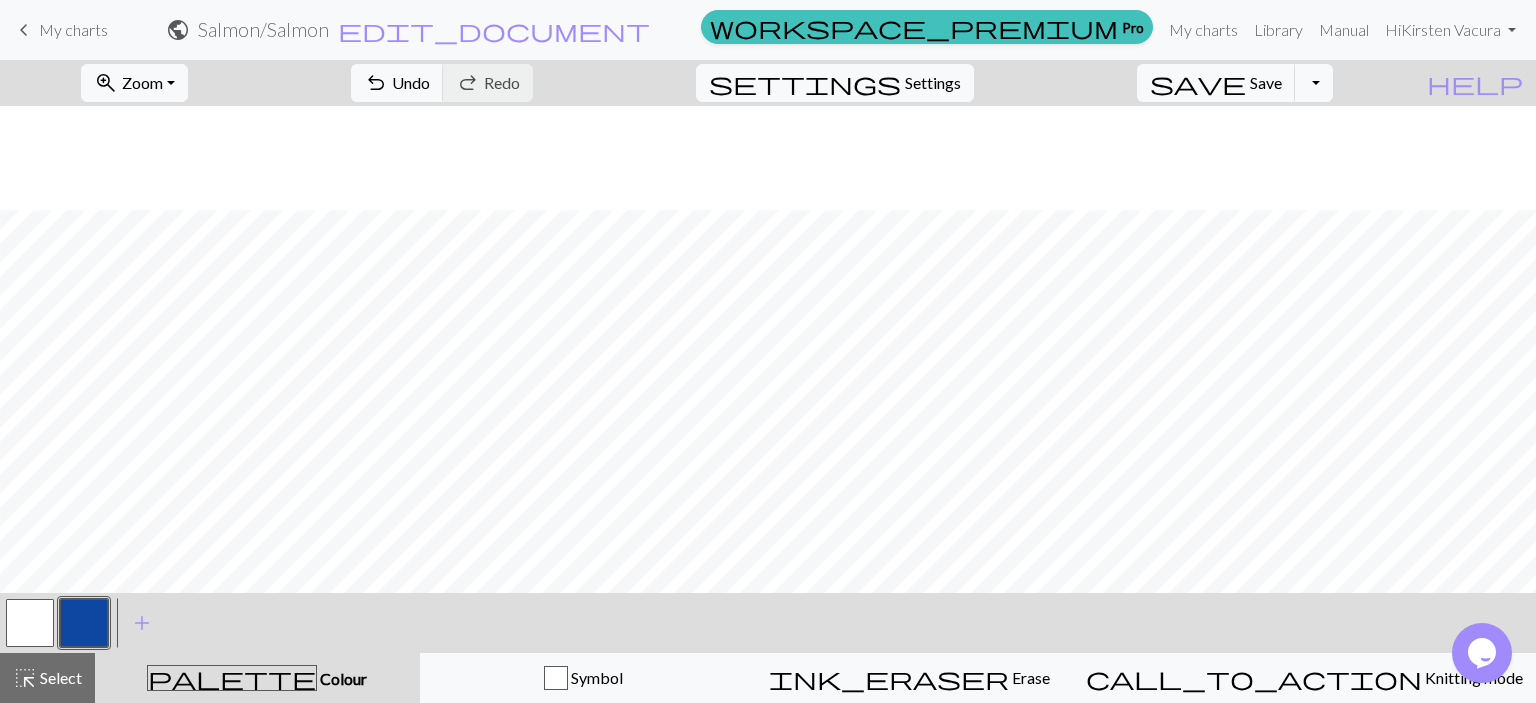 scroll, scrollTop: 142, scrollLeft: 7, axis: both 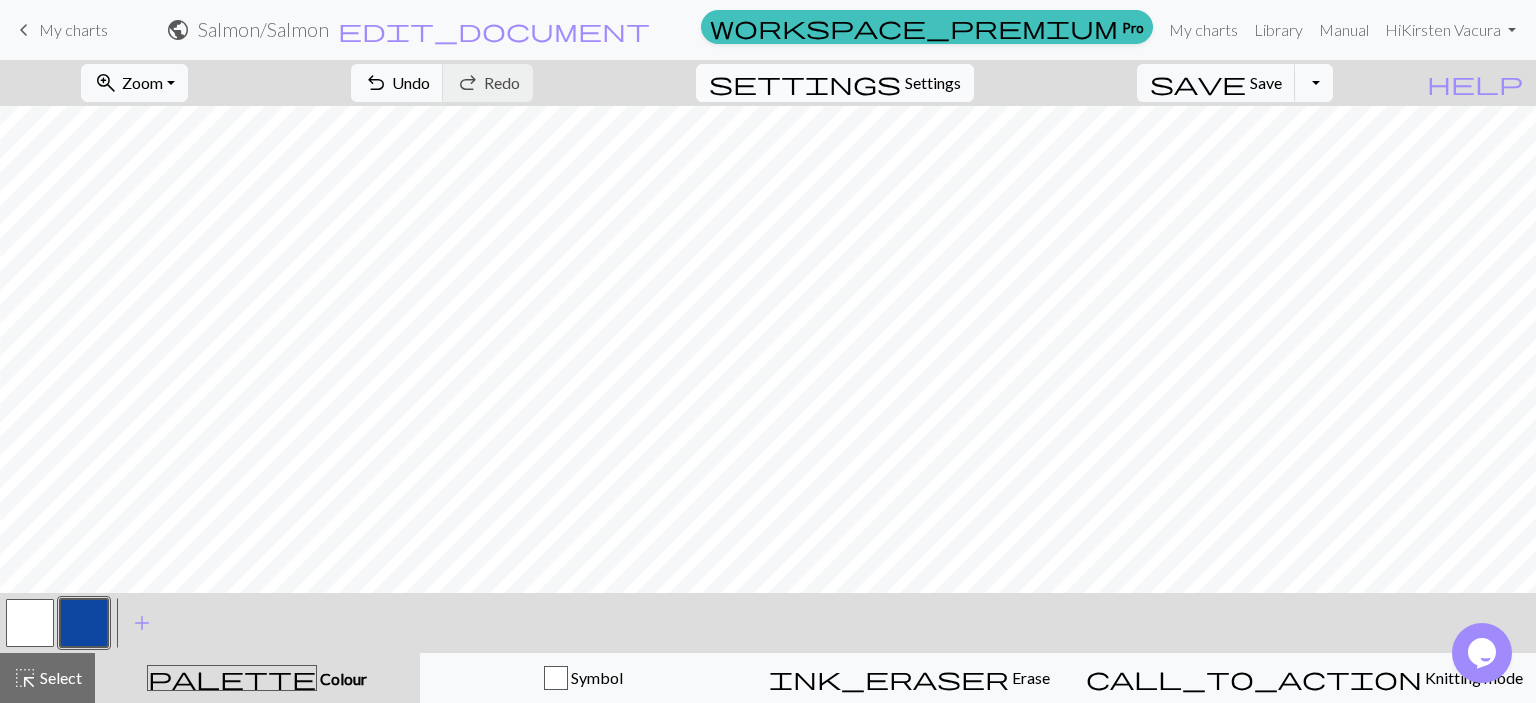 click on "settings" at bounding box center [805, 83] 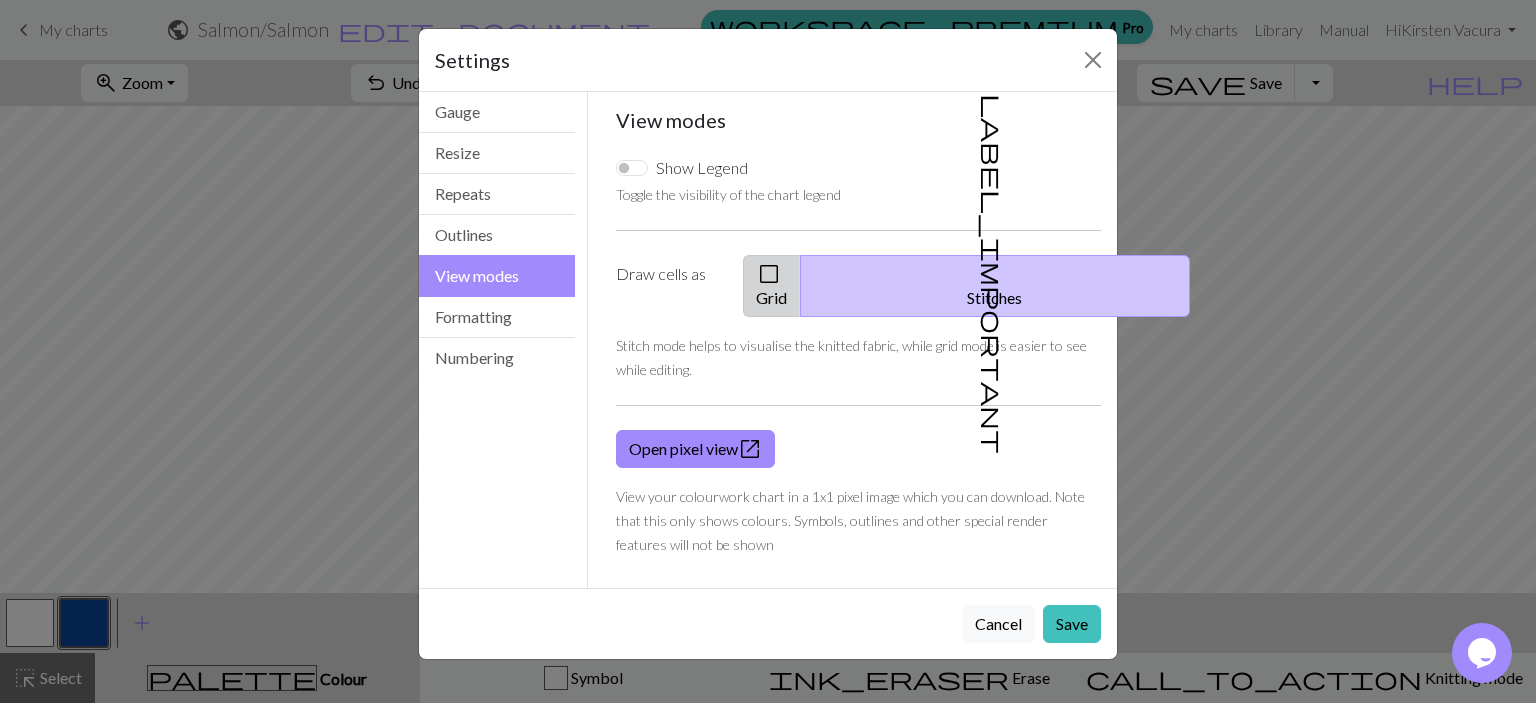 click on "check_box_outline_blank" at bounding box center (769, 274) 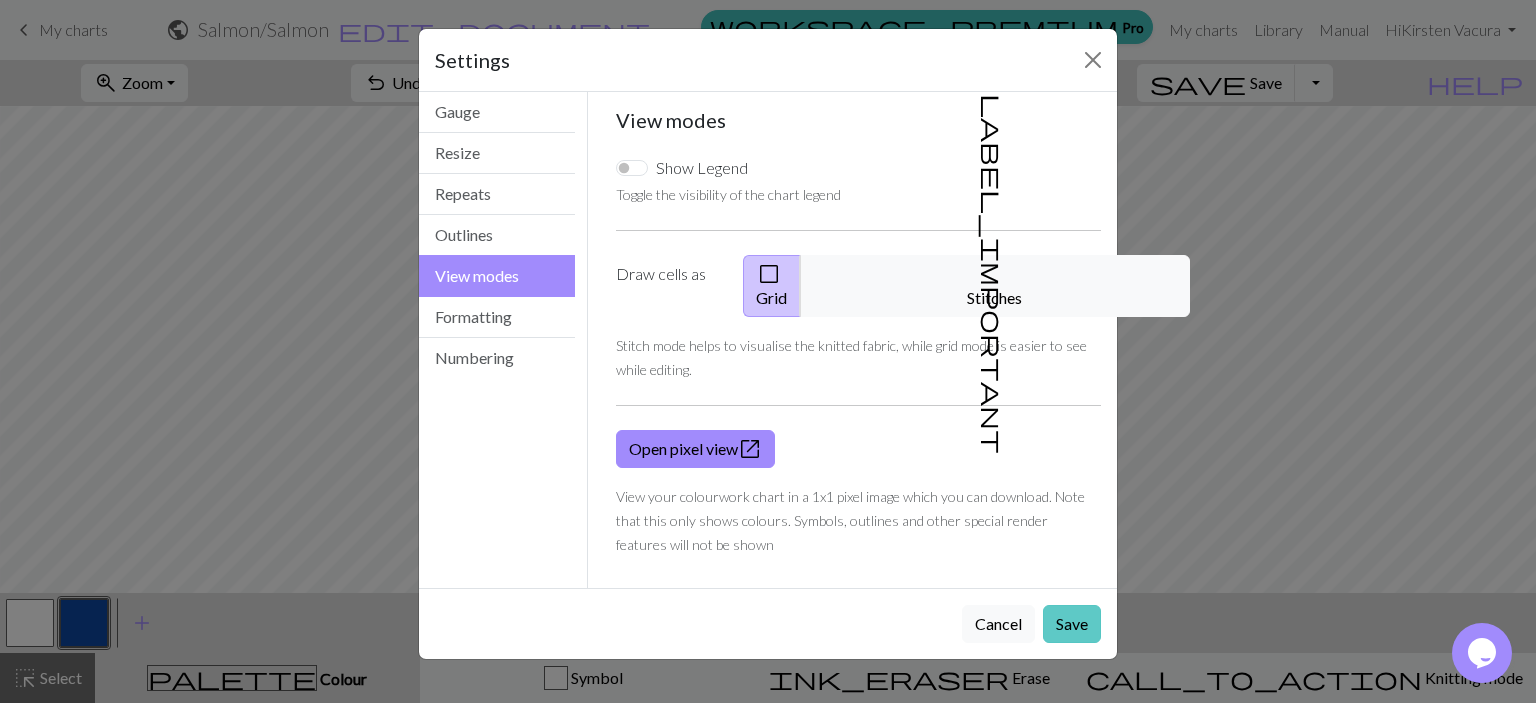 click on "Save" at bounding box center (1072, 624) 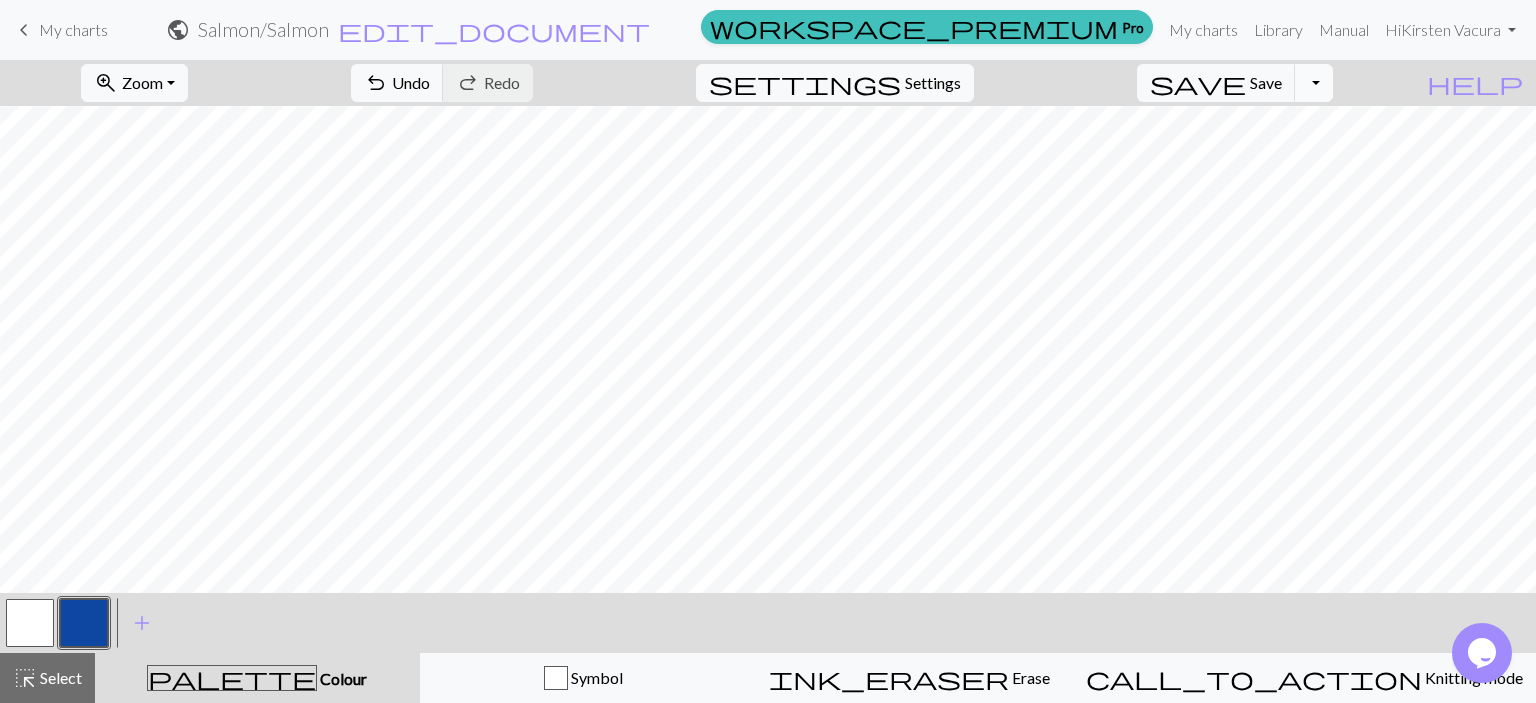 click on "Toggle Dropdown" at bounding box center [1314, 83] 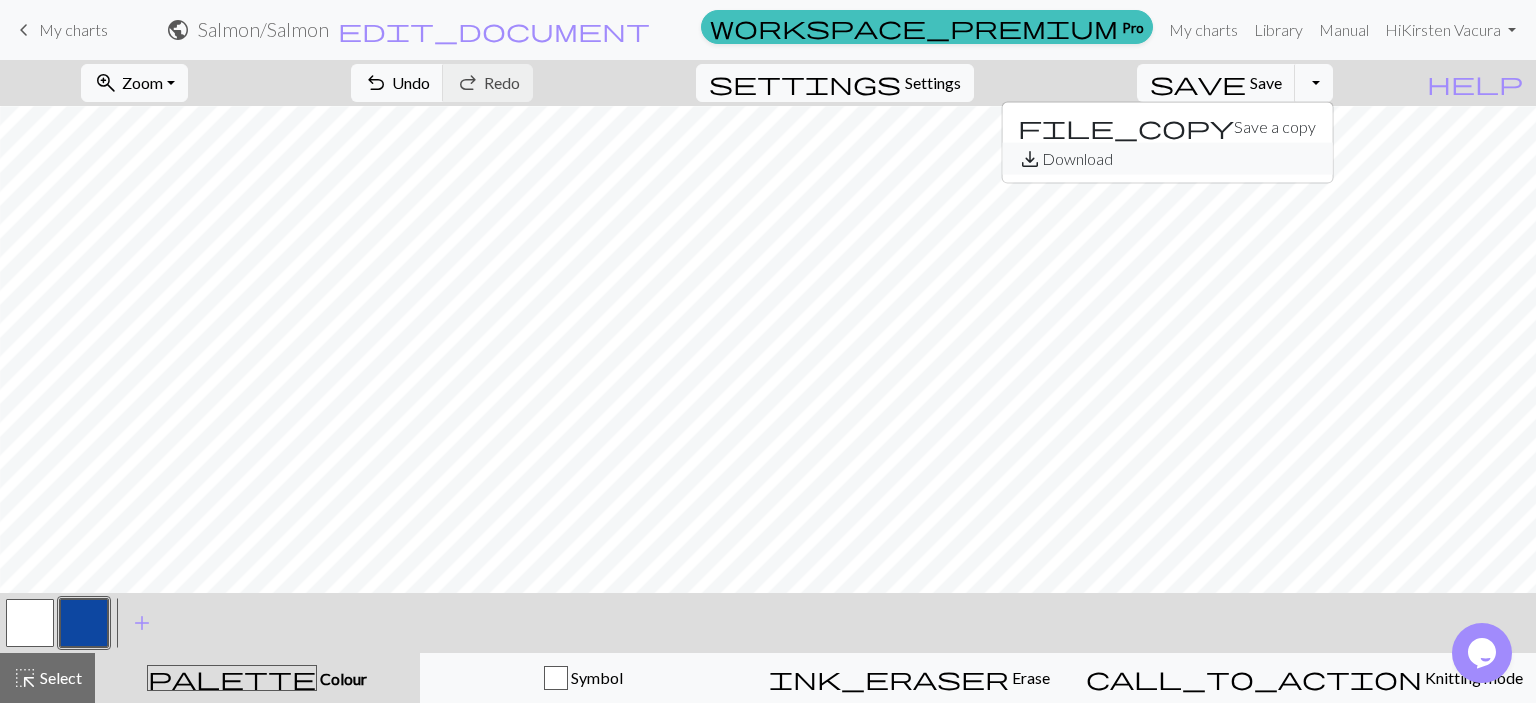 click on "save_alt  Download" at bounding box center [1167, 159] 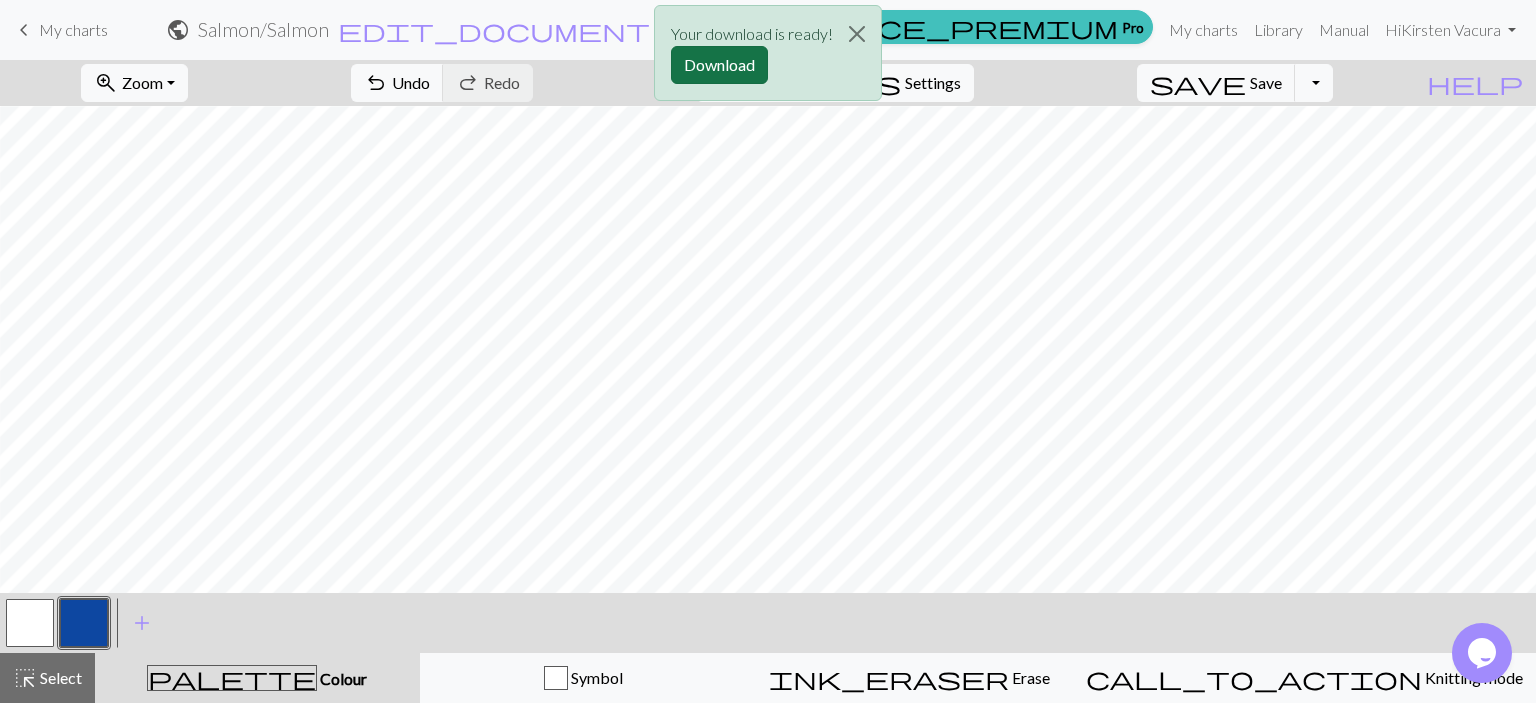 click on "Download" at bounding box center [719, 65] 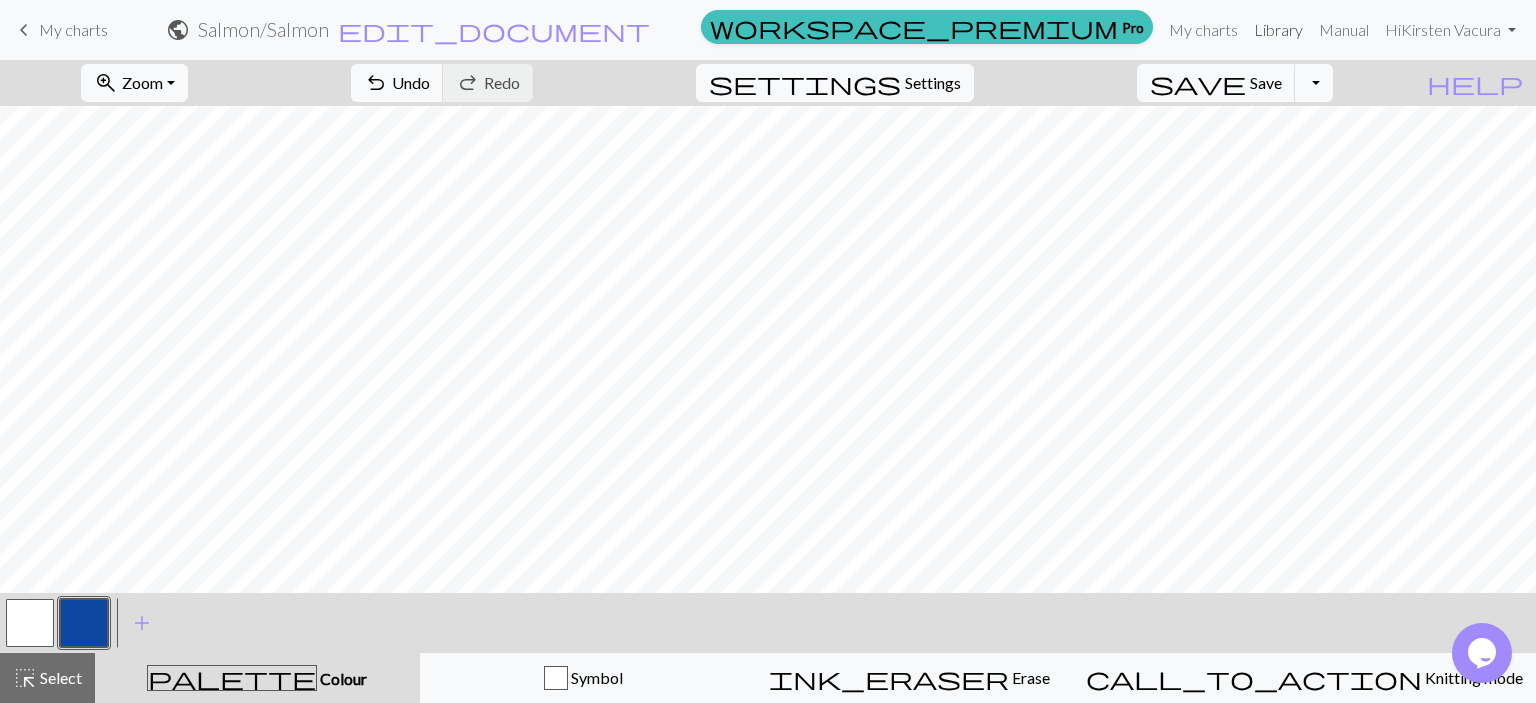 click on "Library" at bounding box center [1278, 30] 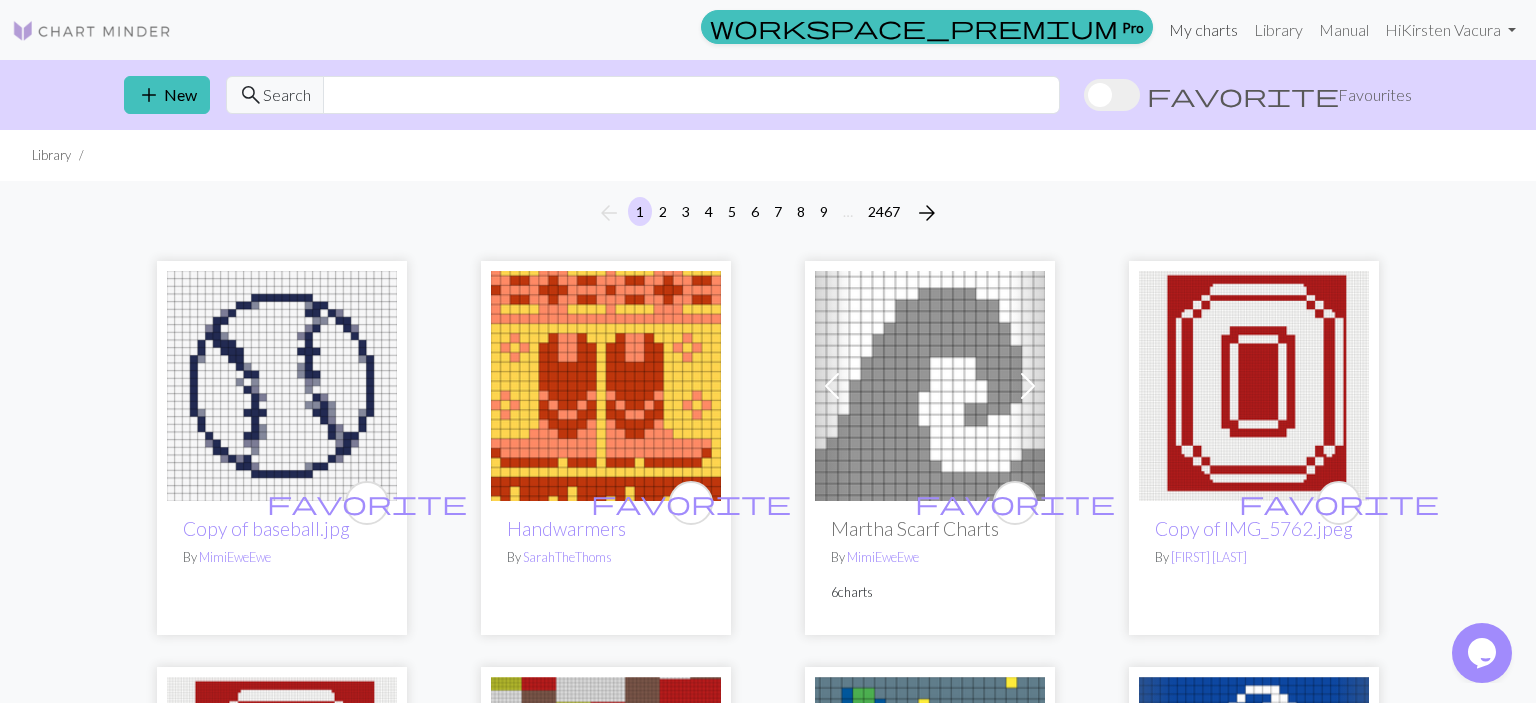 click on "My charts" at bounding box center [1203, 30] 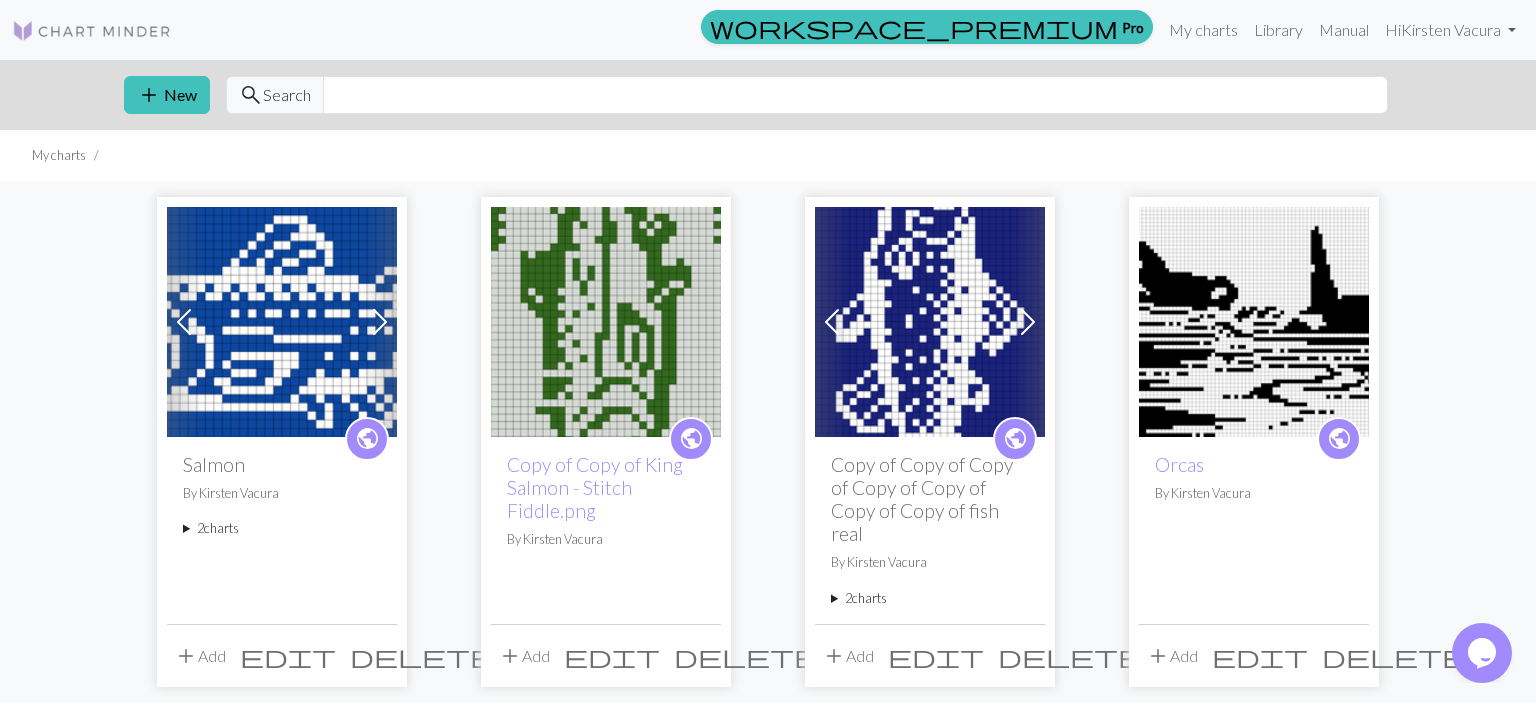 click at bounding box center [930, 322] 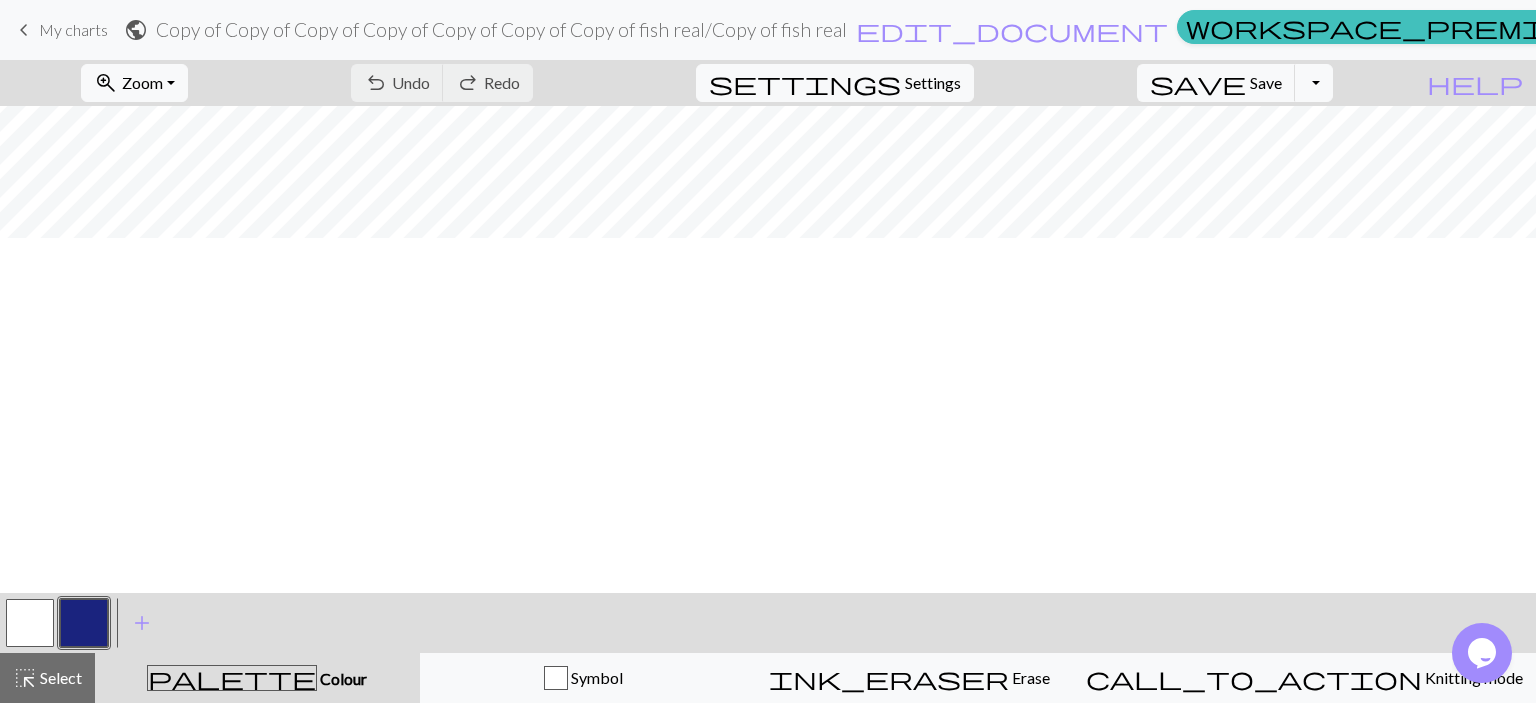 scroll, scrollTop: 0, scrollLeft: 0, axis: both 